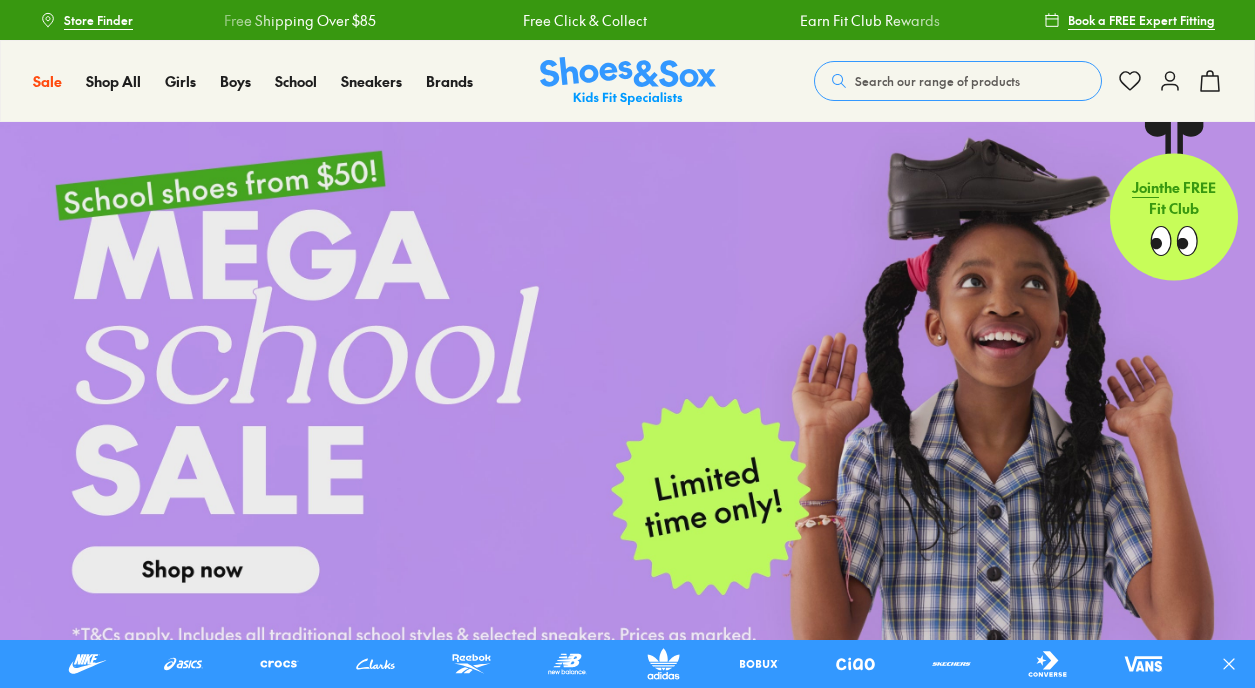 scroll, scrollTop: 0, scrollLeft: 0, axis: both 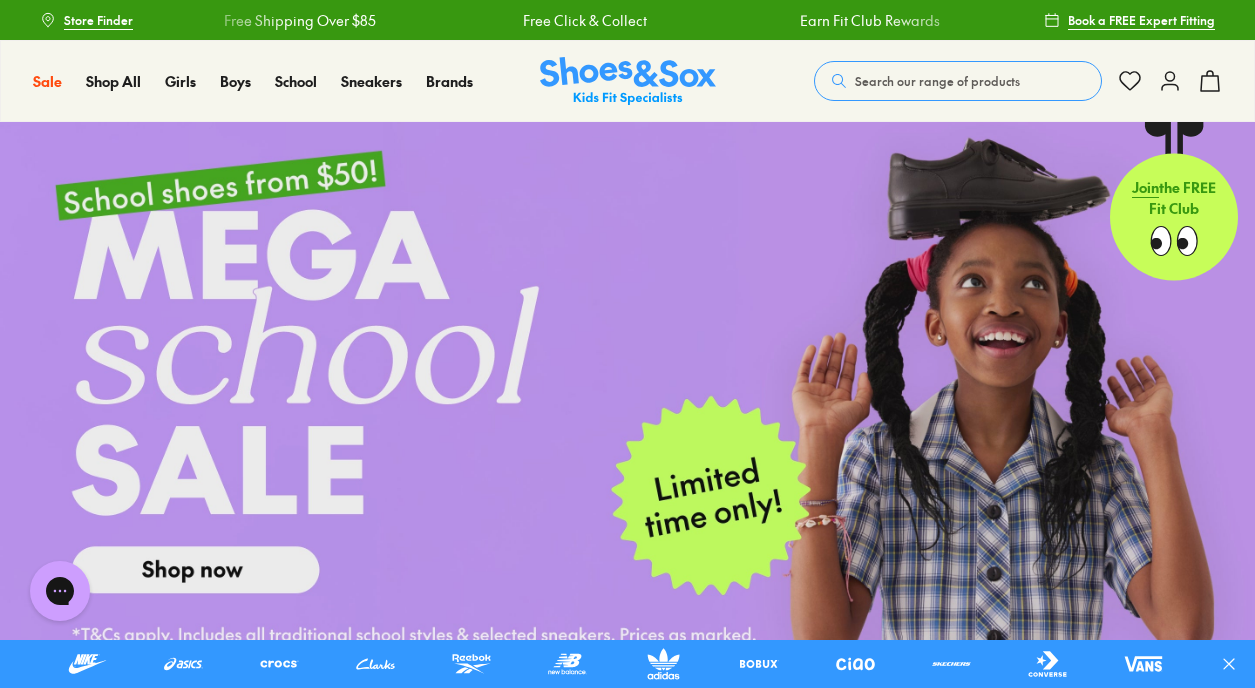 click 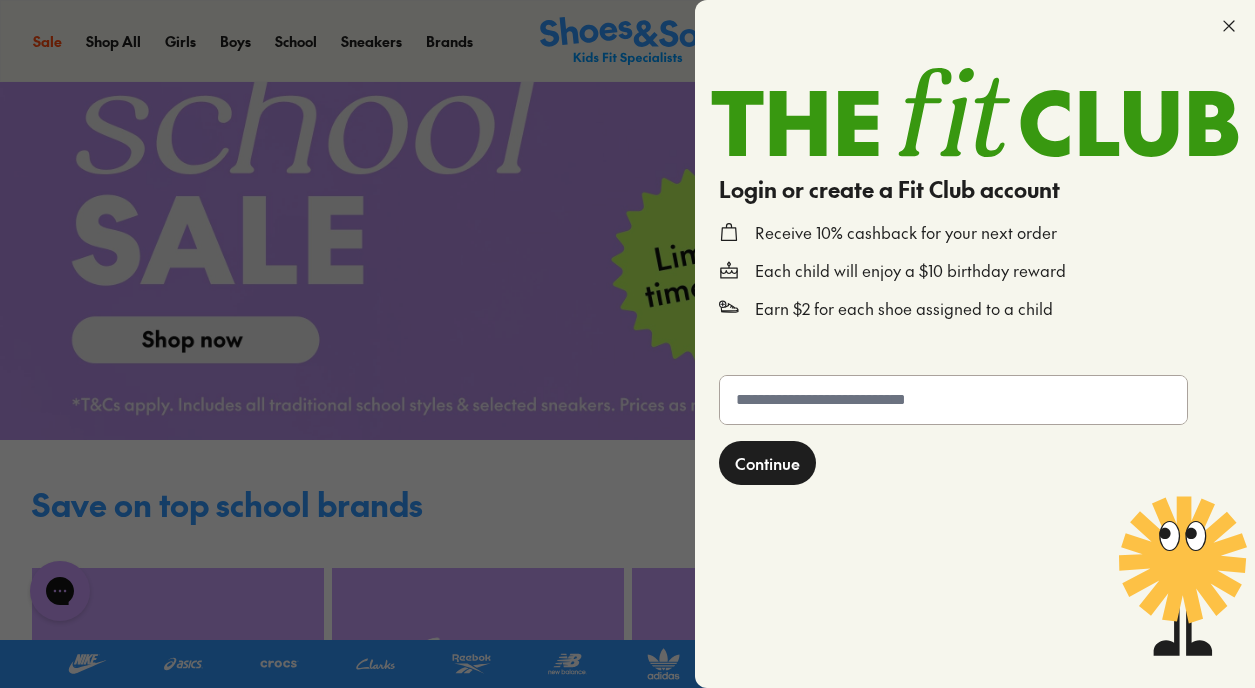 scroll, scrollTop: 226, scrollLeft: 0, axis: vertical 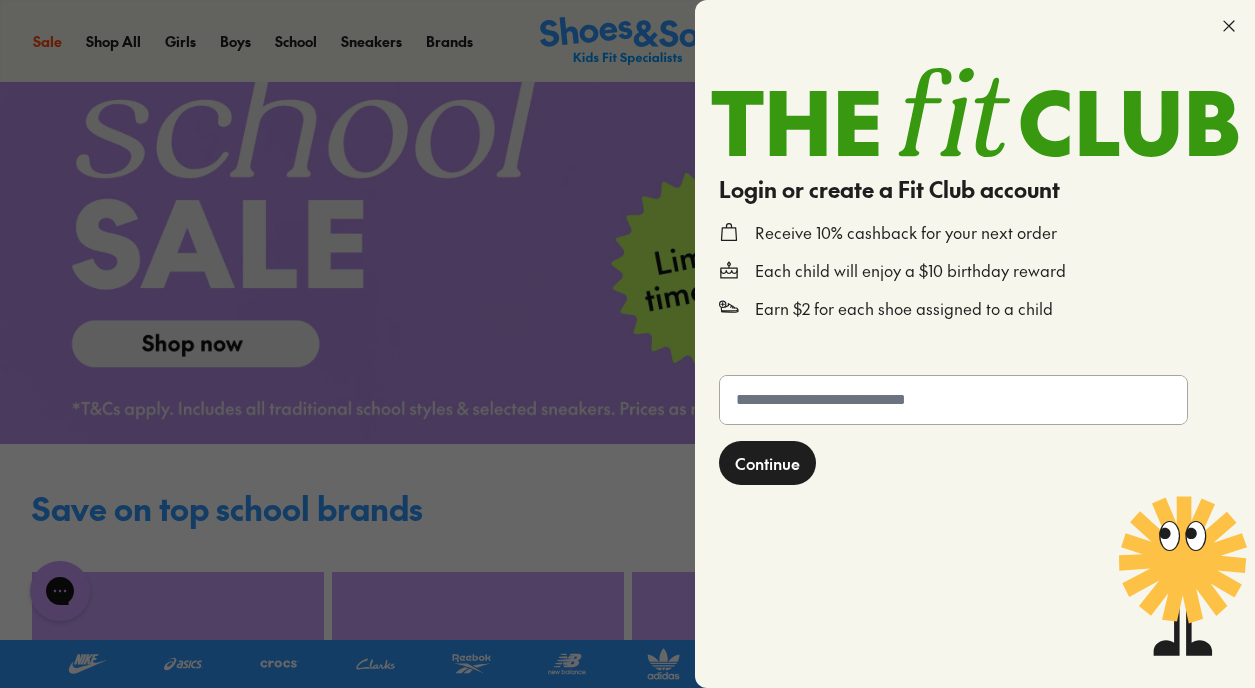 click 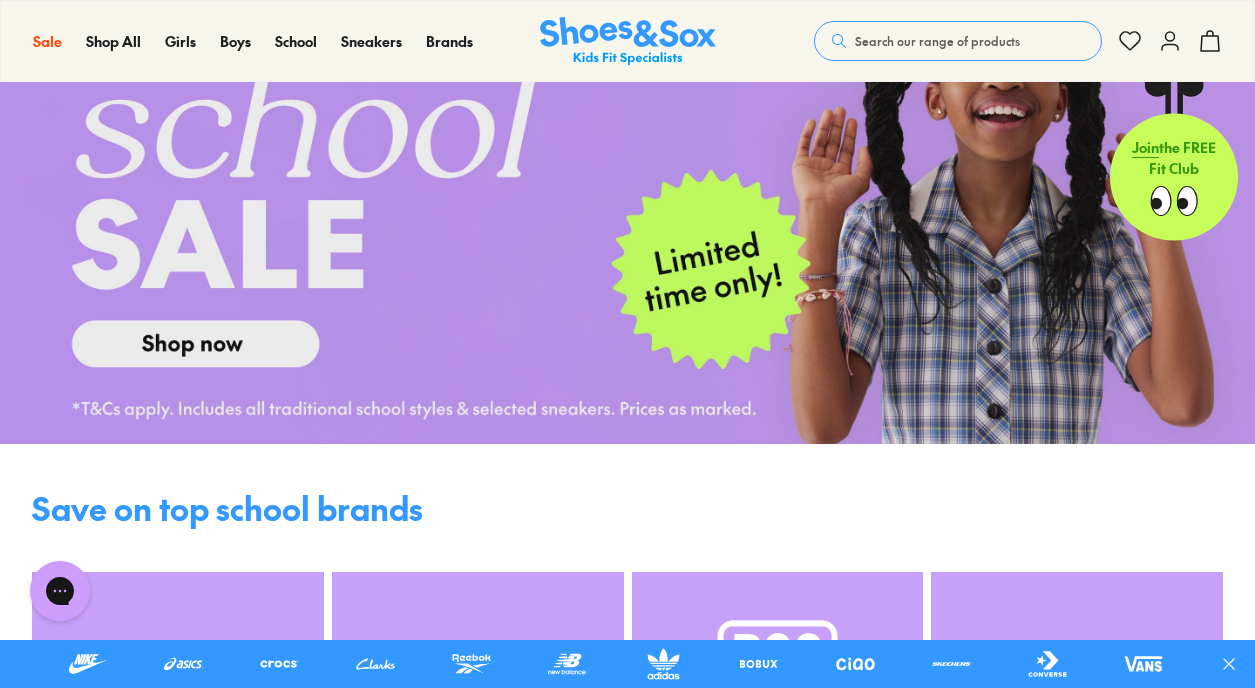 click 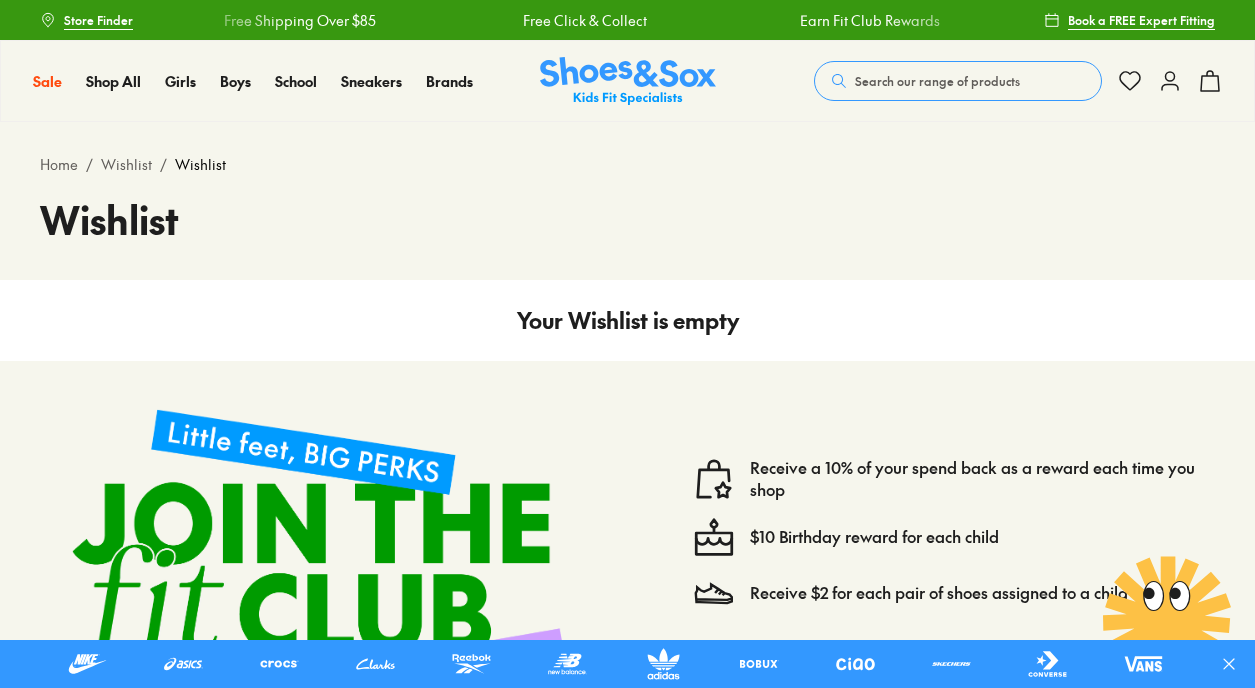 scroll, scrollTop: 0, scrollLeft: 0, axis: both 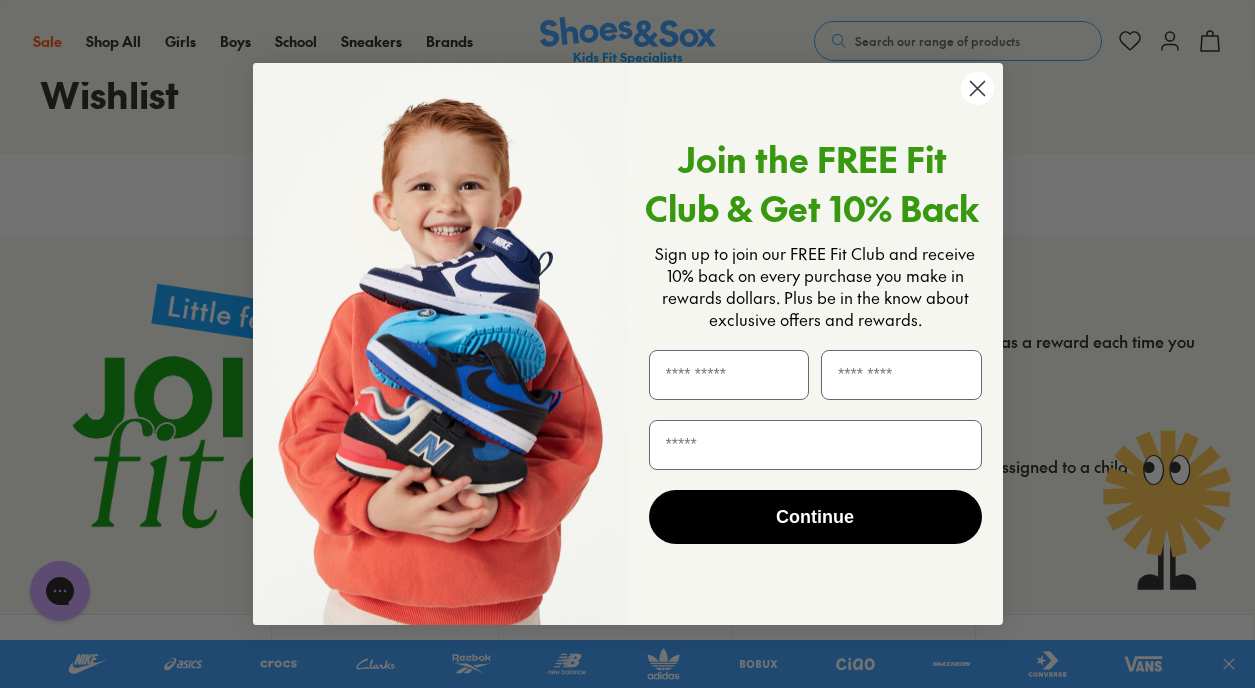 click 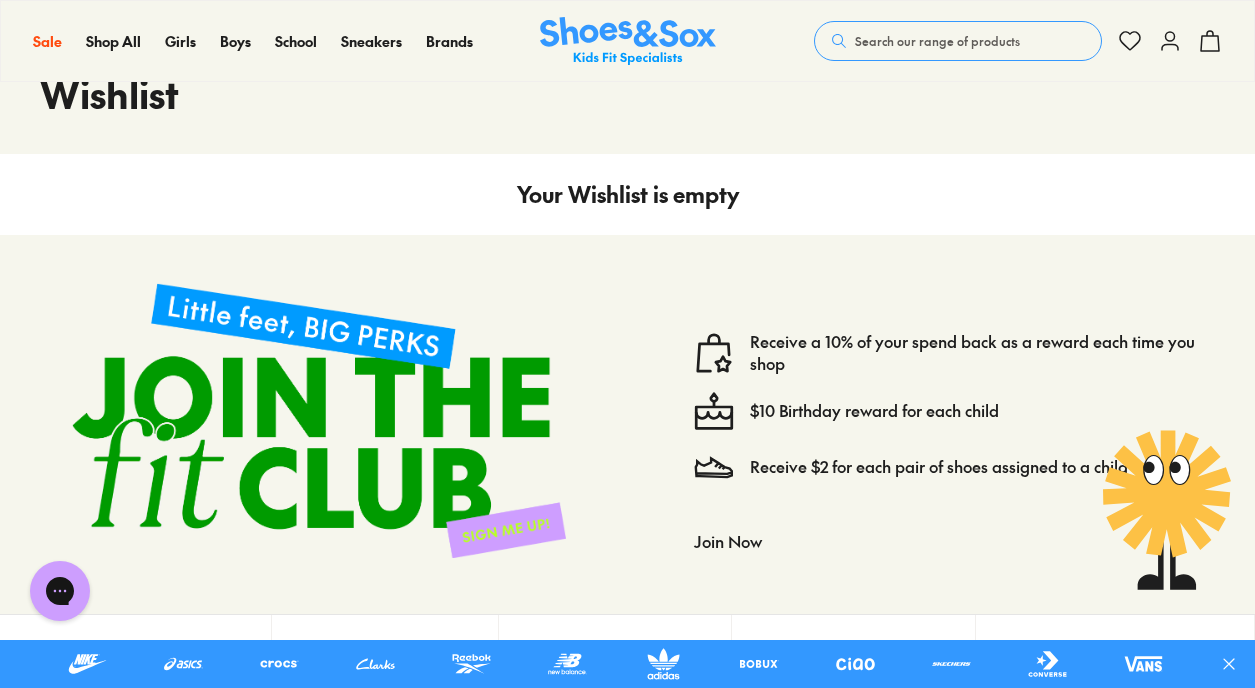 click 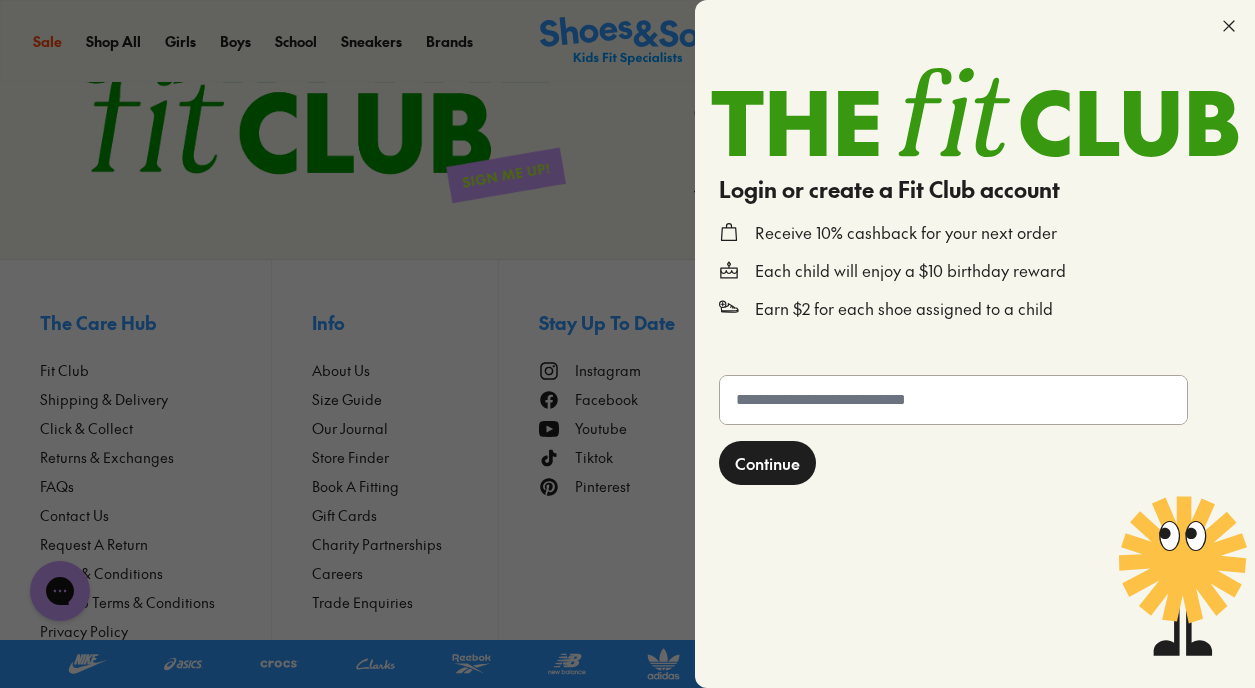 scroll, scrollTop: 482, scrollLeft: 0, axis: vertical 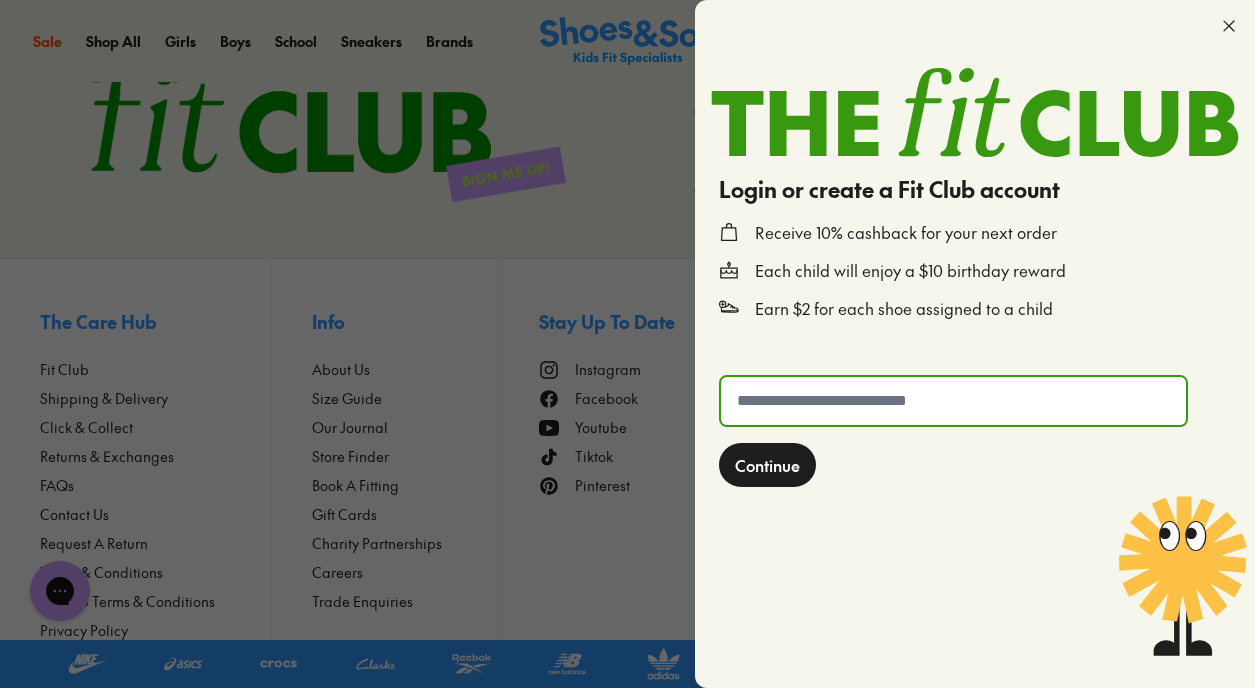 click 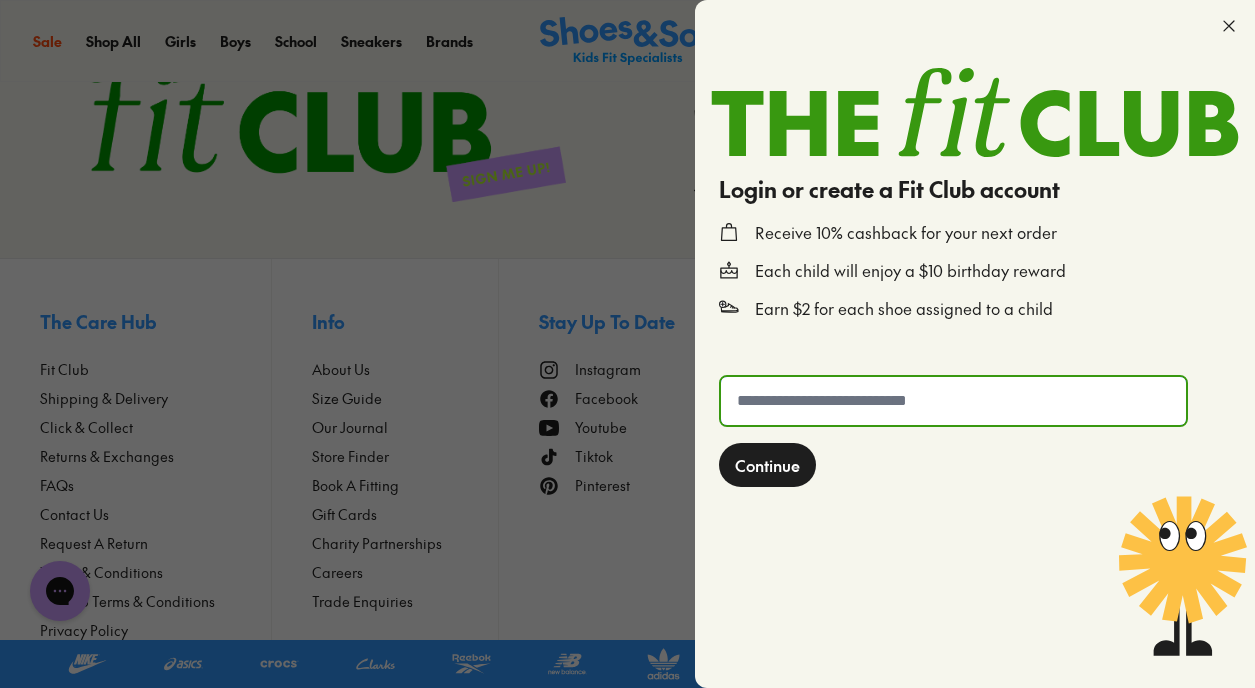 type on "**********" 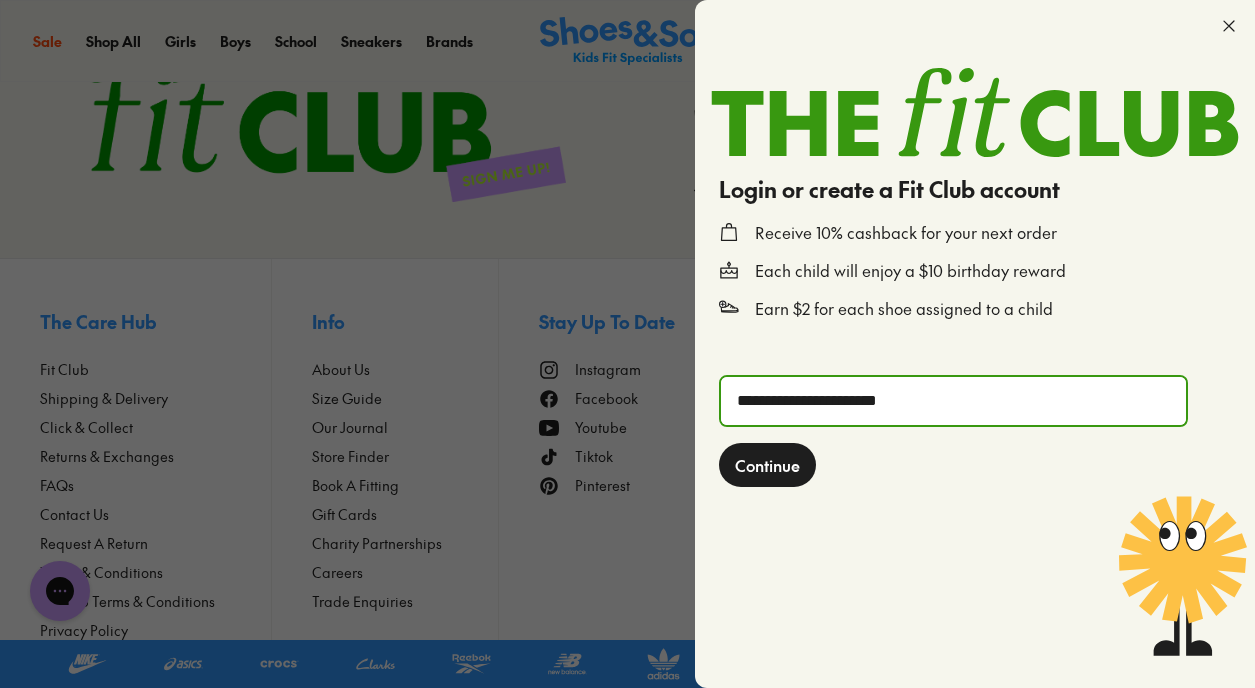 click on "Continue" 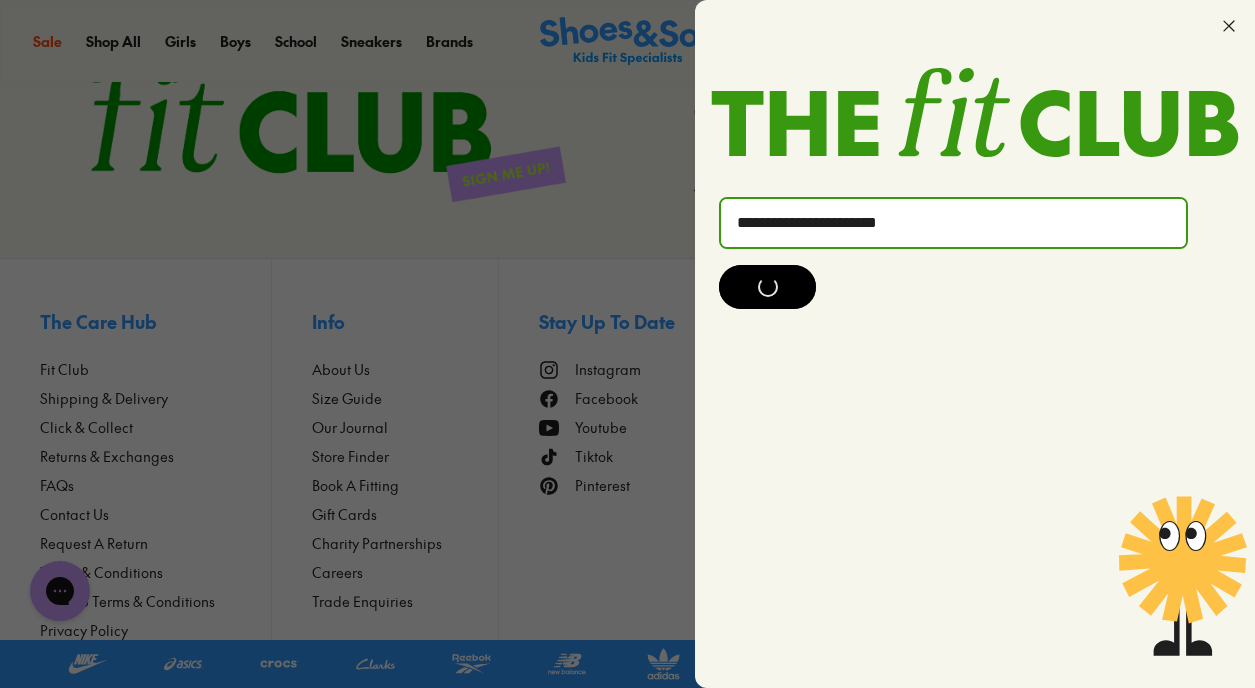 click on "**********" 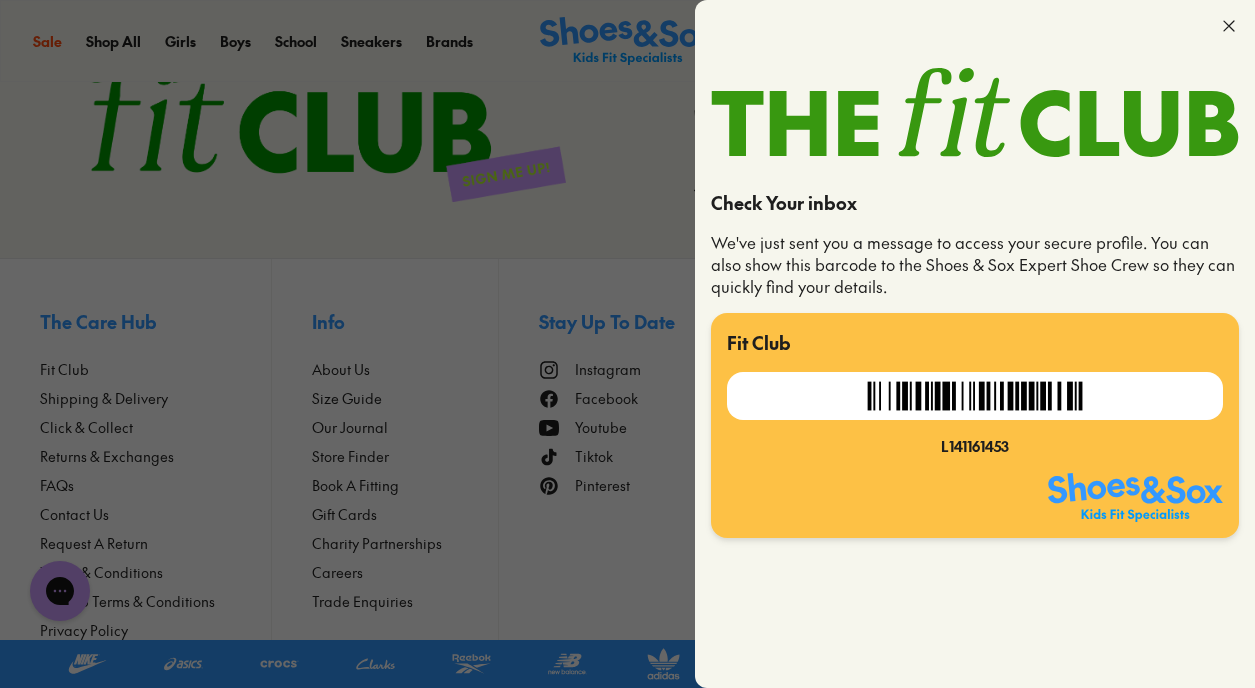 click 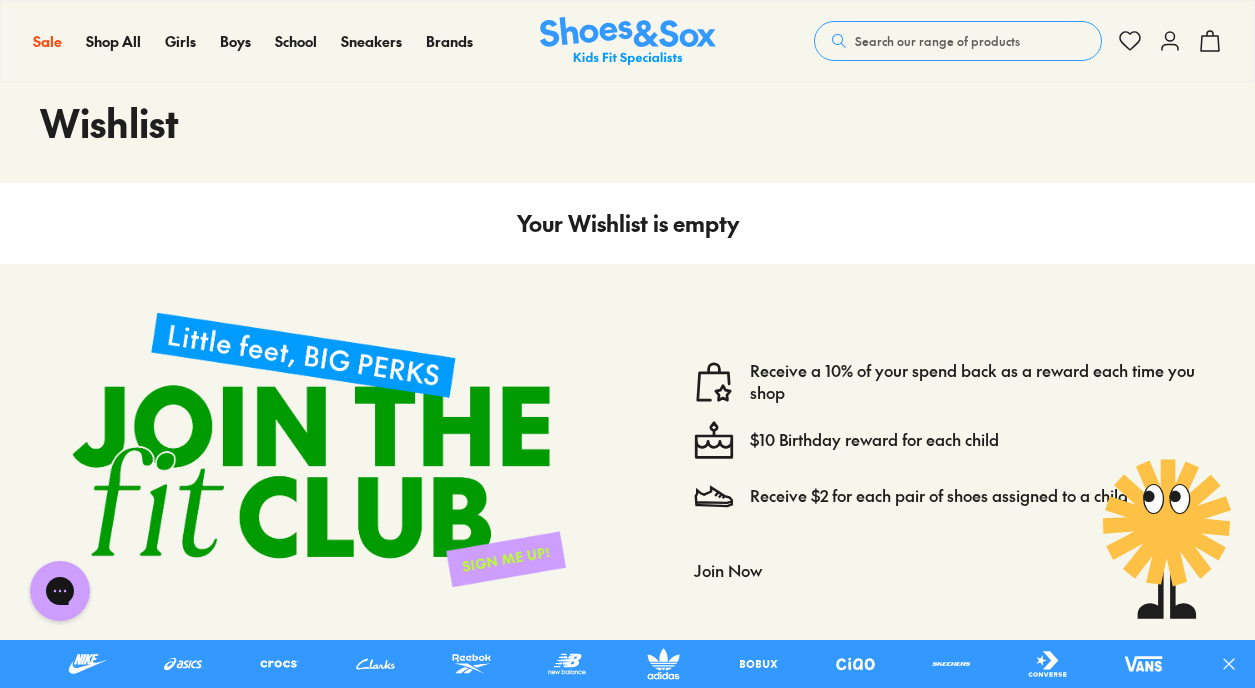 scroll, scrollTop: 98, scrollLeft: 0, axis: vertical 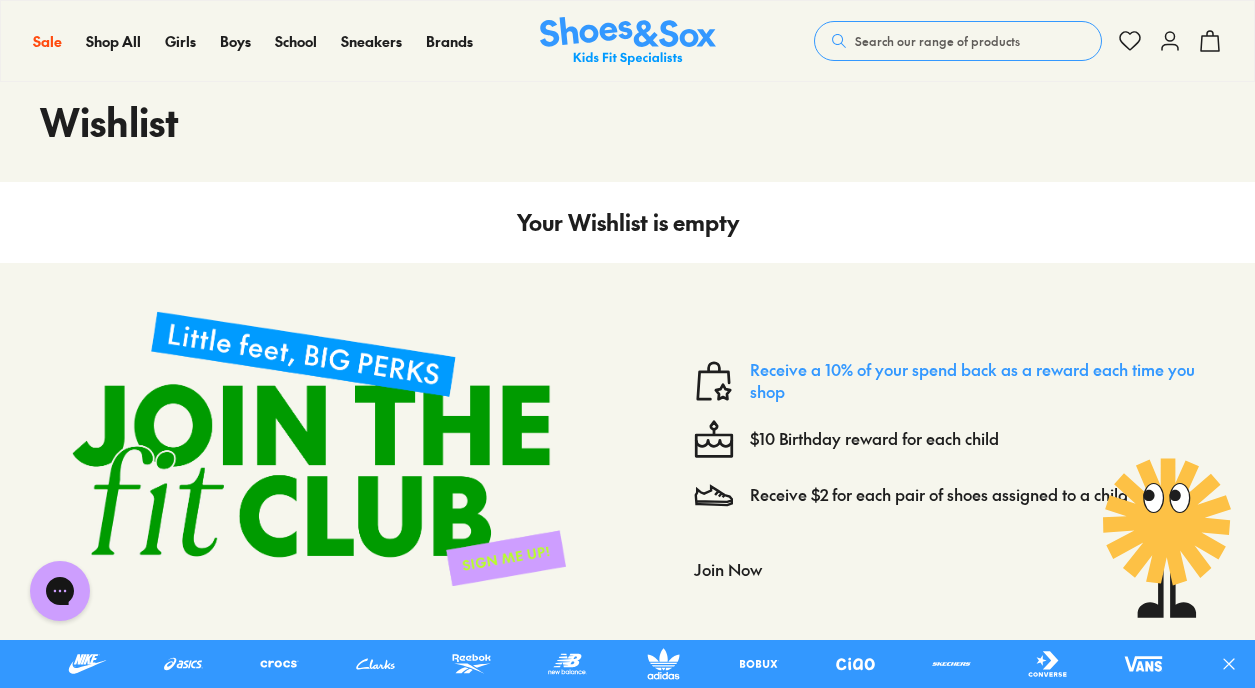 click on "Receive a 10% of your spend back as a reward each time you shop" at bounding box center (974, 381) 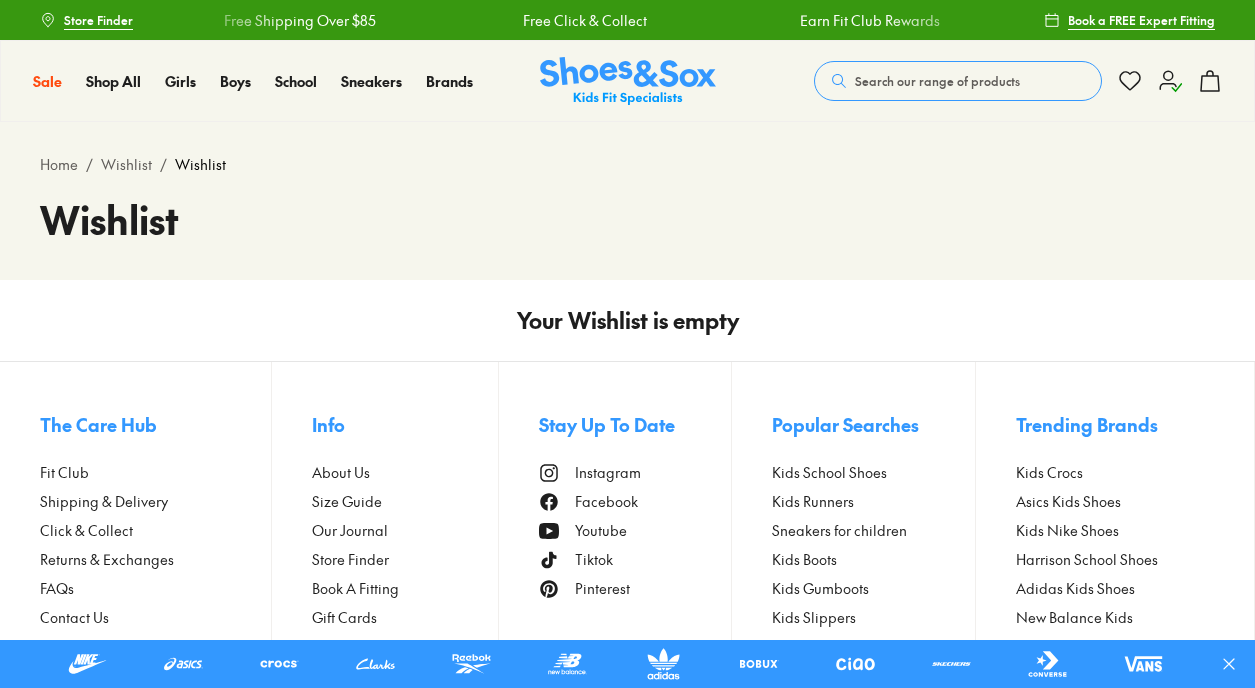 scroll, scrollTop: 0, scrollLeft: 0, axis: both 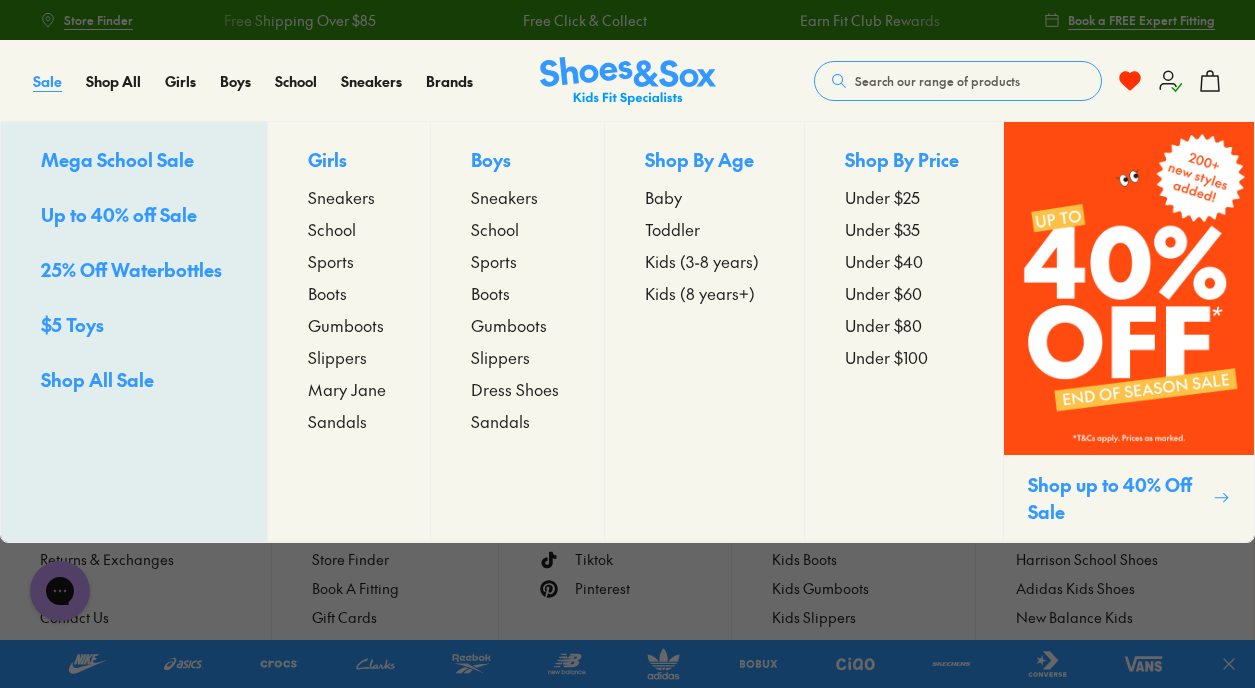 click on "Sale" at bounding box center (47, 81) 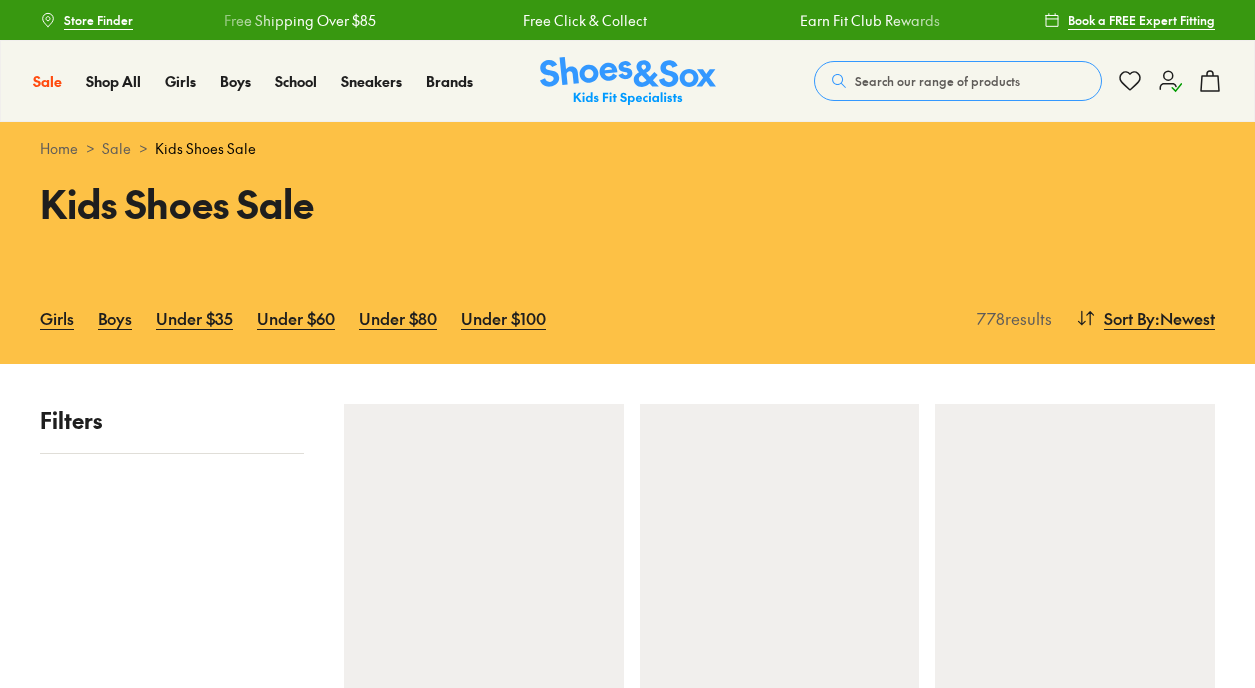 scroll, scrollTop: 0, scrollLeft: 0, axis: both 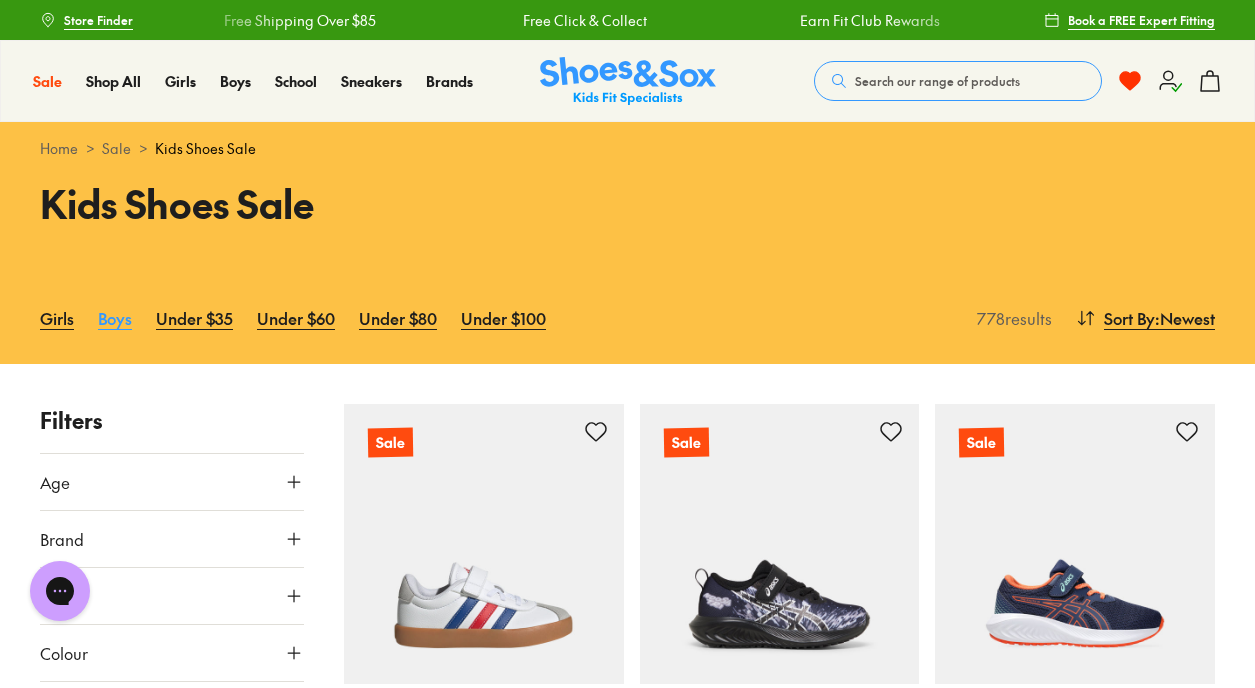 click on "Boys" at bounding box center (115, 318) 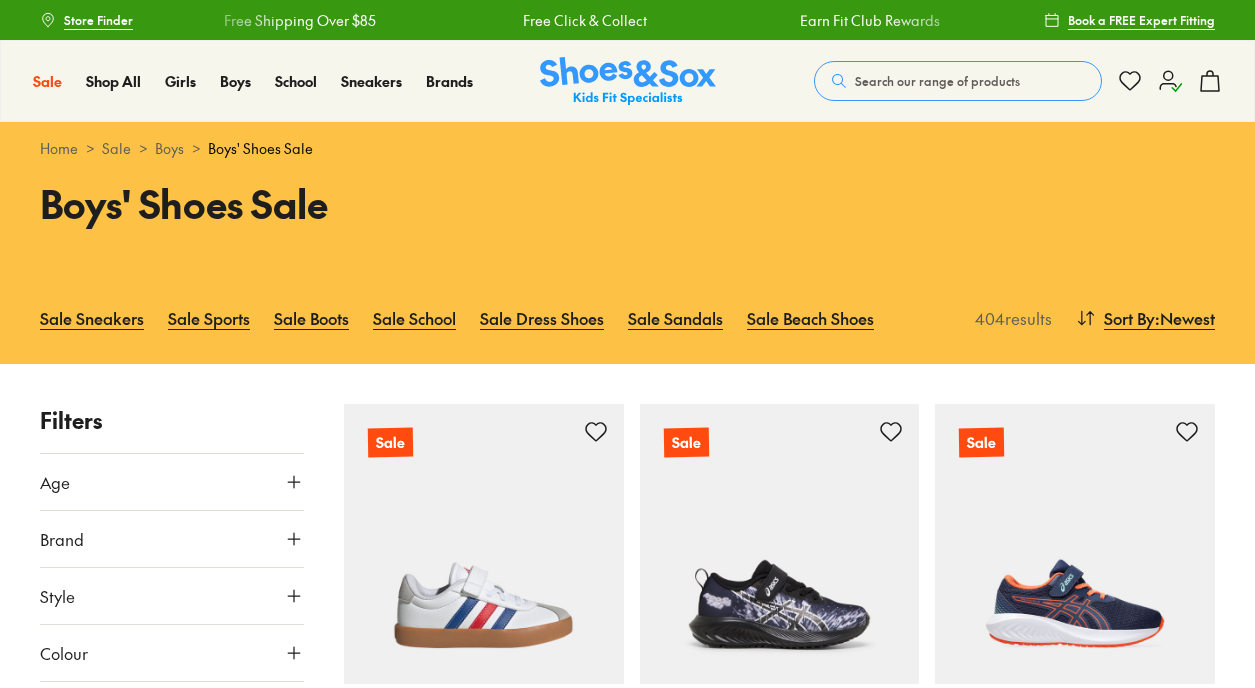 scroll, scrollTop: 0, scrollLeft: 0, axis: both 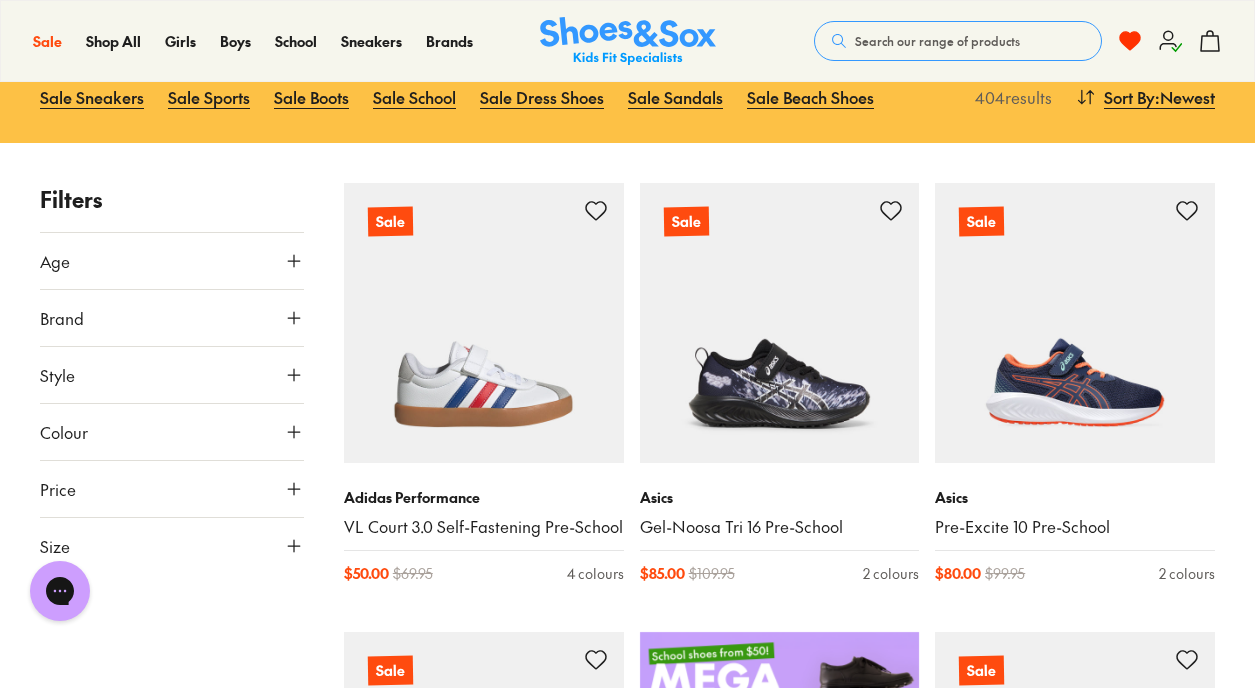 click 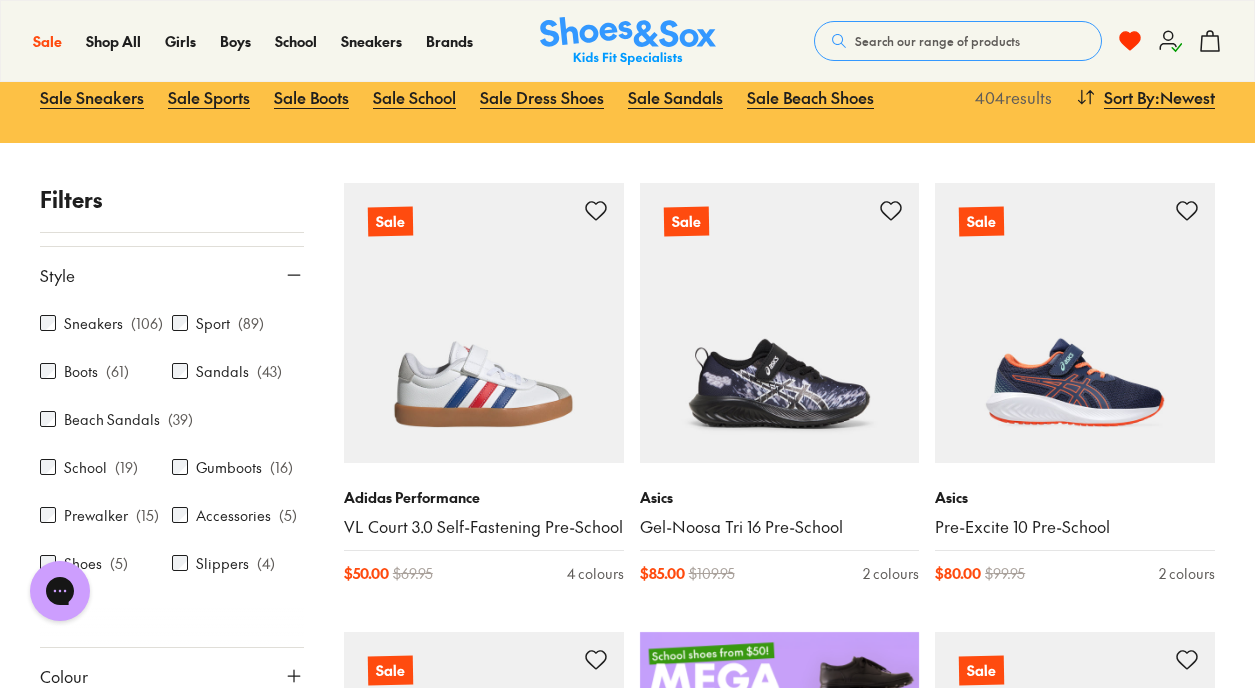 scroll, scrollTop: 82, scrollLeft: 0, axis: vertical 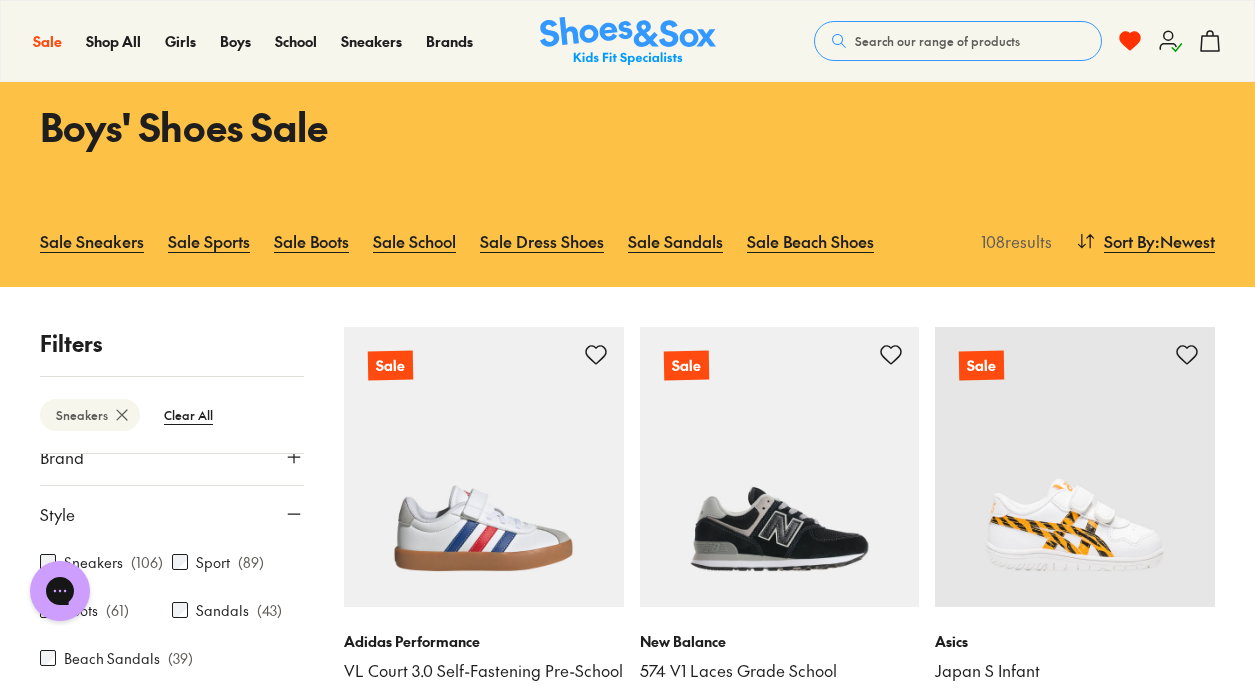 click 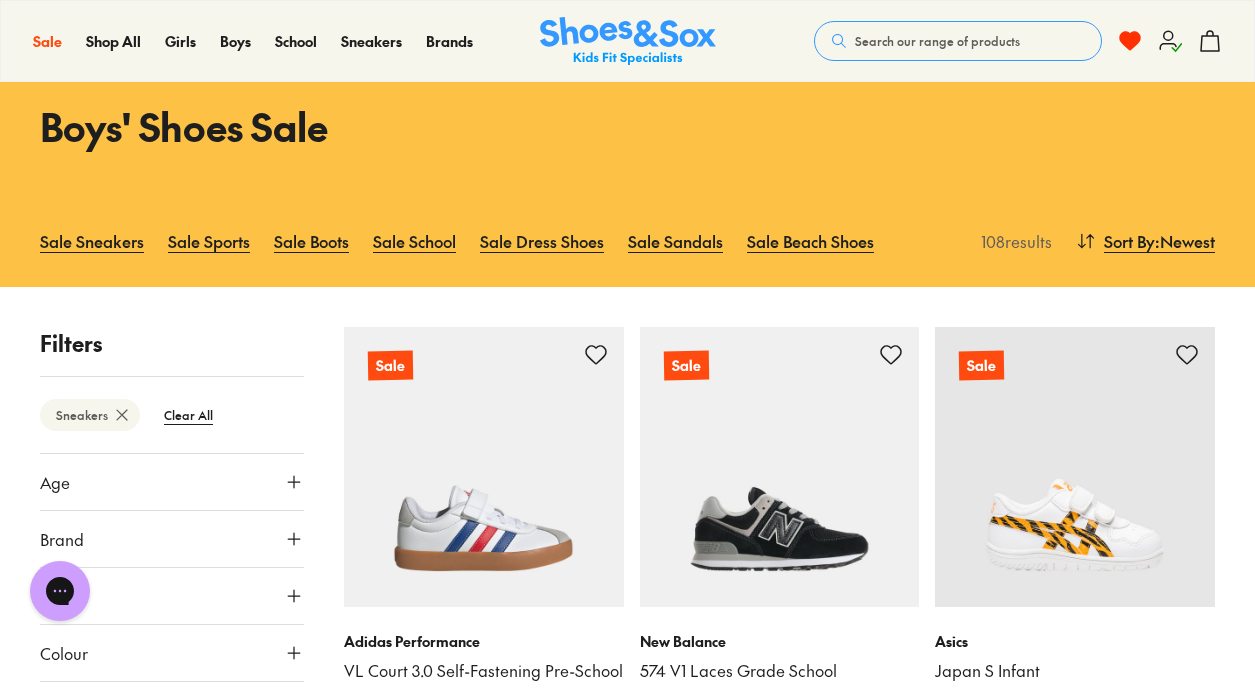 scroll, scrollTop: 0, scrollLeft: 0, axis: both 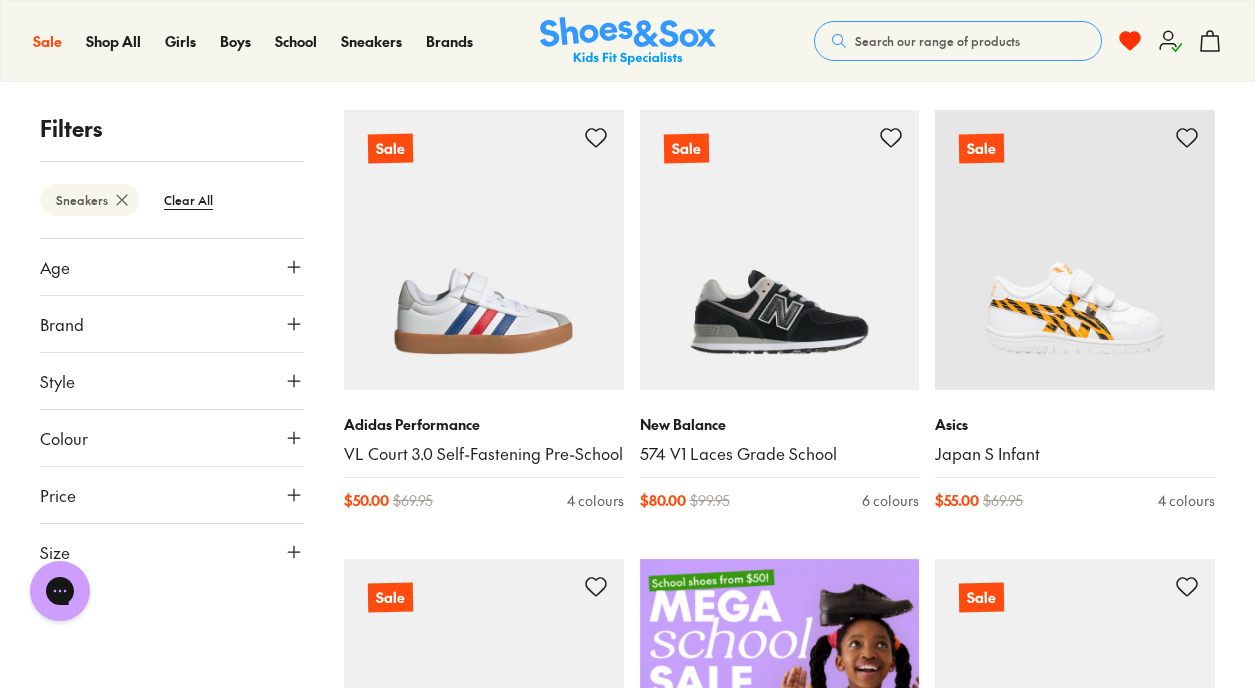 click 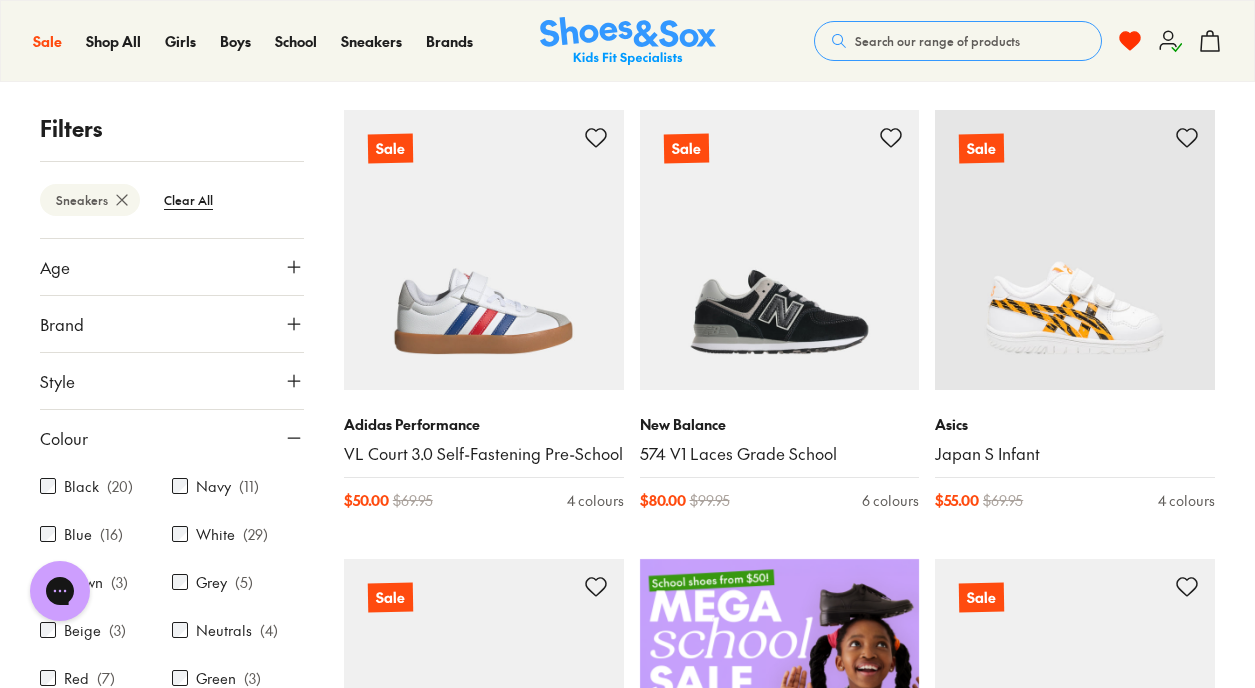 scroll, scrollTop: 104, scrollLeft: 0, axis: vertical 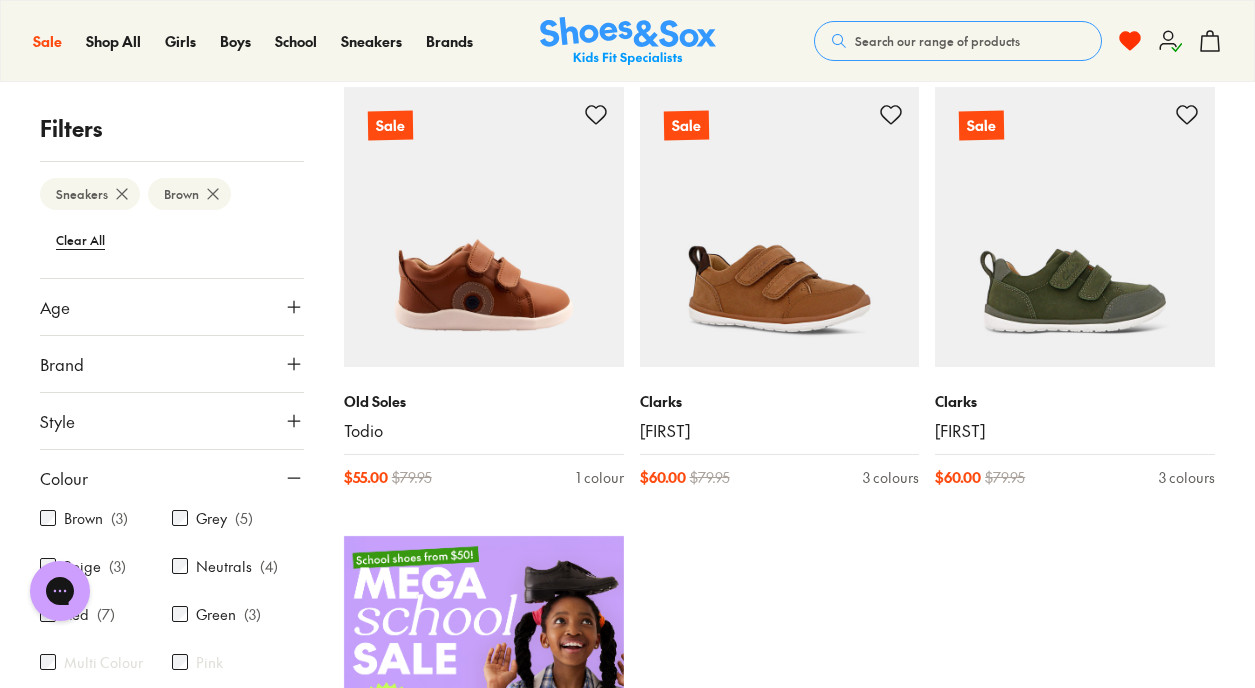 click on "Sneakers" at bounding box center [90, 194] 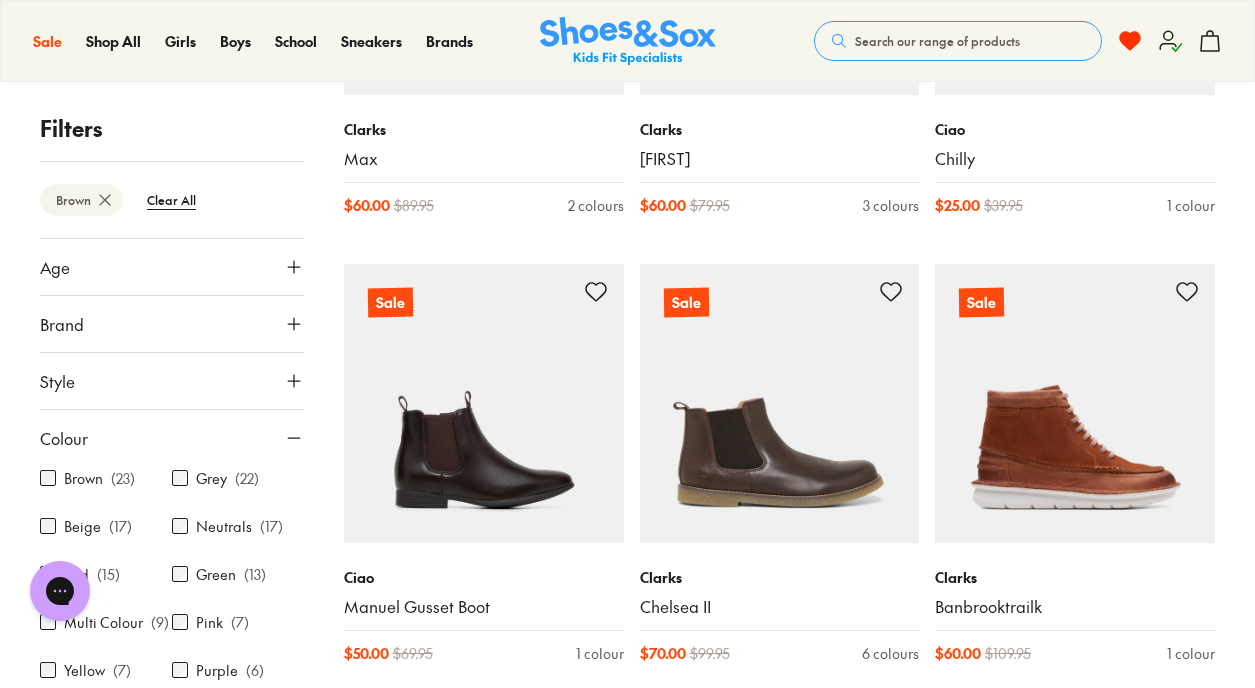 scroll, scrollTop: 3277, scrollLeft: 0, axis: vertical 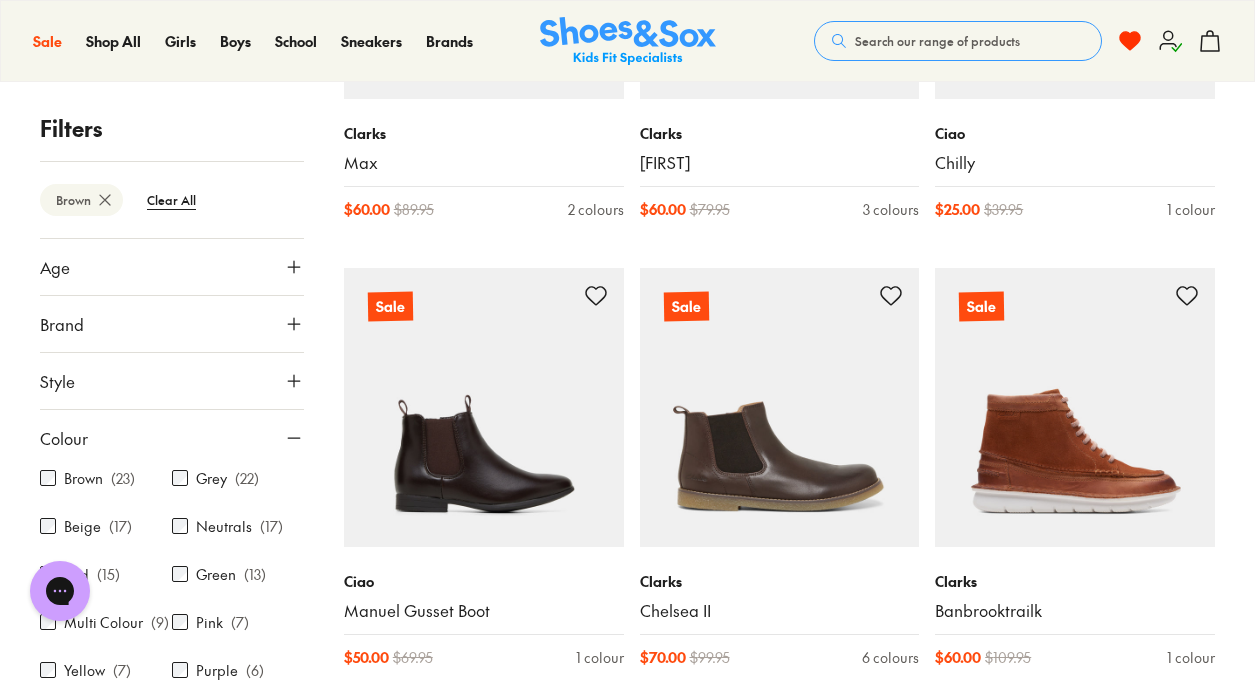 click 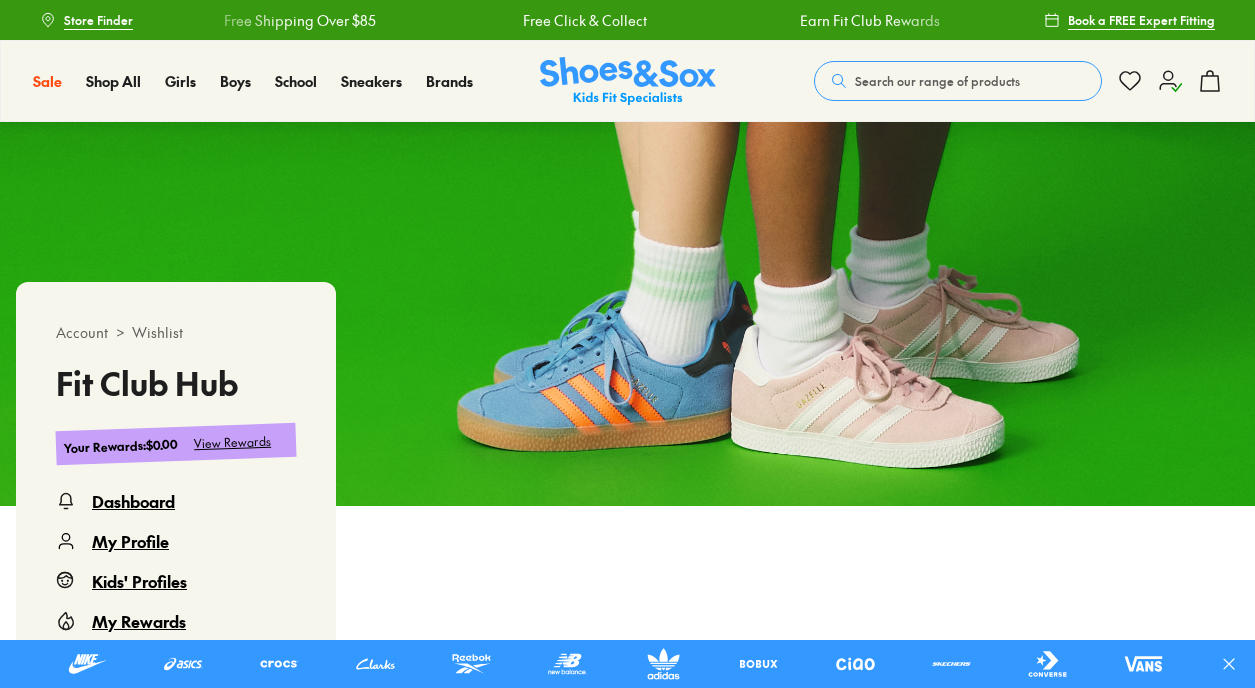 scroll, scrollTop: 0, scrollLeft: 0, axis: both 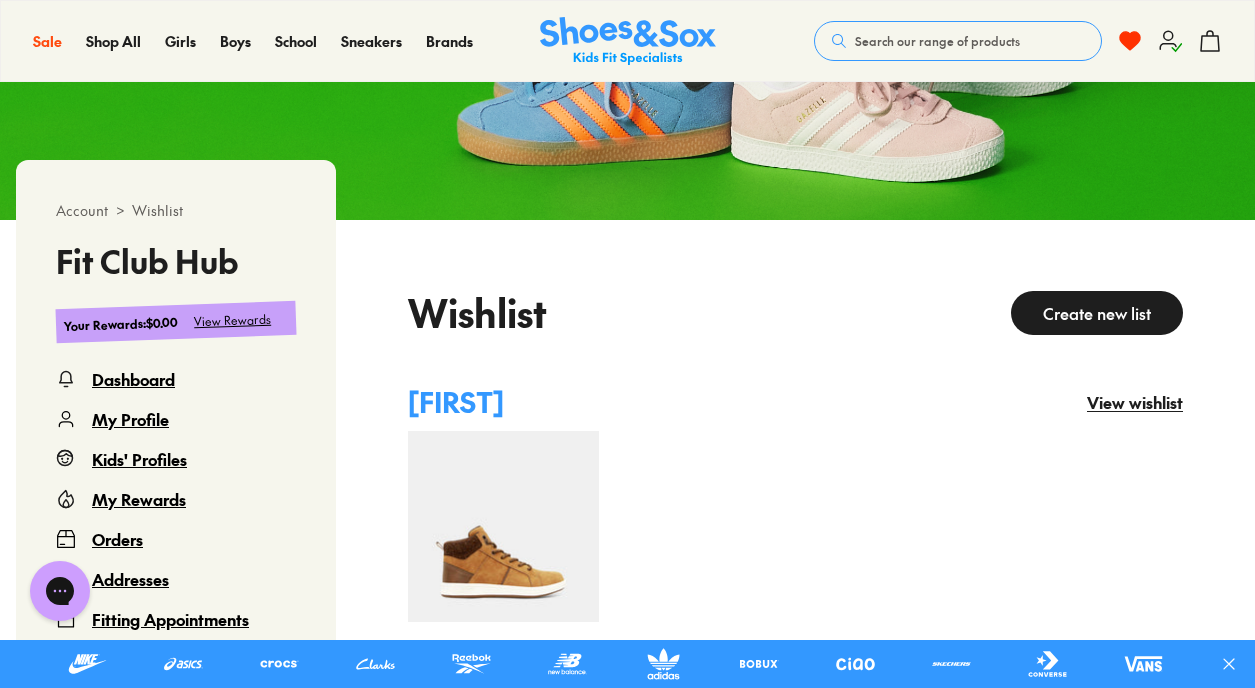 click at bounding box center [503, 526] 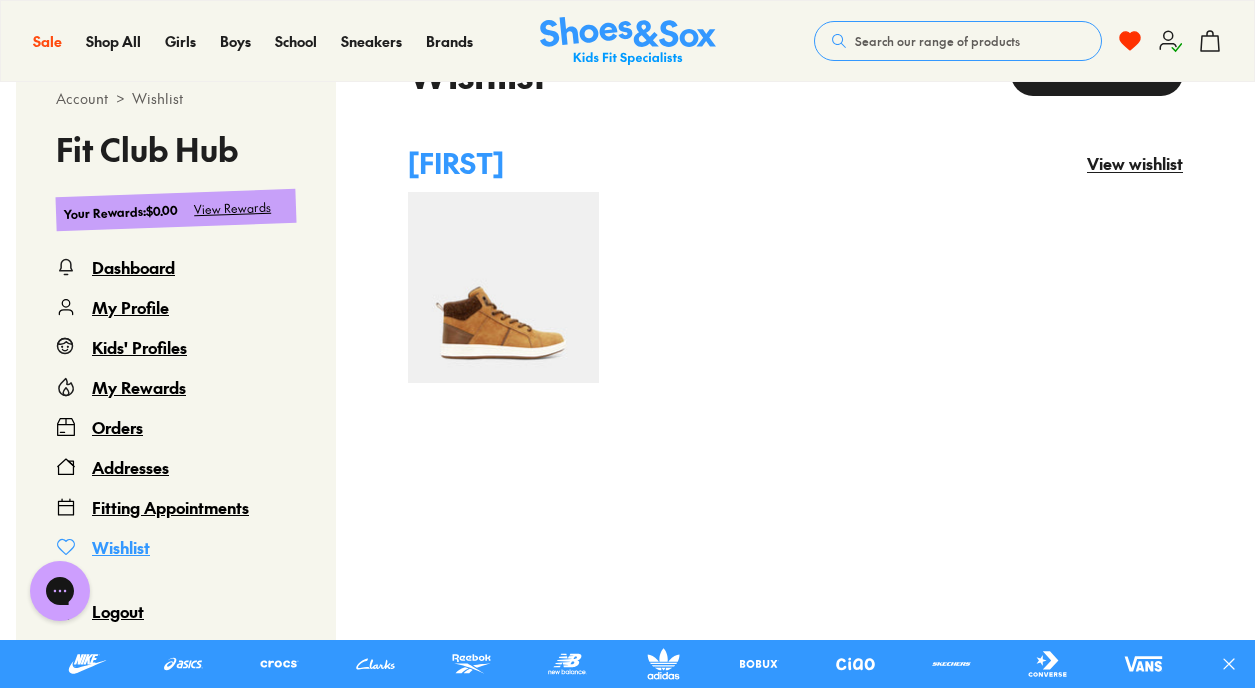 scroll, scrollTop: 534, scrollLeft: 0, axis: vertical 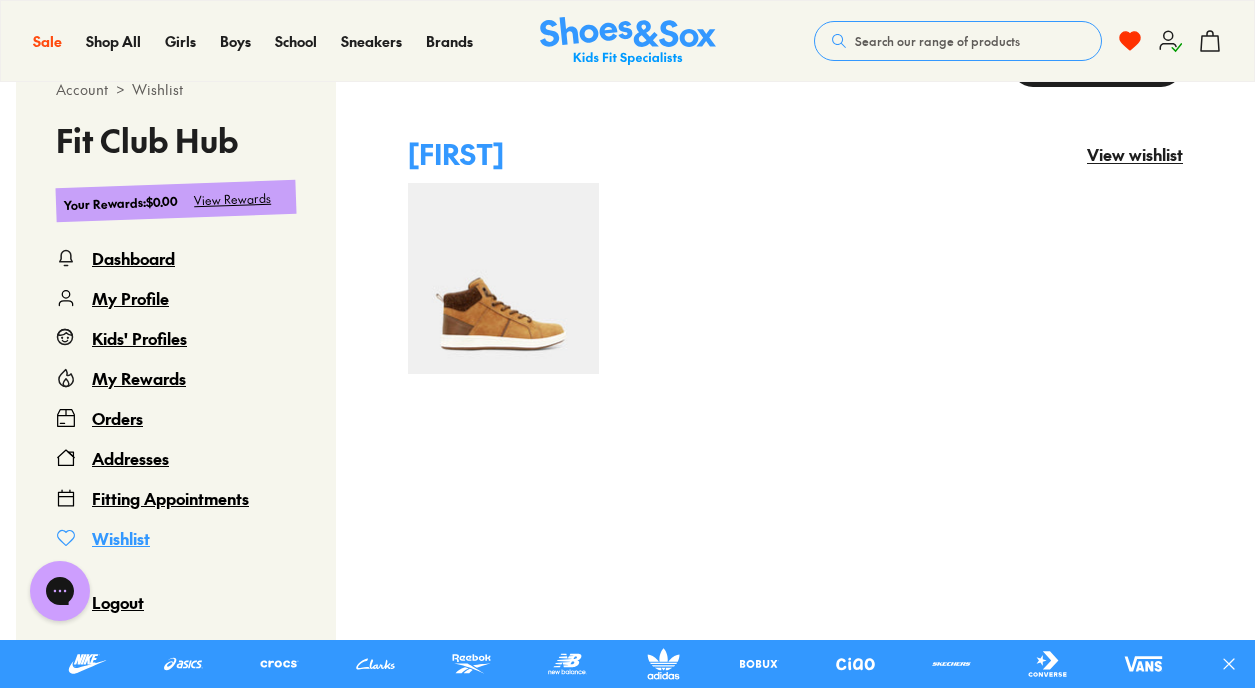 click on "View wishlist" at bounding box center [1135, 154] 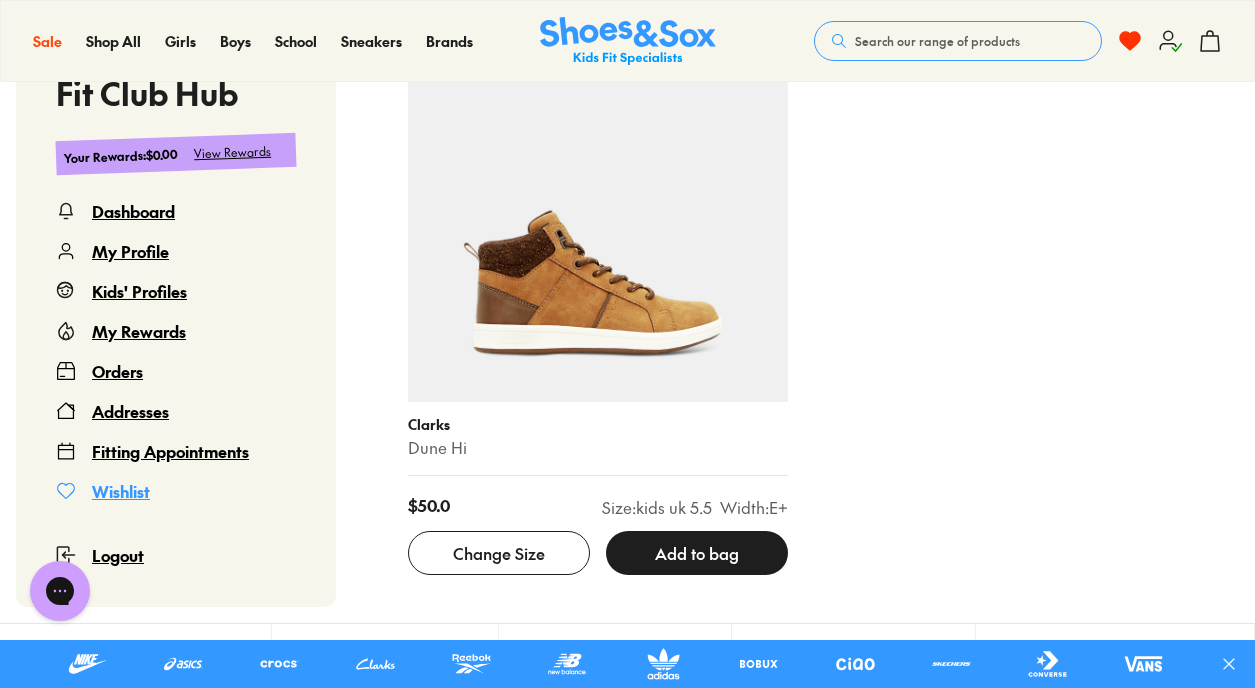 scroll, scrollTop: 755, scrollLeft: 0, axis: vertical 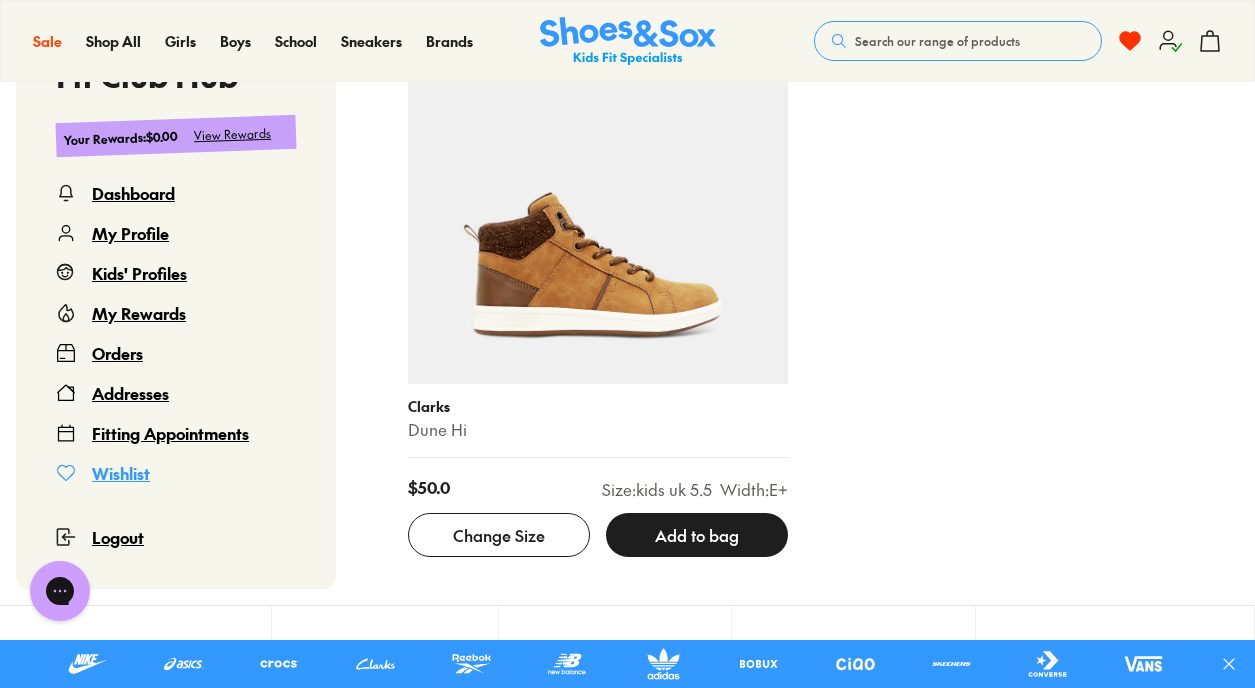click at bounding box center (598, 194) 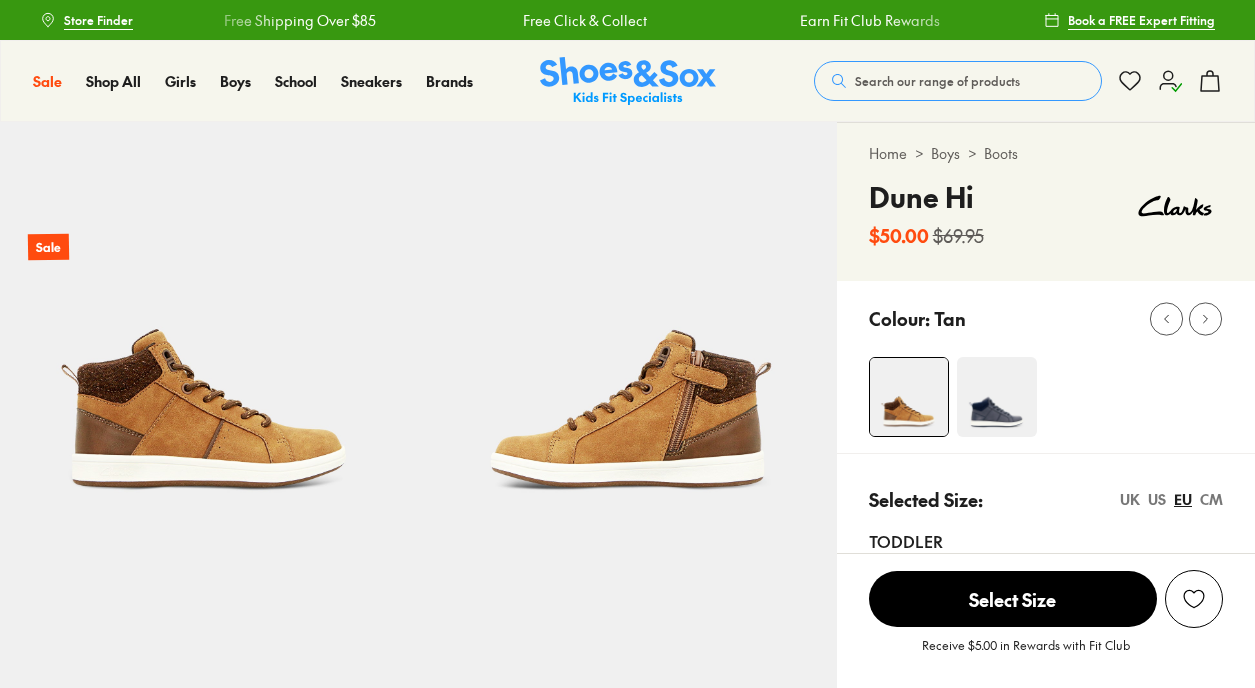 scroll, scrollTop: 0, scrollLeft: 0, axis: both 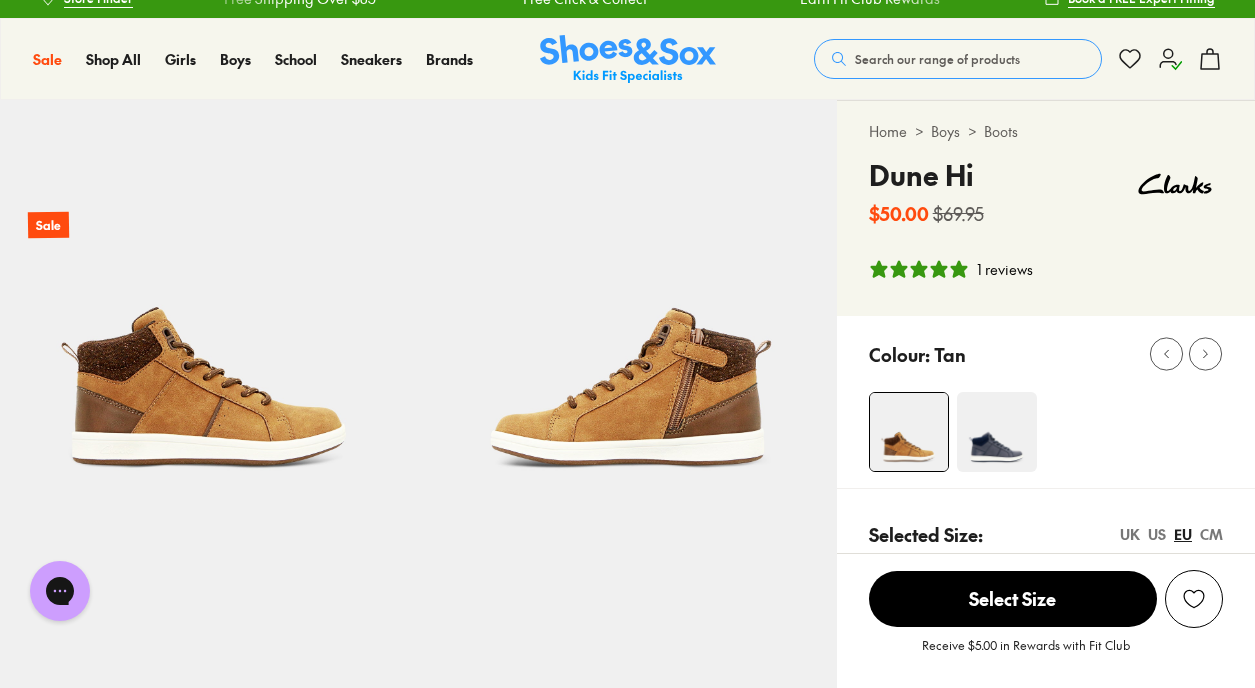 select on "*" 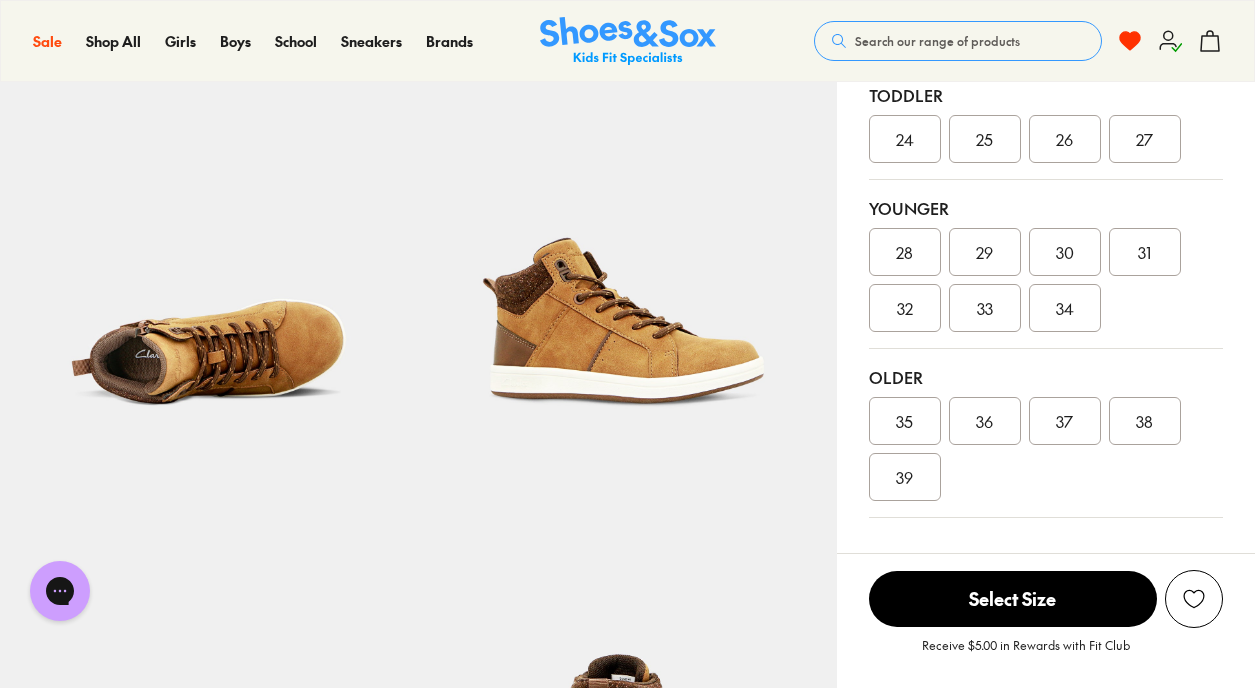 scroll, scrollTop: 505, scrollLeft: 0, axis: vertical 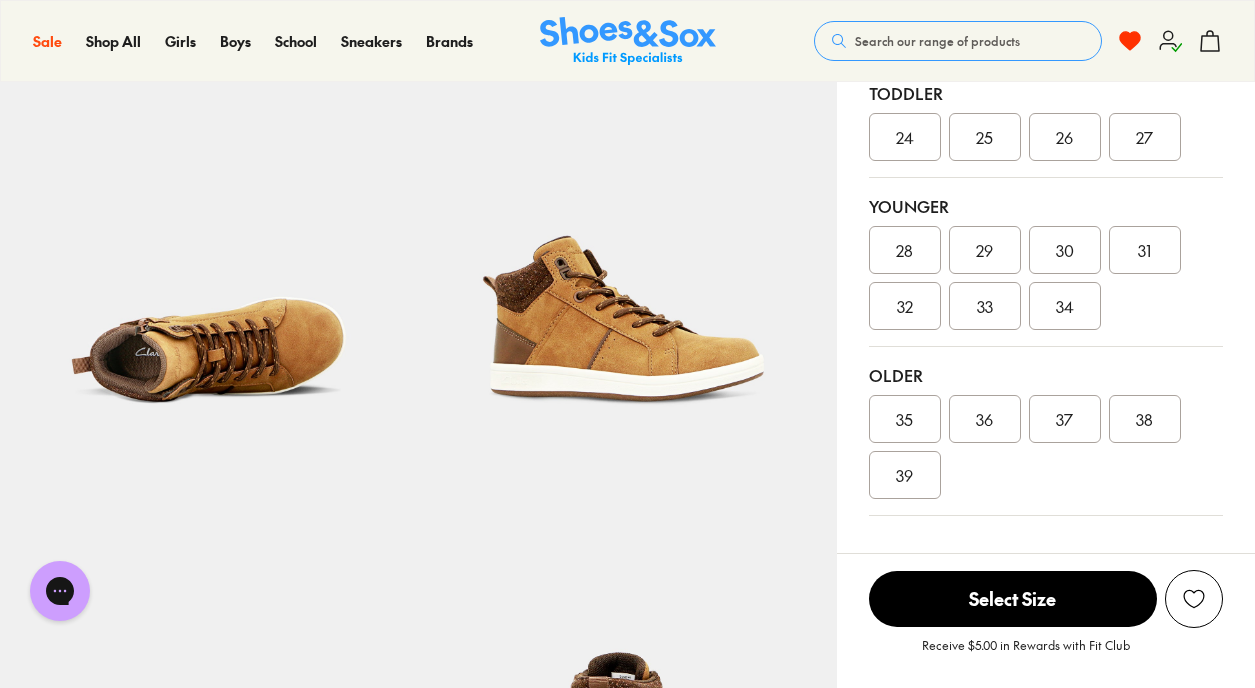 click on "38" at bounding box center [1144, 419] 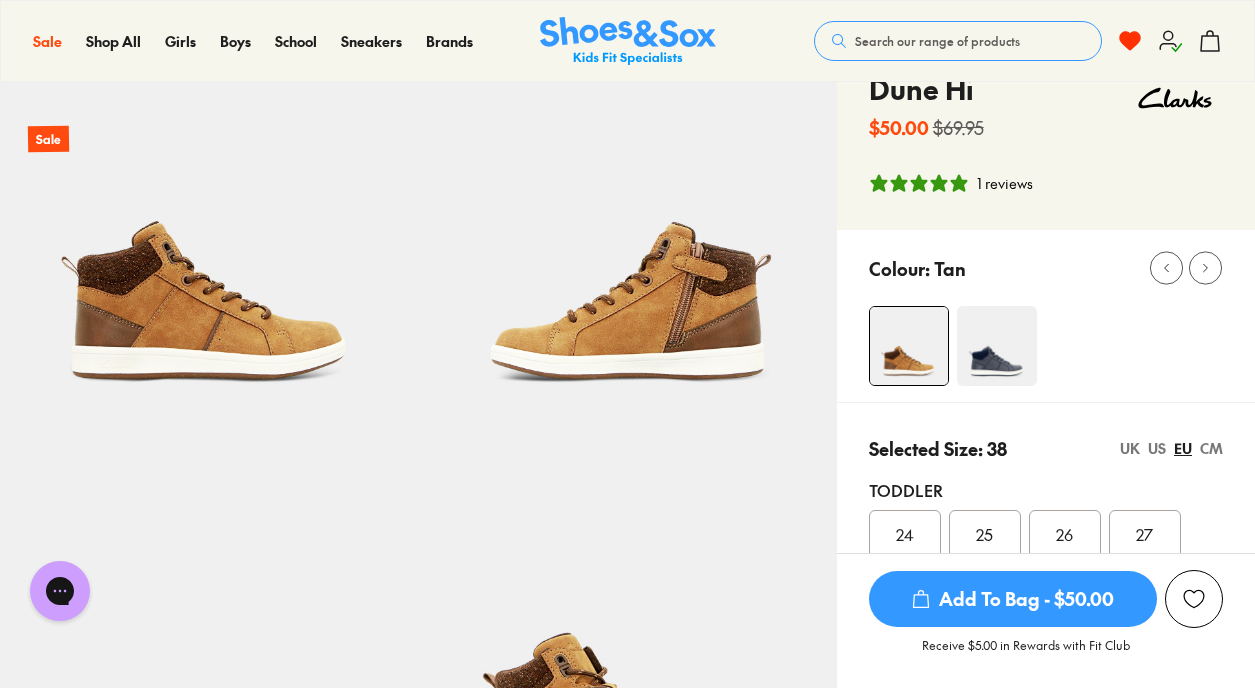scroll, scrollTop: 0, scrollLeft: 0, axis: both 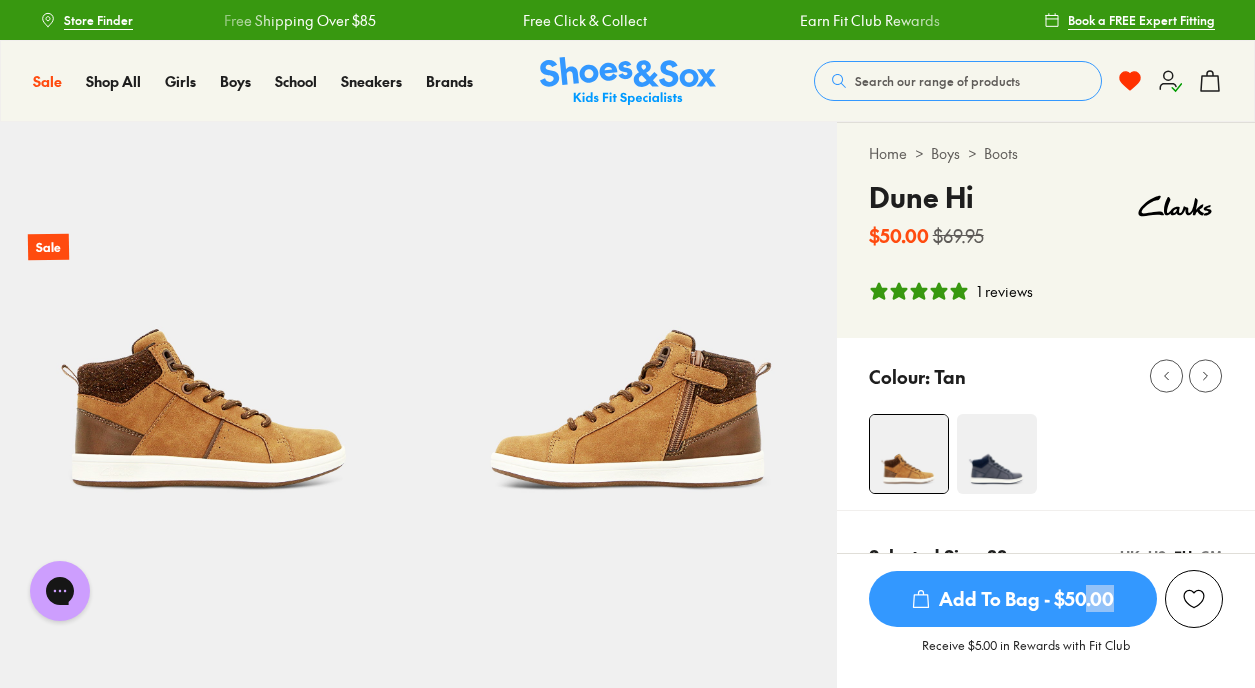 click on "Add To Bag - $50.00" at bounding box center (1013, 599) 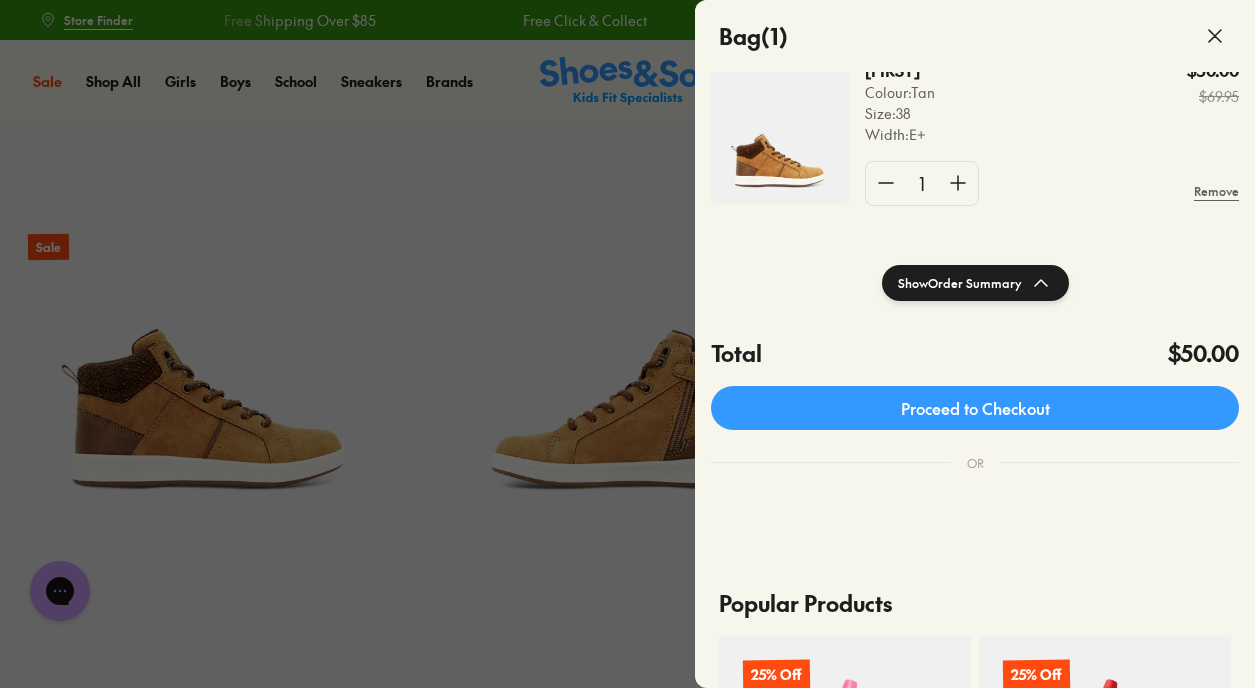 scroll, scrollTop: 175, scrollLeft: 0, axis: vertical 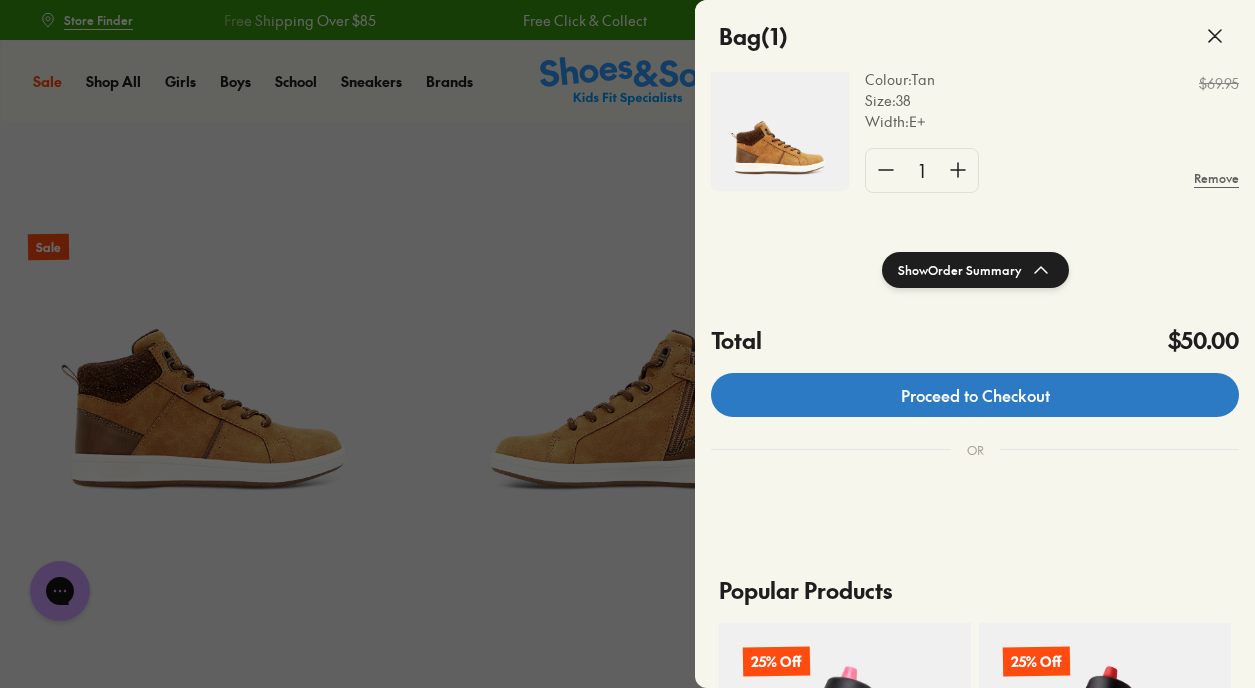 click on "Proceed to Checkout" 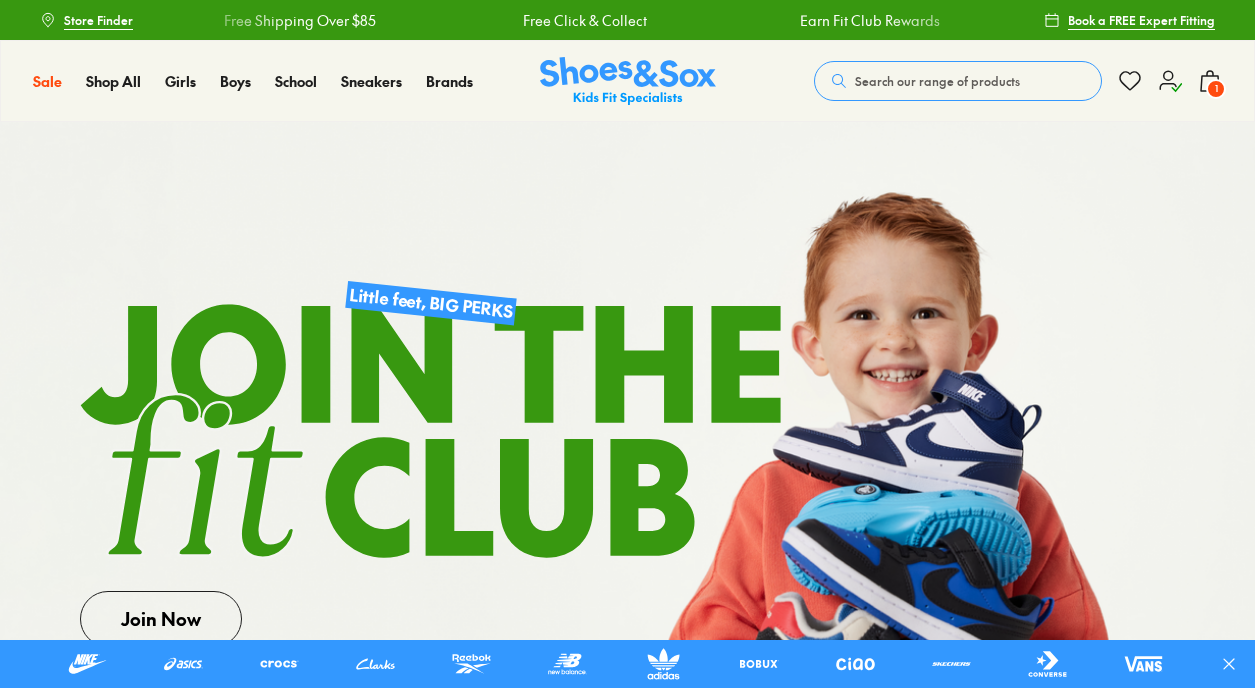 scroll, scrollTop: 0, scrollLeft: 0, axis: both 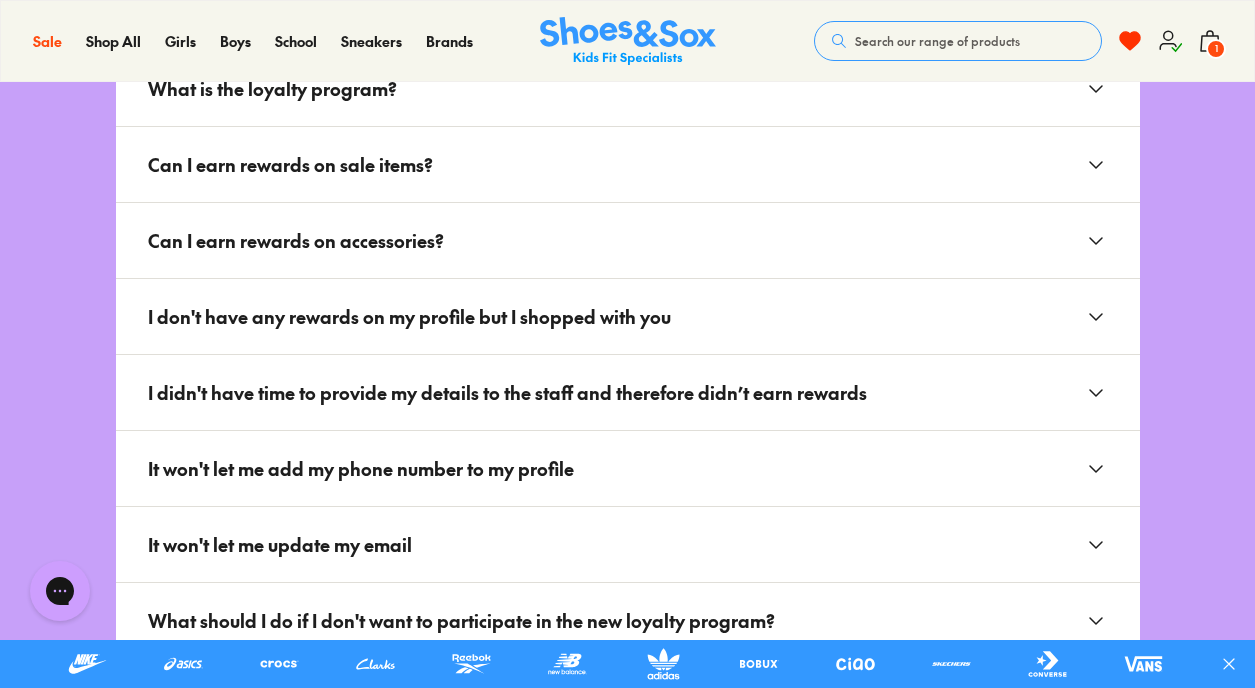 click 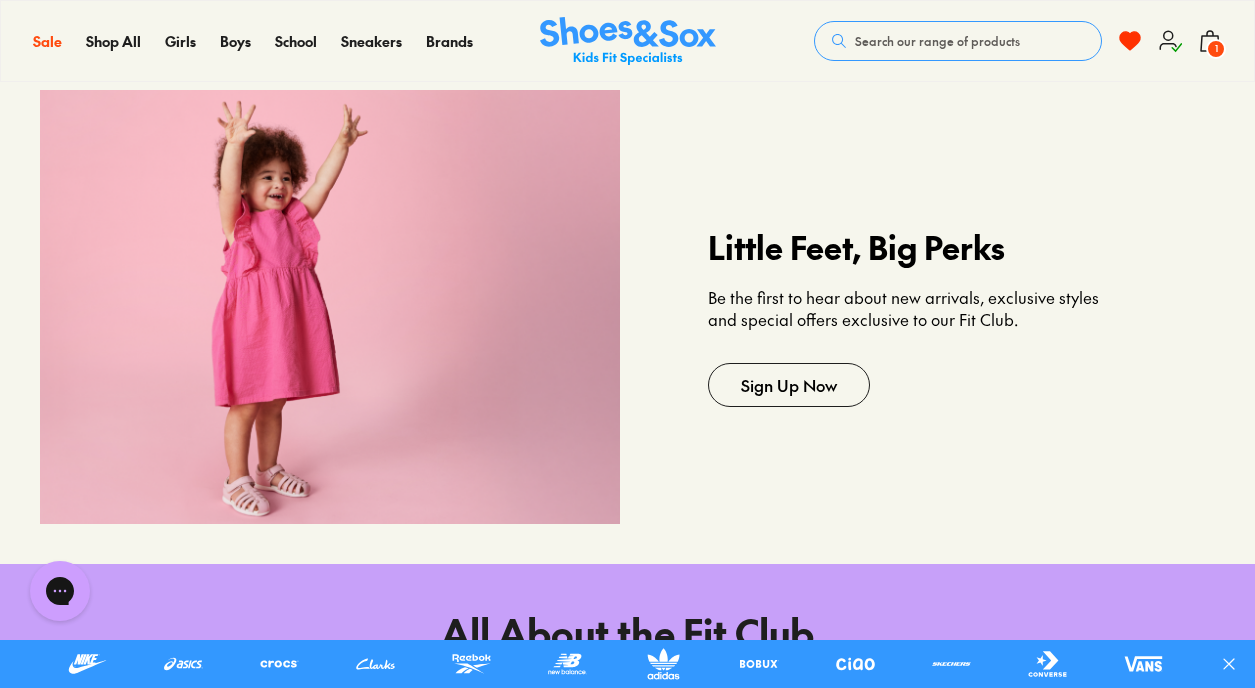 scroll, scrollTop: 1618, scrollLeft: 0, axis: vertical 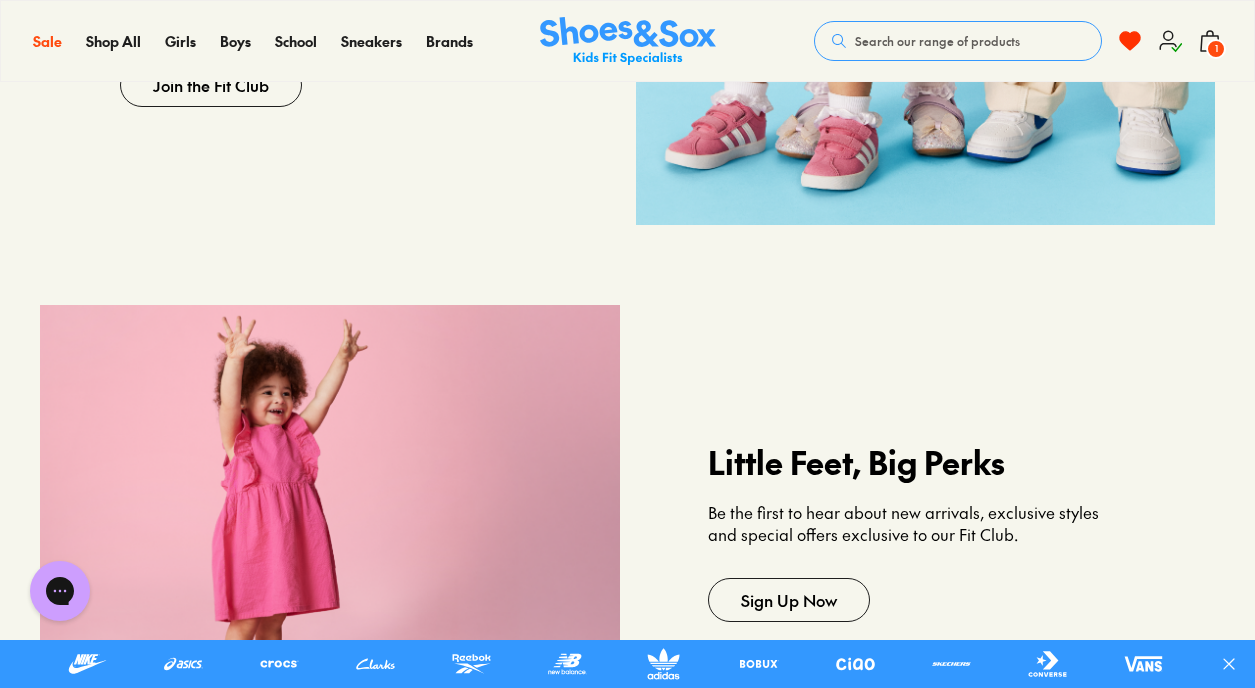 click 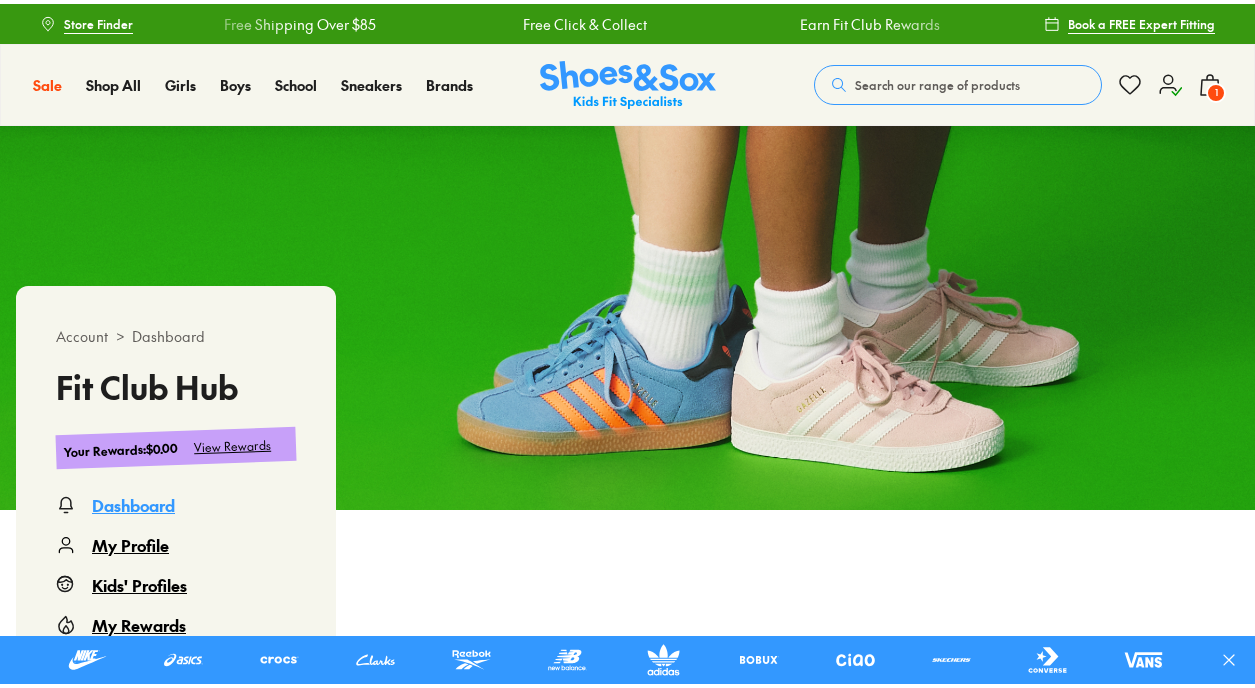 scroll, scrollTop: 0, scrollLeft: 0, axis: both 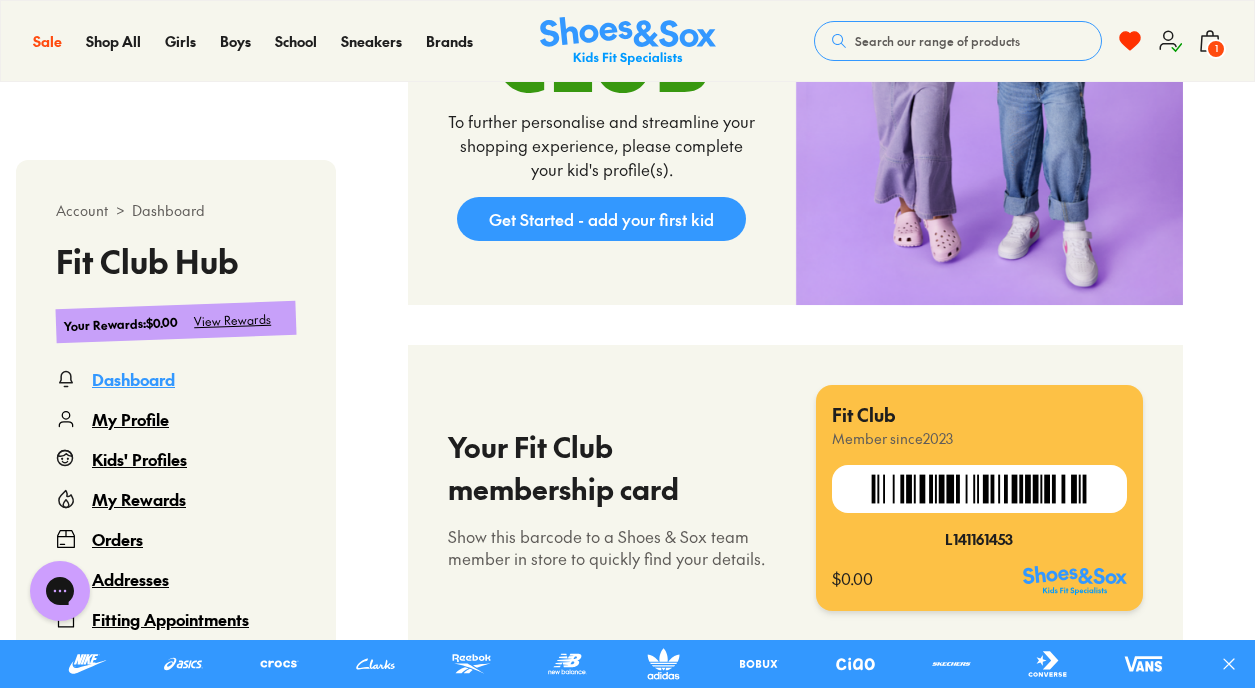 click on "Kids' Profiles" at bounding box center (139, 459) 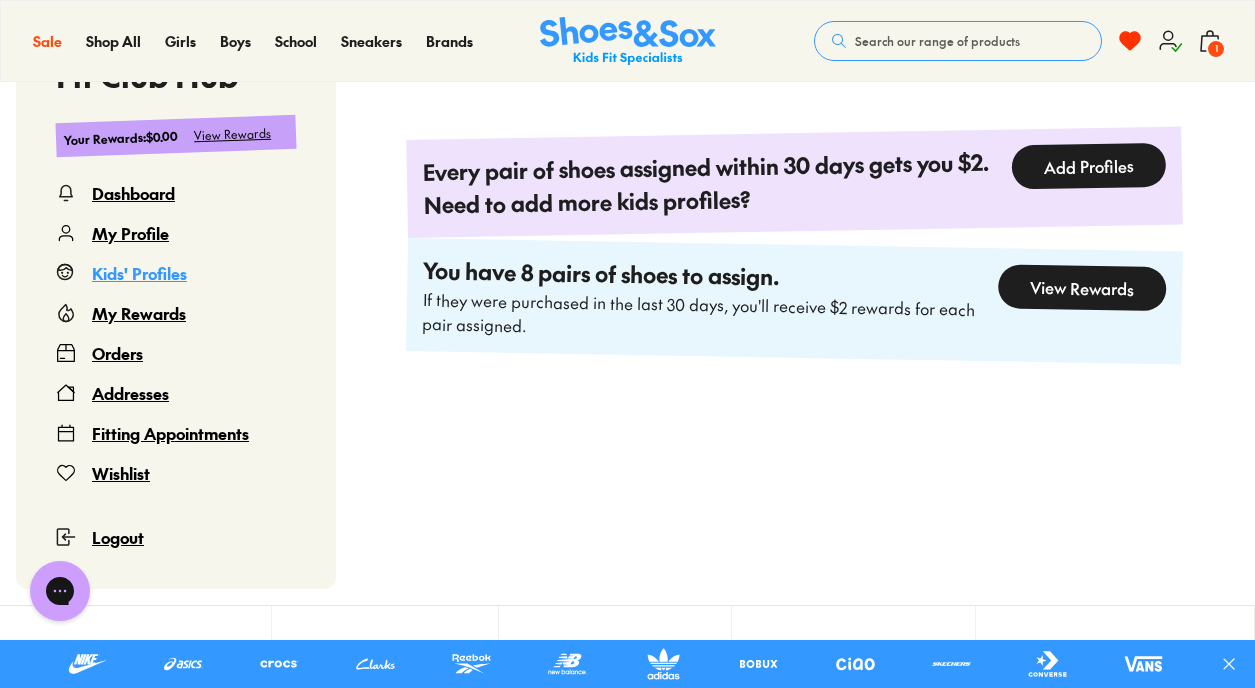 scroll, scrollTop: 602, scrollLeft: 0, axis: vertical 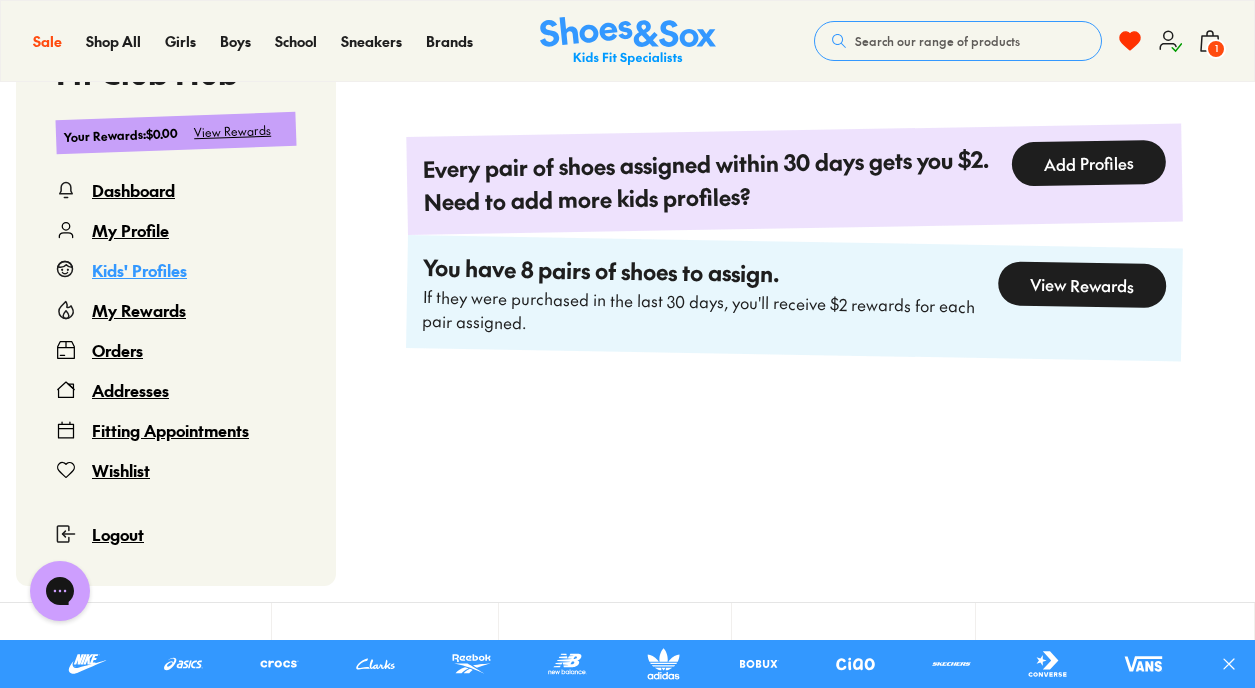 click on "Add Profiles" at bounding box center (1088, 163) 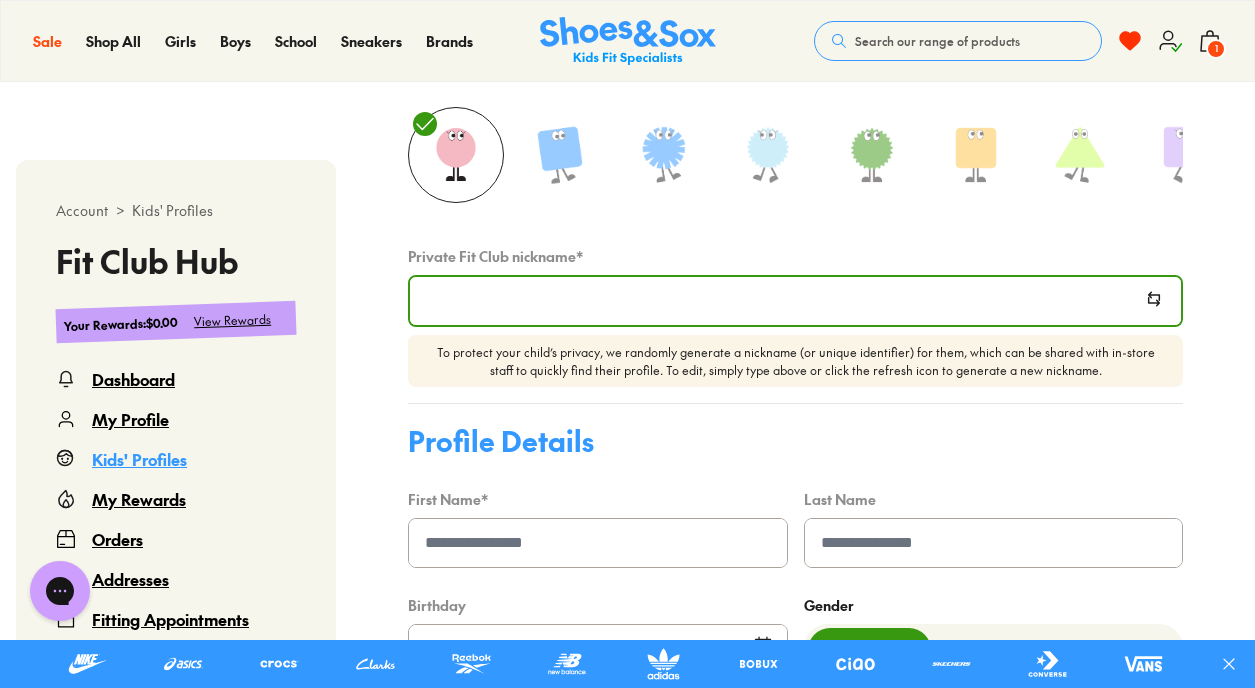 scroll, scrollTop: 122, scrollLeft: 0, axis: vertical 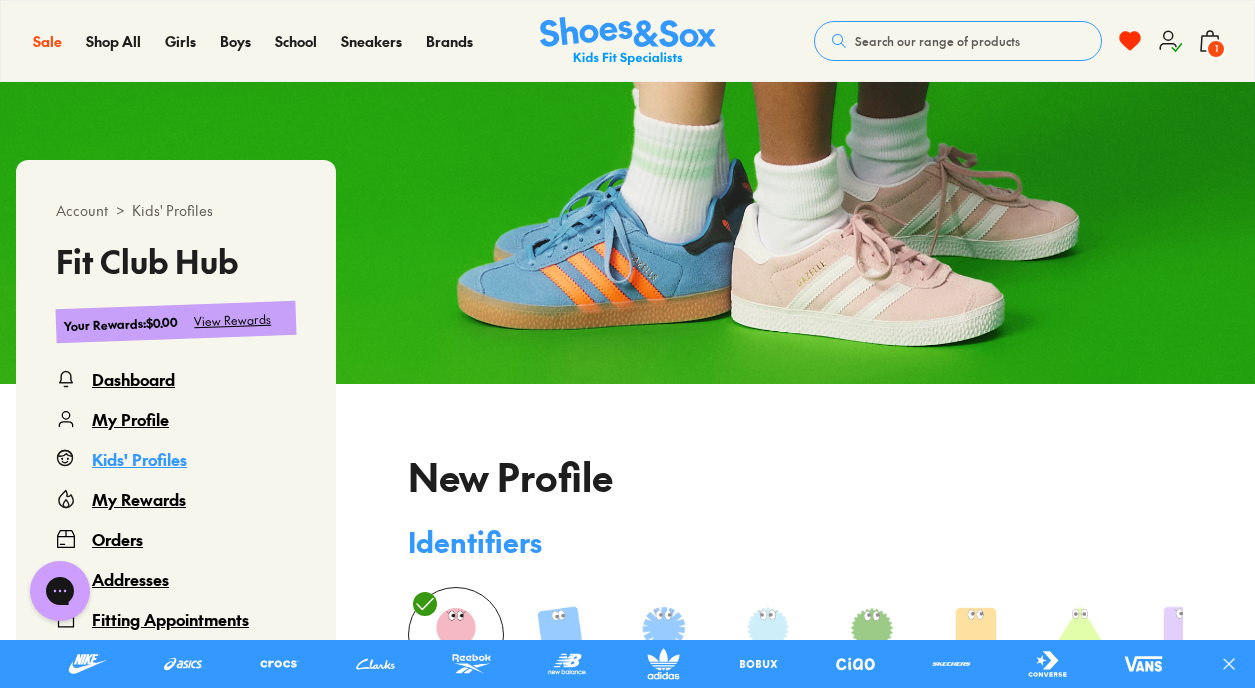 type on "**********" 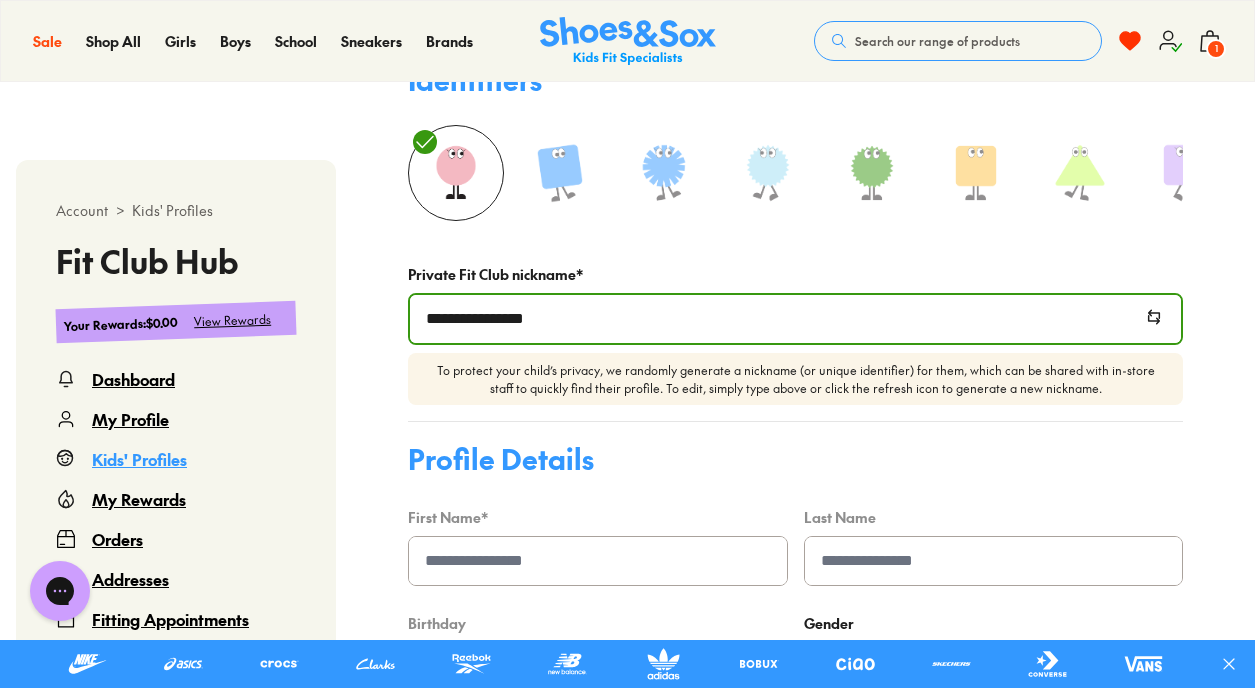 scroll, scrollTop: 588, scrollLeft: 0, axis: vertical 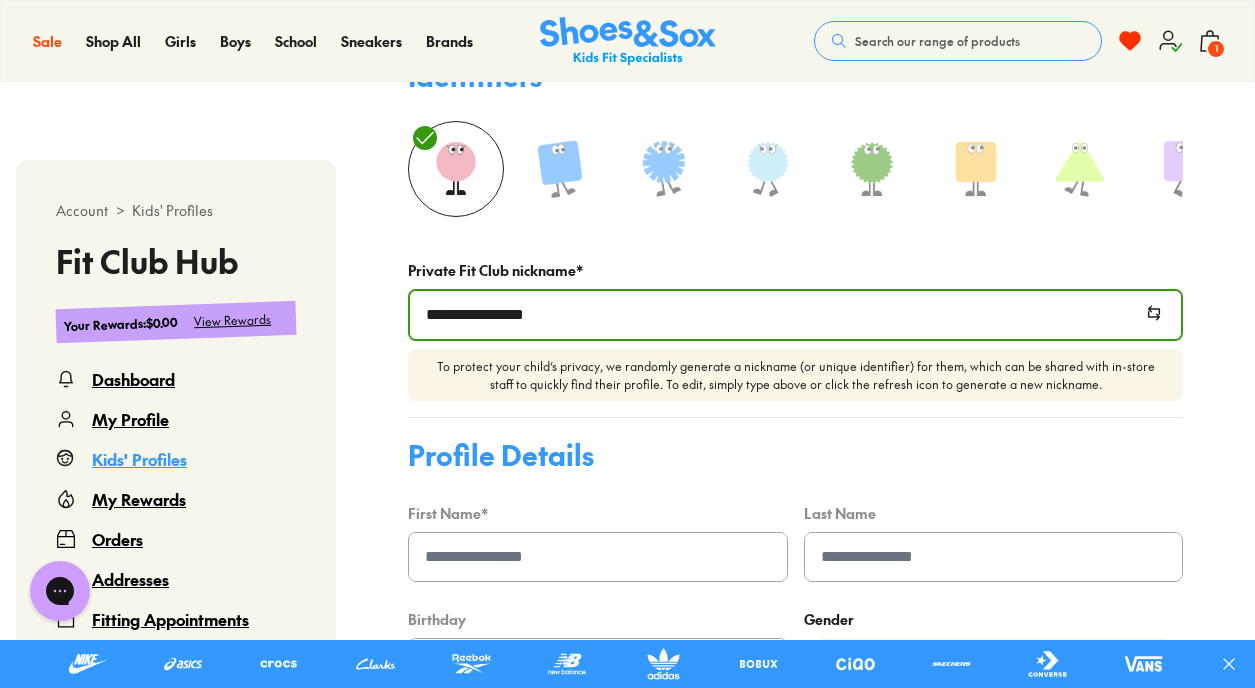 click on "My Profile" at bounding box center (130, 419) 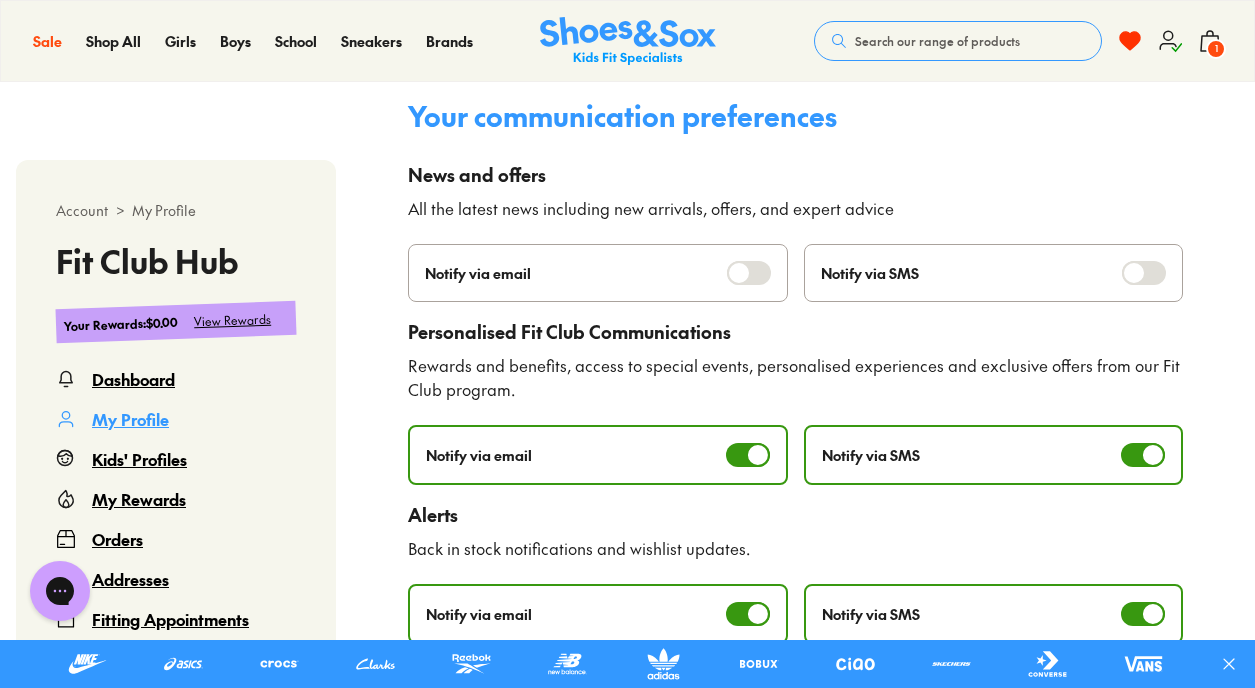scroll, scrollTop: 1067, scrollLeft: 0, axis: vertical 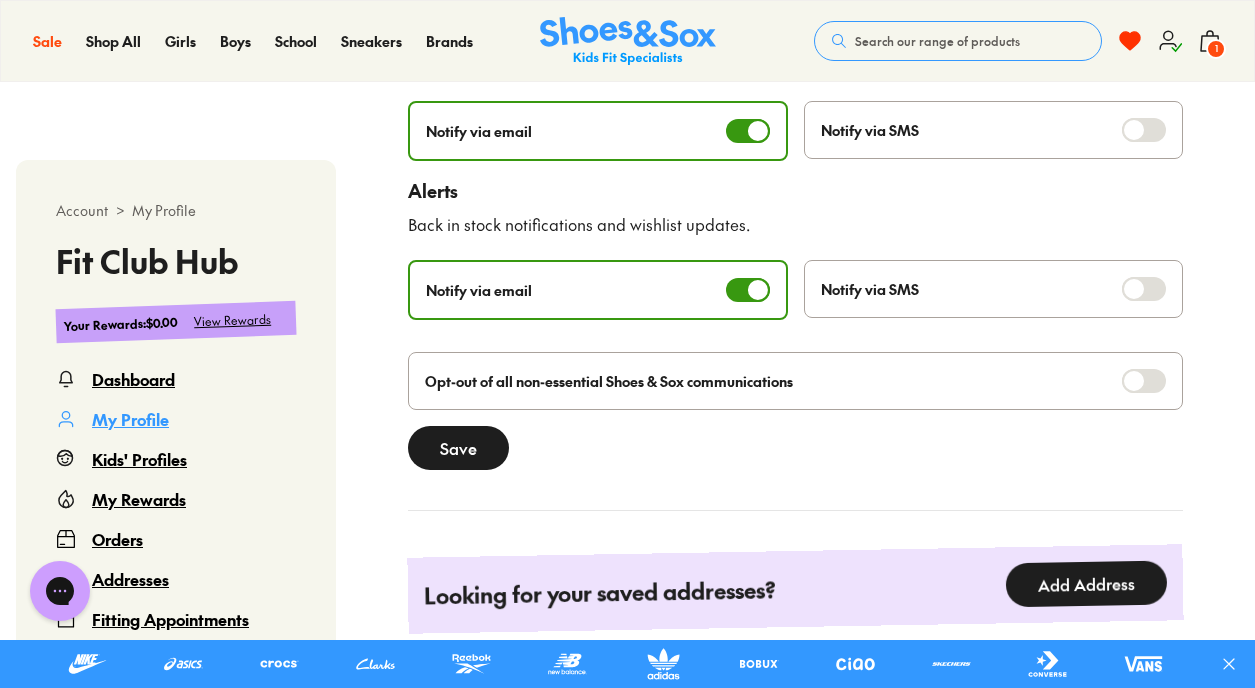 click on "Save" at bounding box center (458, 448) 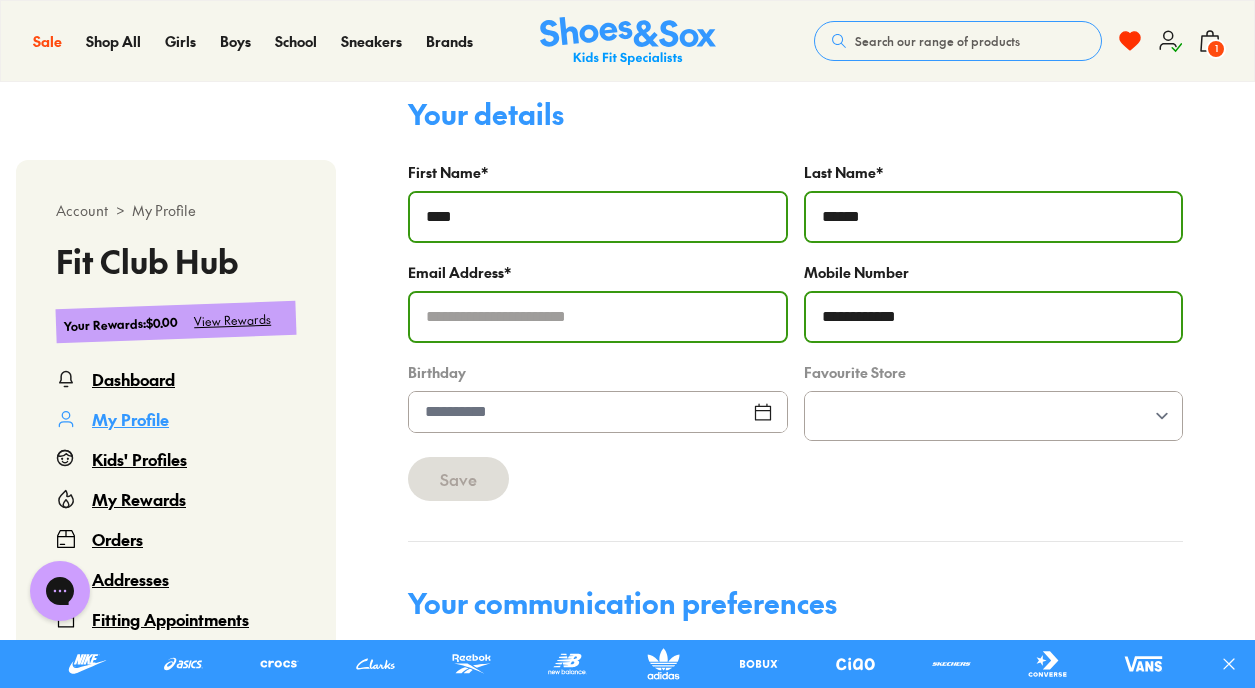 scroll, scrollTop: 569, scrollLeft: 0, axis: vertical 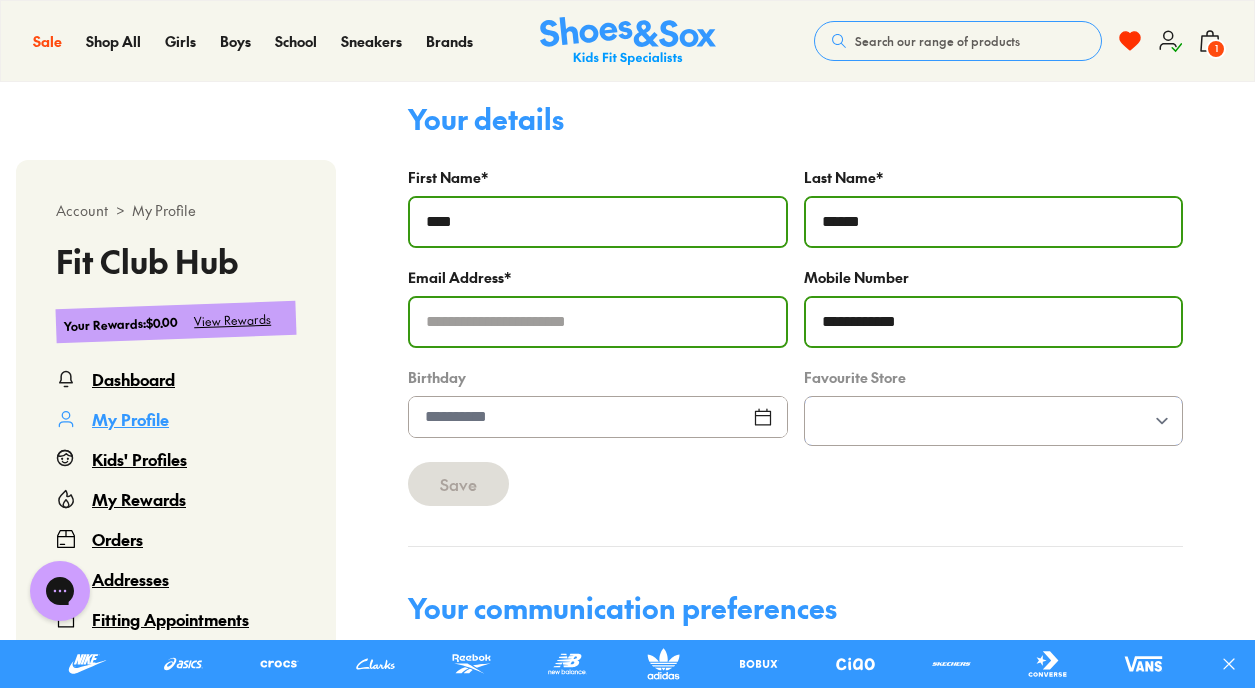 click on "**********" at bounding box center [994, 421] 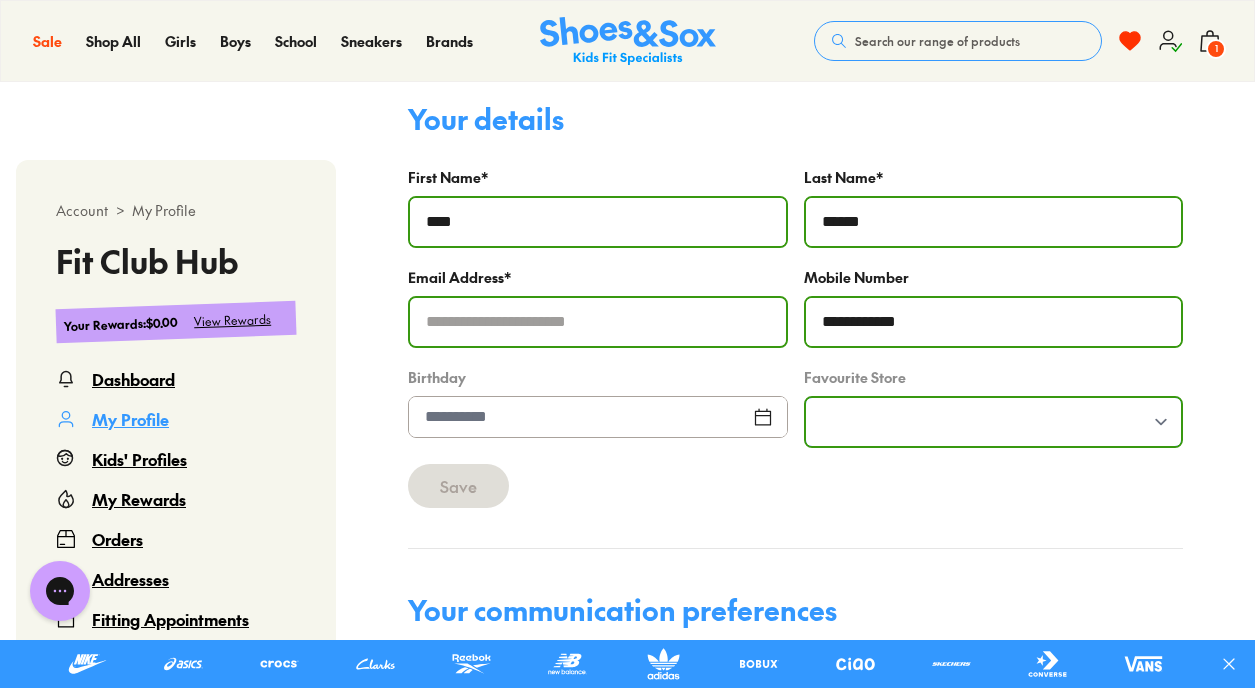 select on "**" 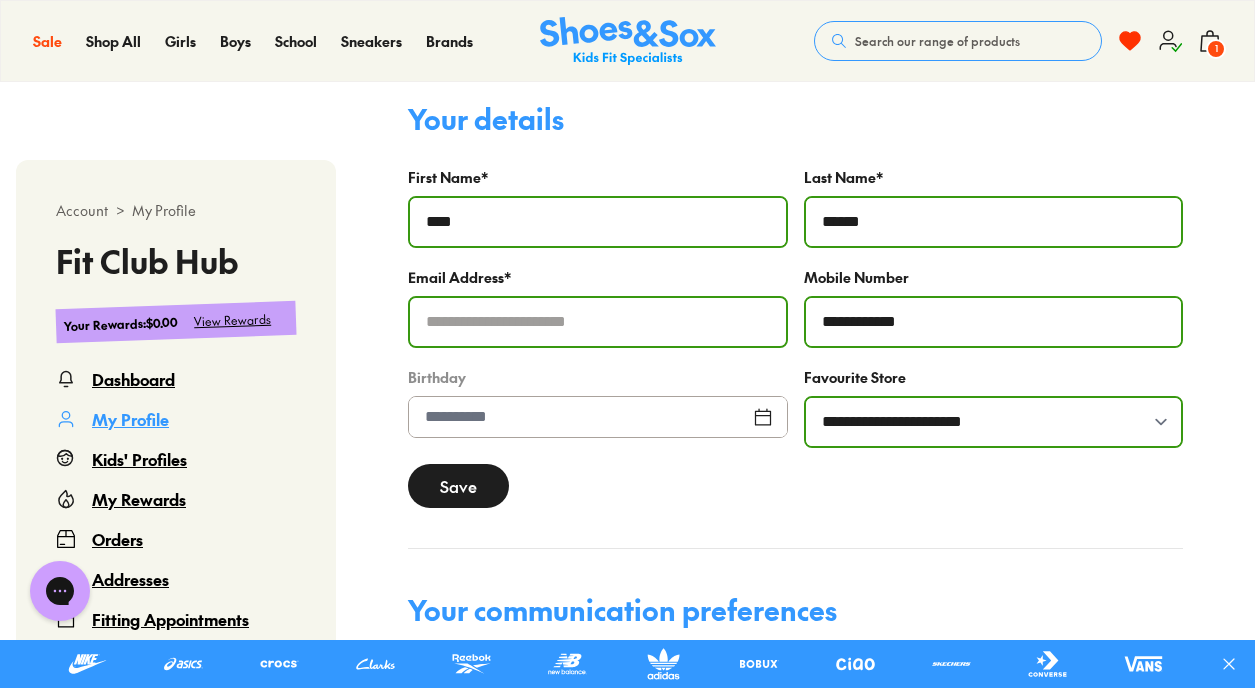 click at bounding box center (598, 417) 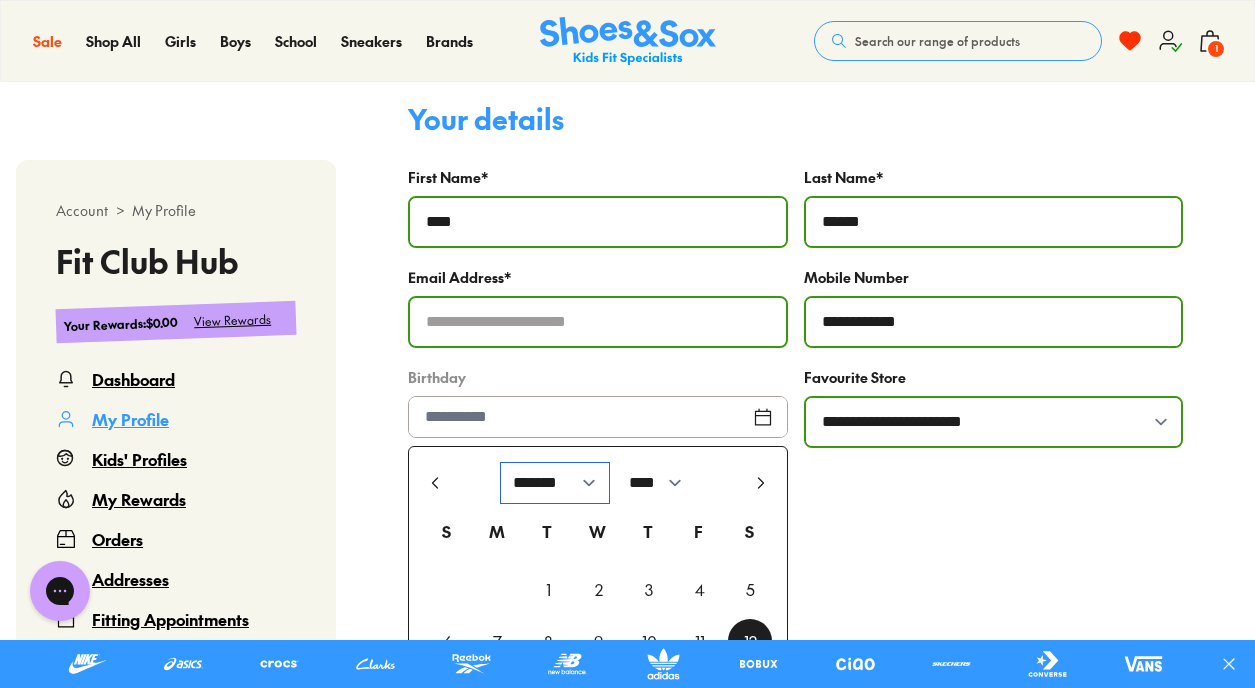 click on "******* ******** ***** ***** *** **** **** ****** ********* ******* ******** ********" at bounding box center [555, 483] 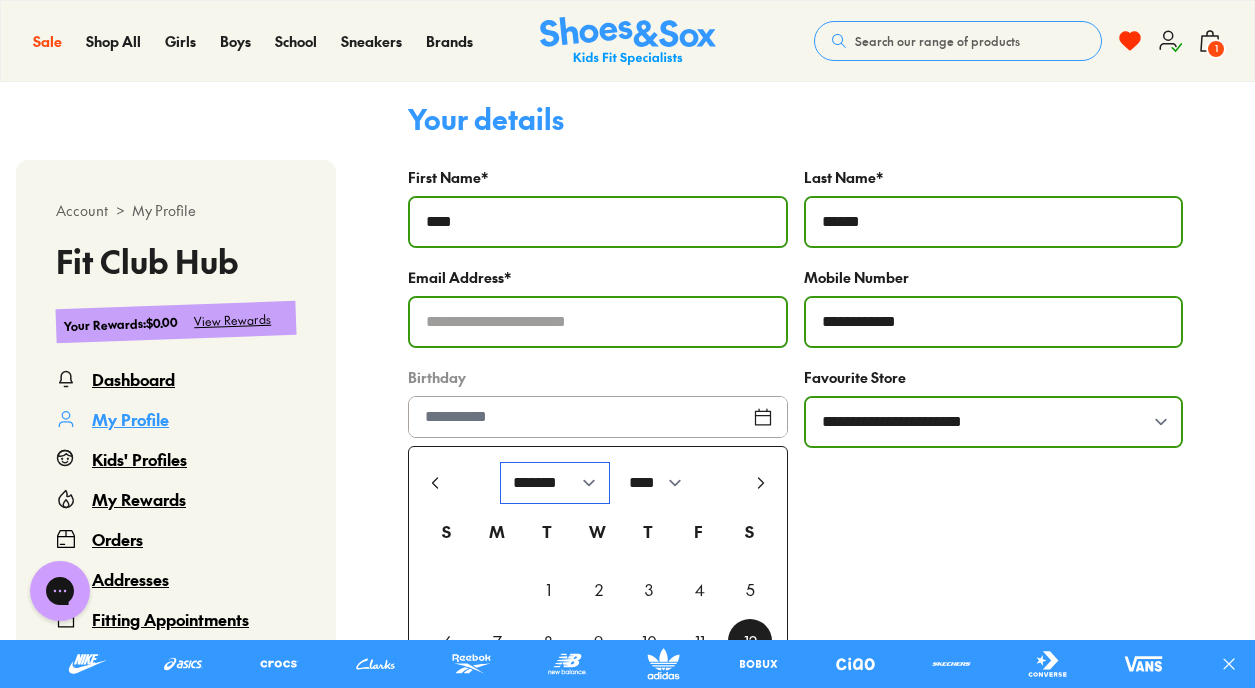 select on "*" 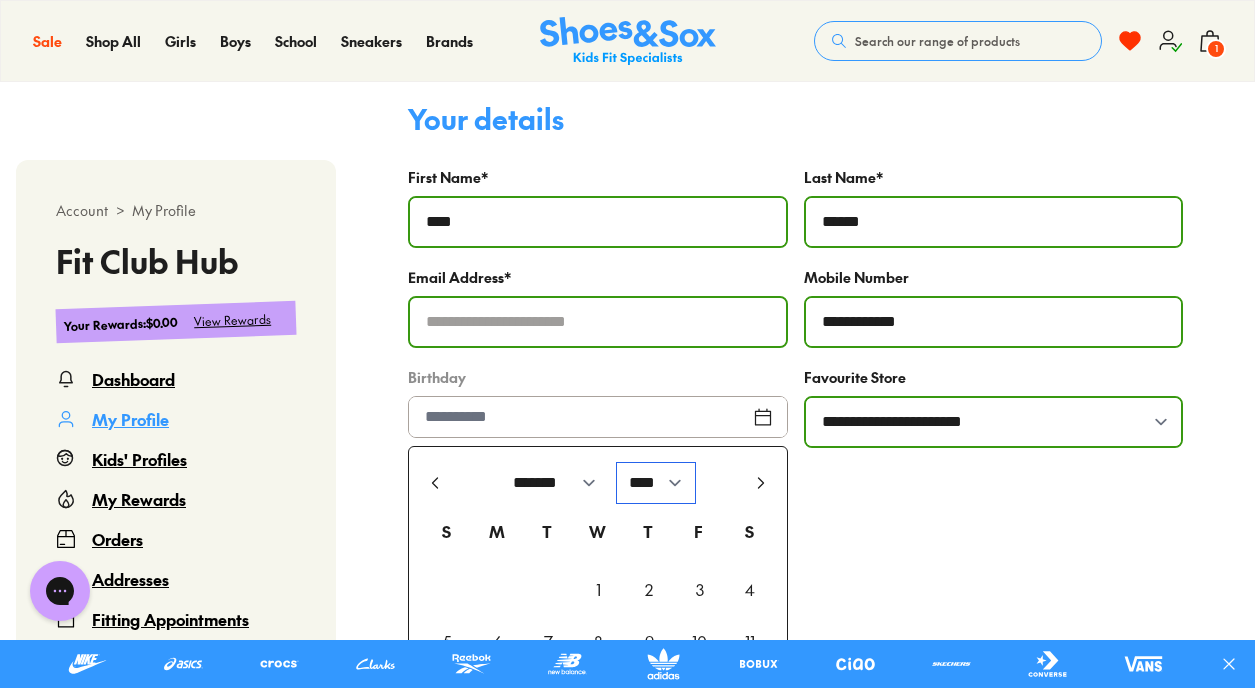 click on "**** **** **** **** **** **** **** **** **** **** **** **** **** **** **** **** **** **** **** **** **** **** **** **** **** **** **** **** **** **** **** **** **** **** **** **** **** **** **** **** **** **** **** **** **** **** **** **** **** **** **** **** **** **** **** **** **** **** **** **** **** **** **** **** **** **** **** **** **** **** **** **** **** **** **** **** **** **** **** **** **** **** **** **** **** **** **** **** **** **** **** **** **** **** **** **** **** **** **** **** **** **** **** **** **** **** **** **** **** **** **** **** **** **** **** **** **** **** **** **** **** **** **** **** **** **** **** **** **** **** **** **** **** **** **** **** **** **** **** **** **** **** **** **** **** **** **** **** **** **** ****" at bounding box center (656, 483) 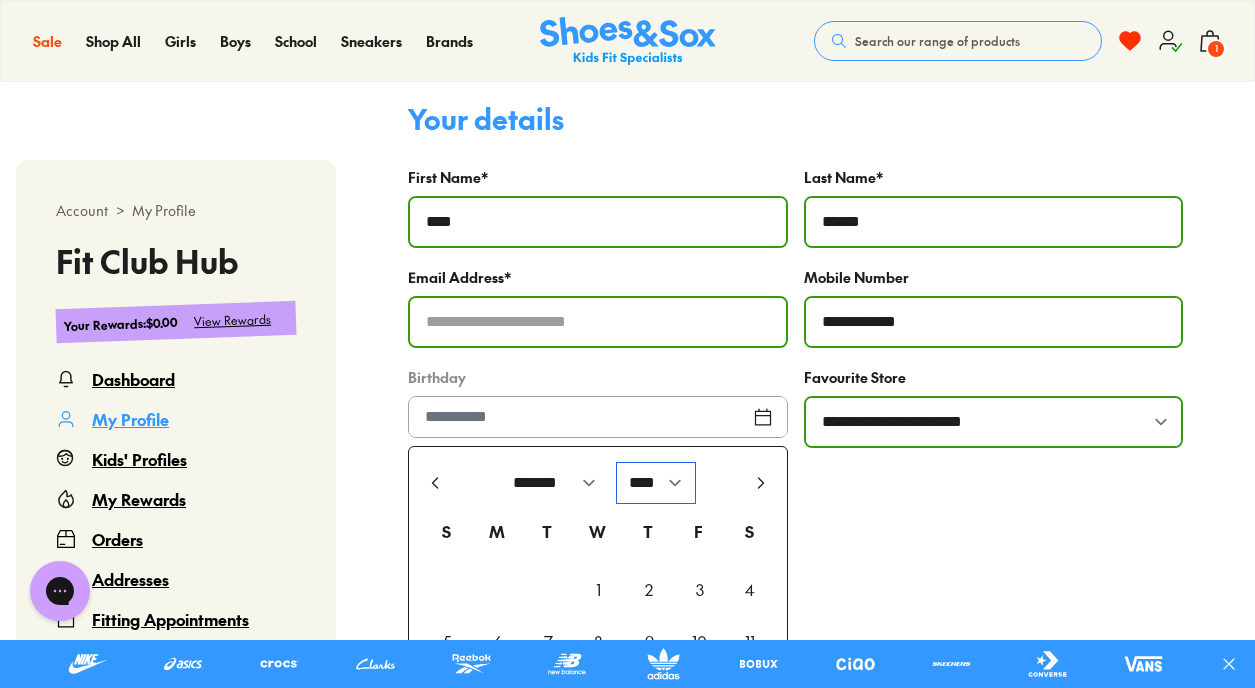 select on "****" 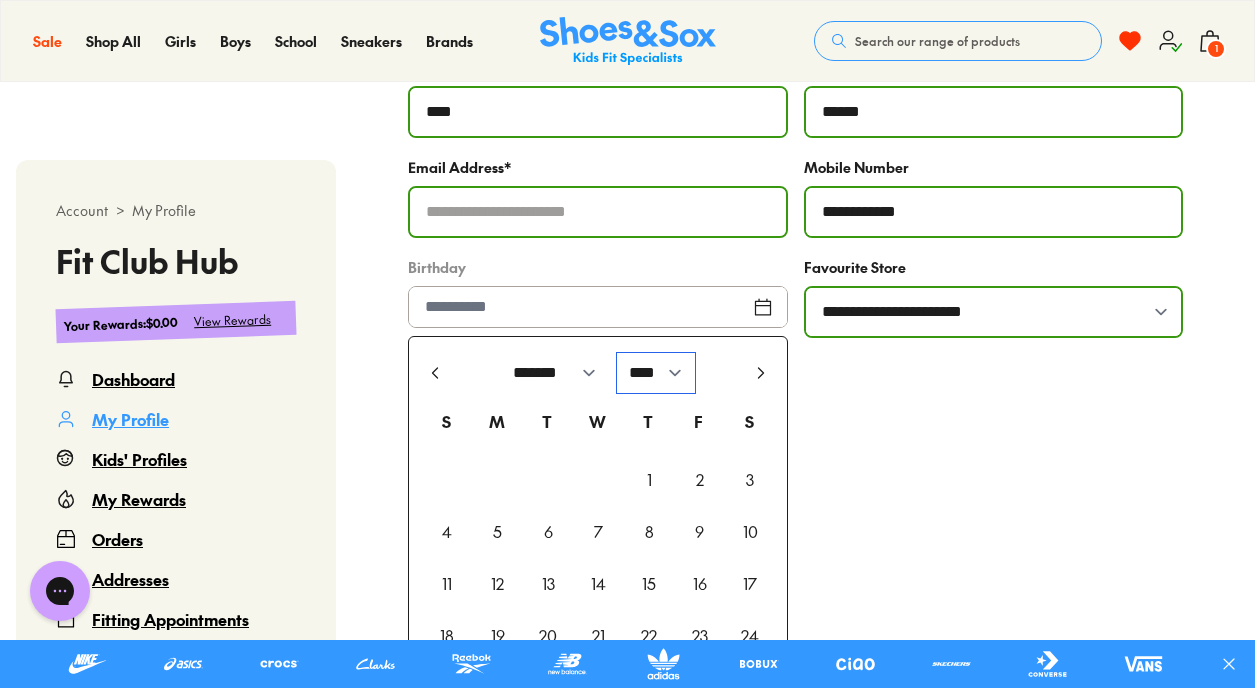 scroll, scrollTop: 762, scrollLeft: 0, axis: vertical 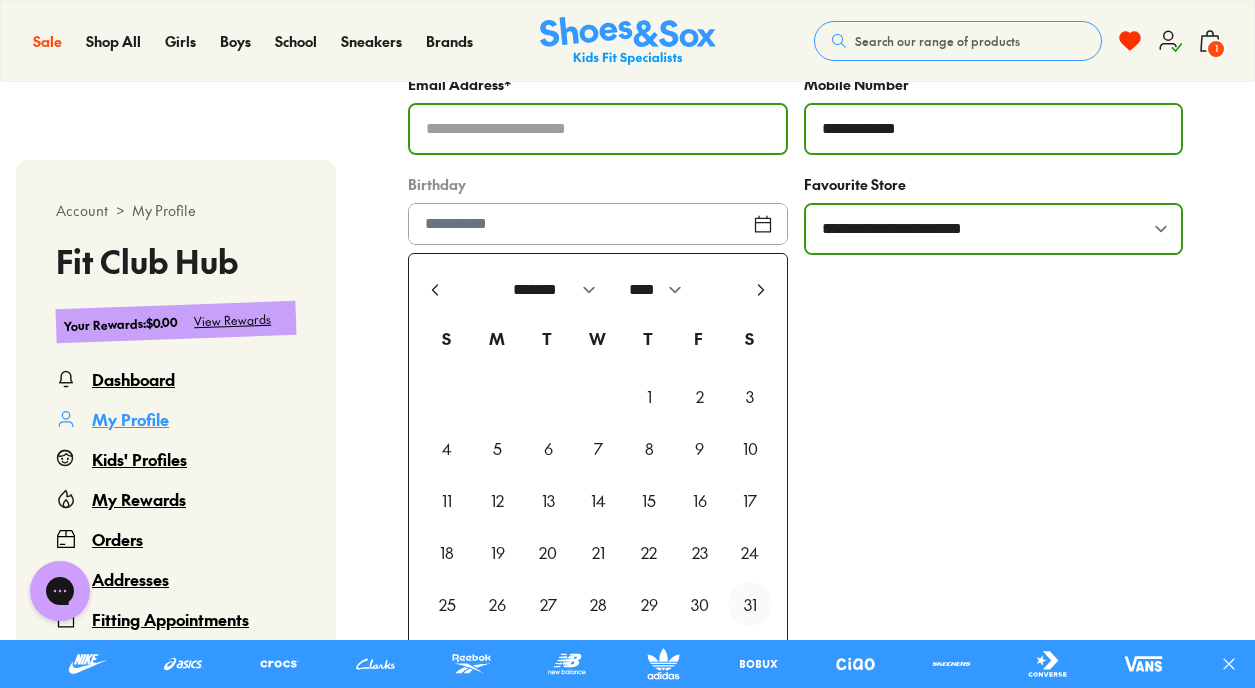 click on "31" at bounding box center [750, 604] 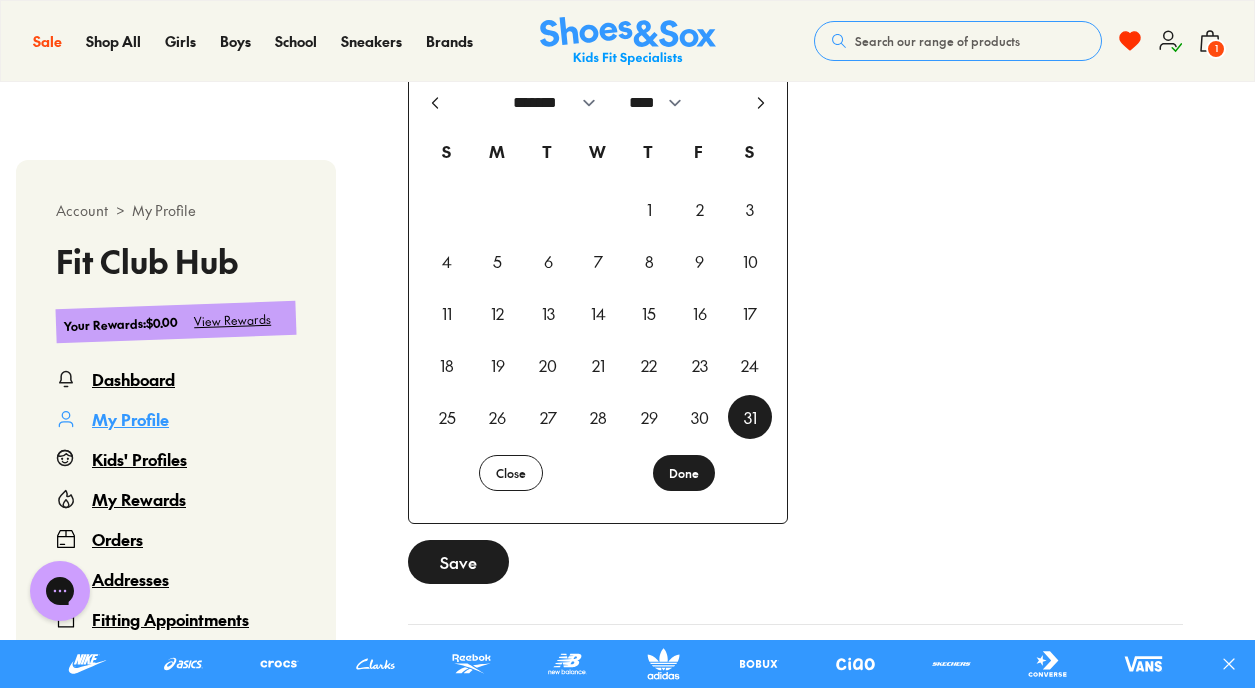 scroll, scrollTop: 961, scrollLeft: 0, axis: vertical 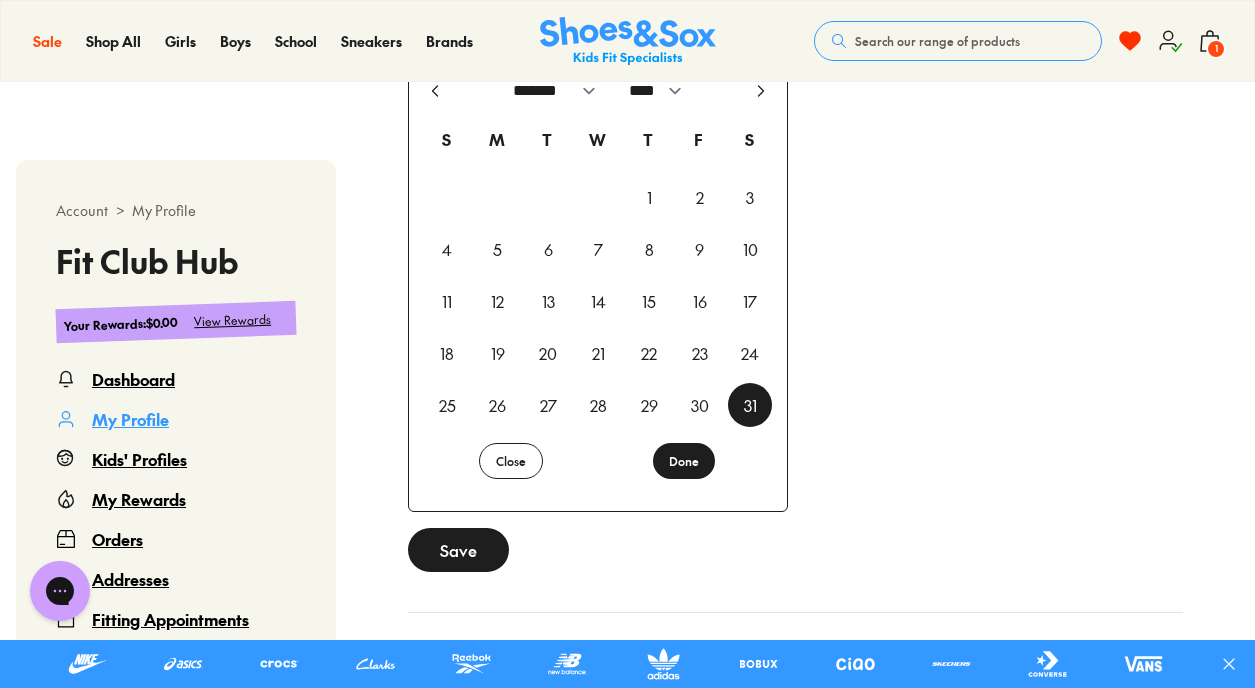 click on "Done" at bounding box center [684, 461] 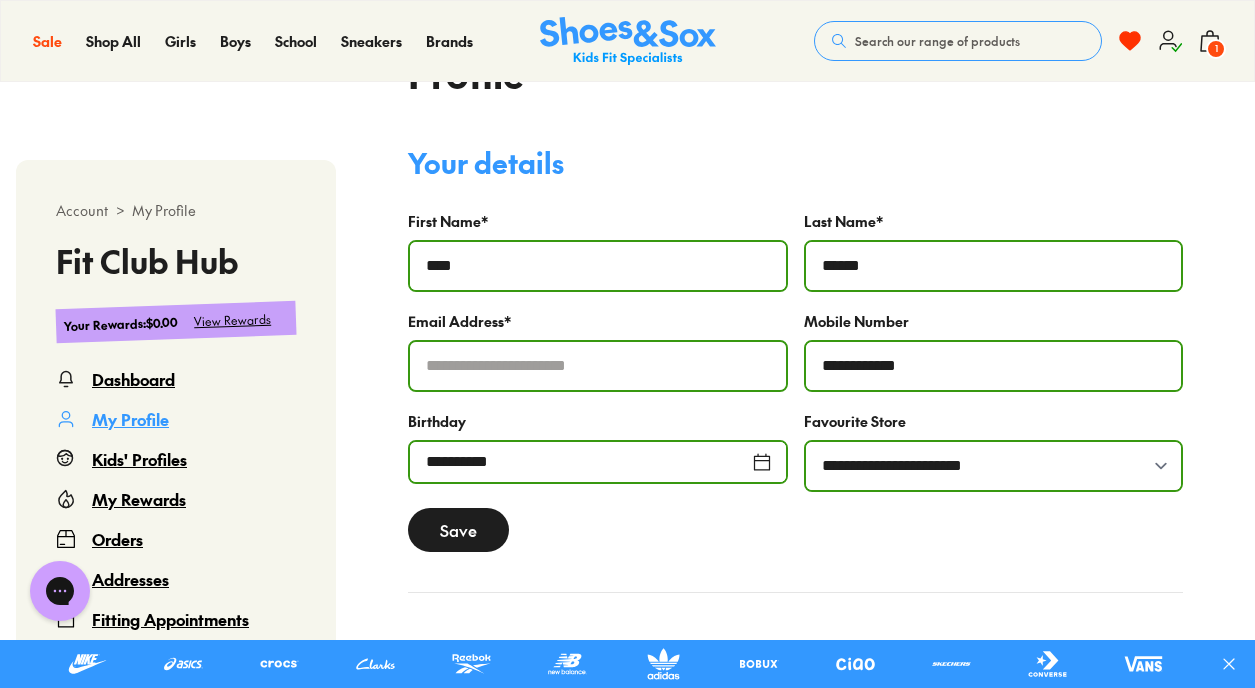 scroll, scrollTop: 511, scrollLeft: 0, axis: vertical 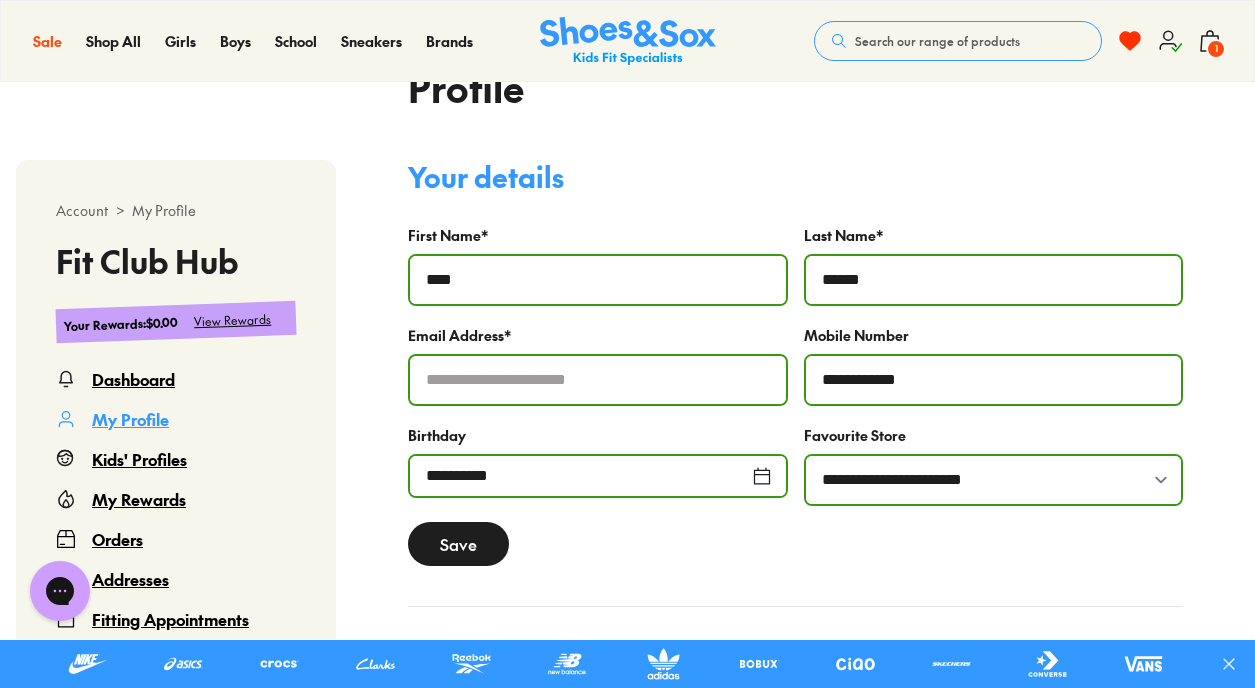 click on "Save" at bounding box center [458, 544] 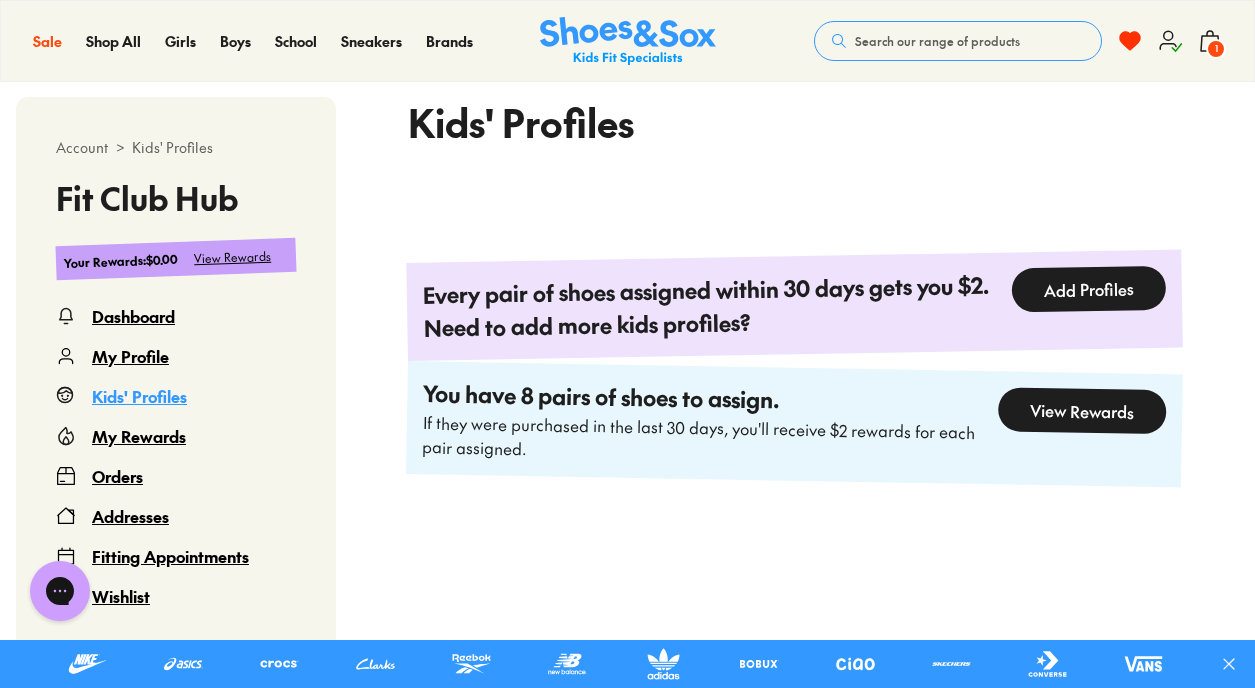 scroll, scrollTop: 484, scrollLeft: 0, axis: vertical 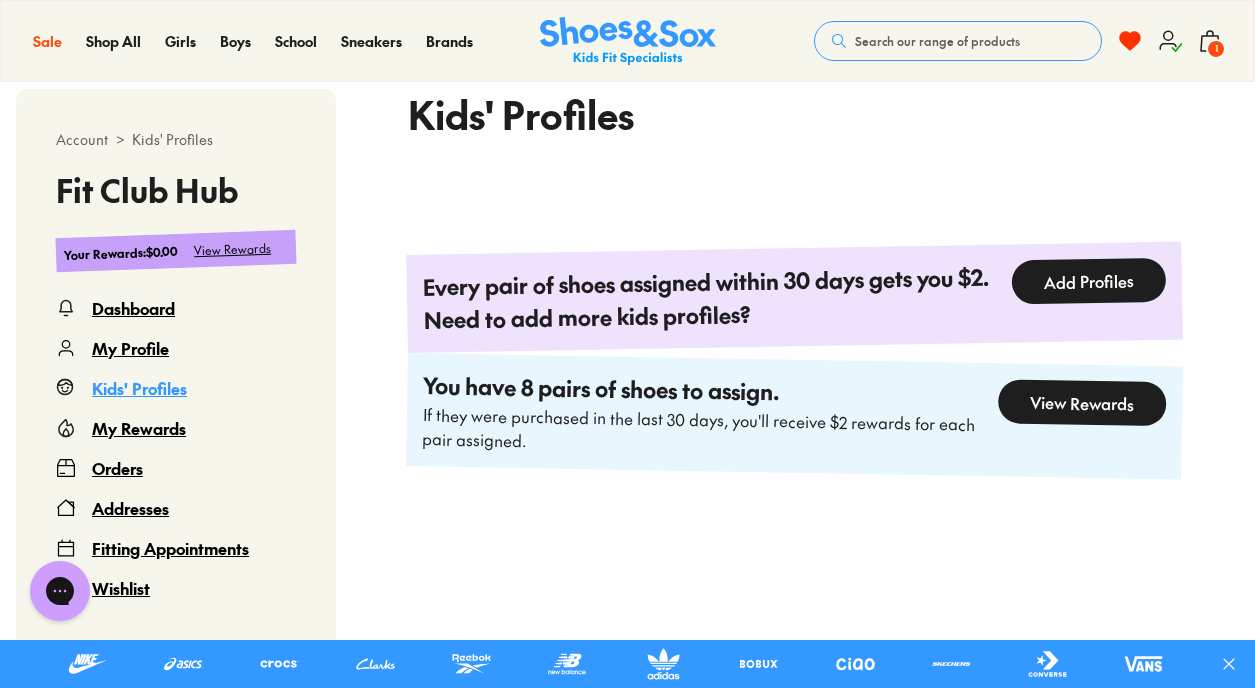 click on "Add Profiles" at bounding box center (1088, 281) 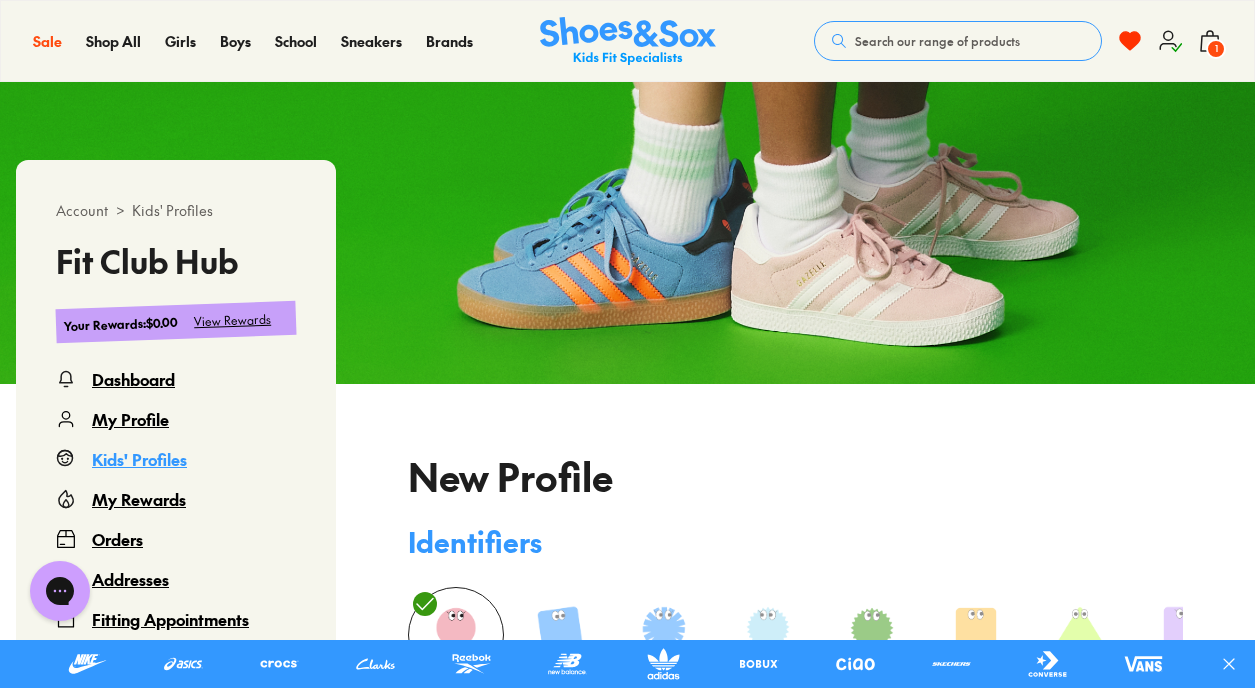 type on "**********" 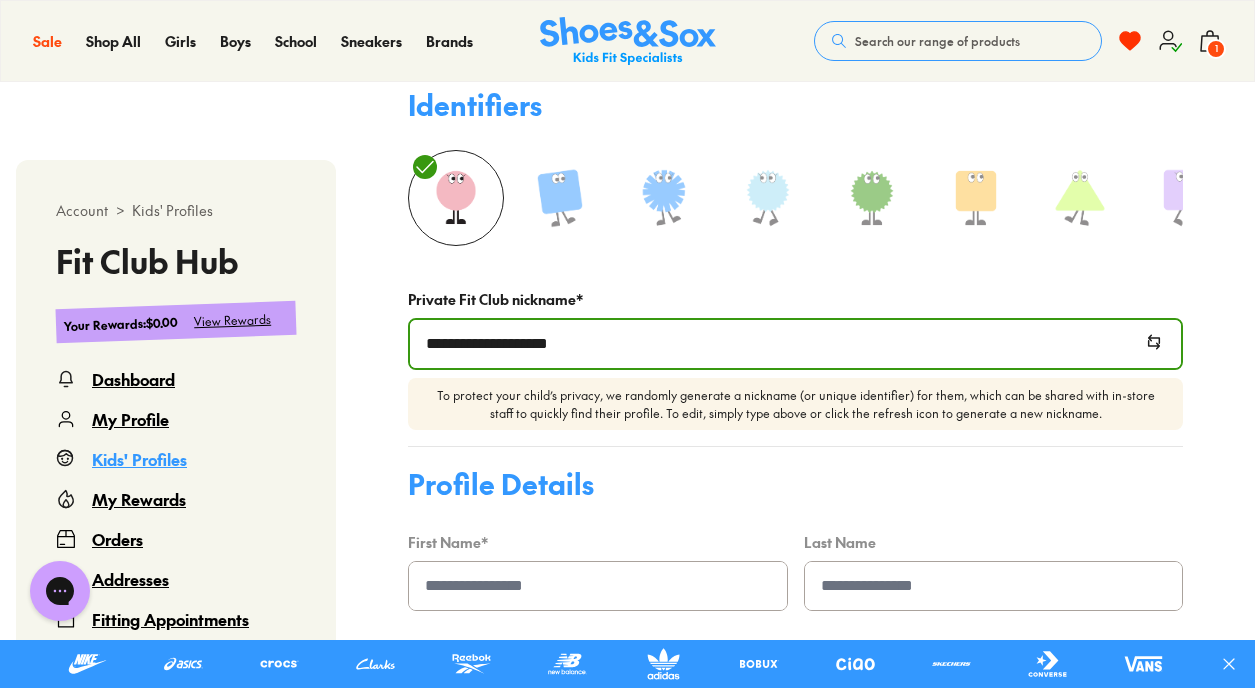 scroll, scrollTop: 530, scrollLeft: 0, axis: vertical 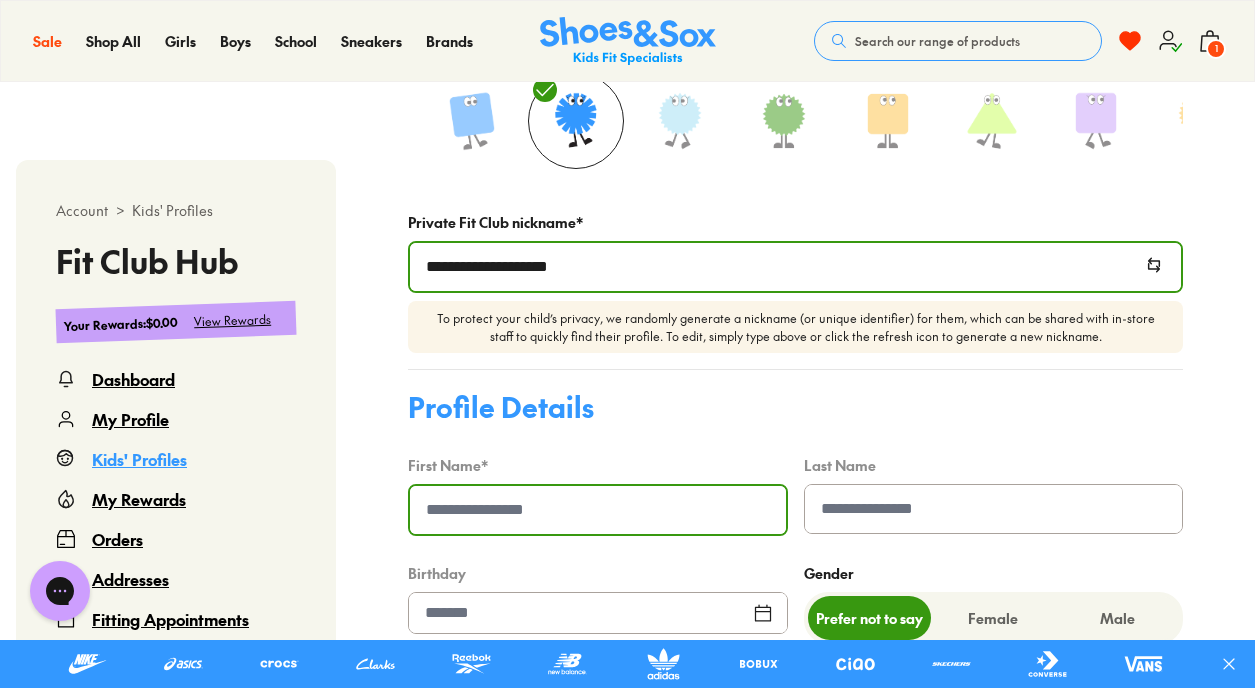 click at bounding box center (598, 510) 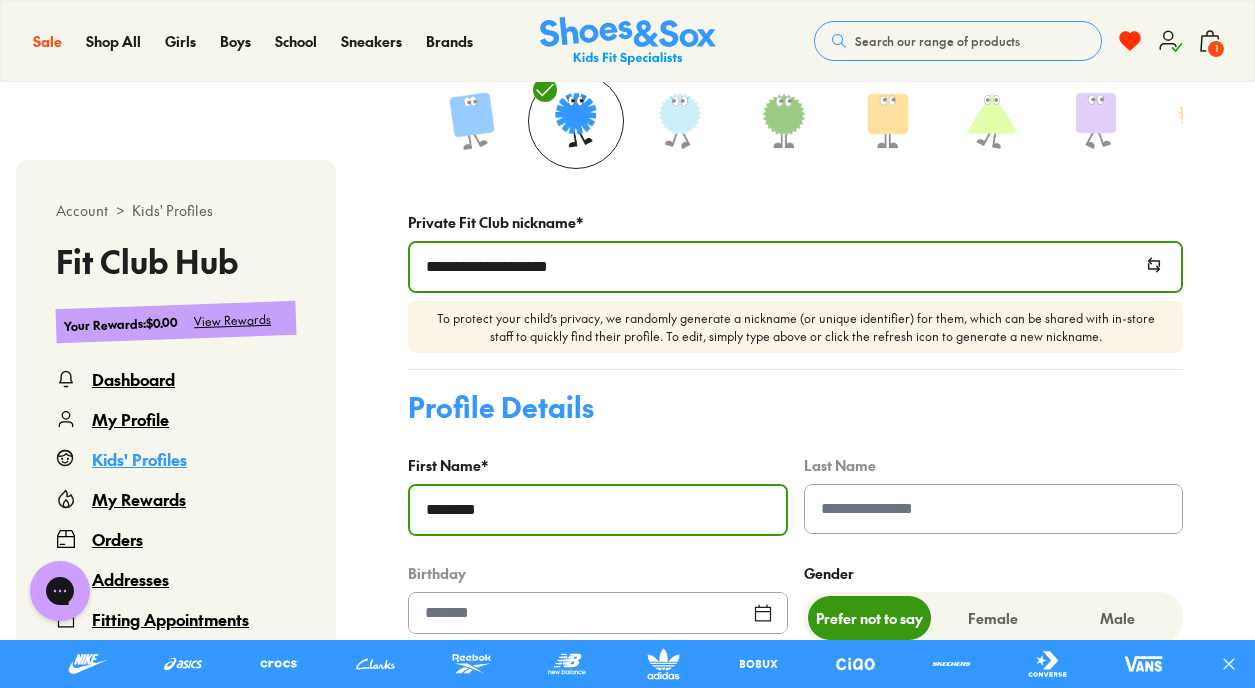 type on "********" 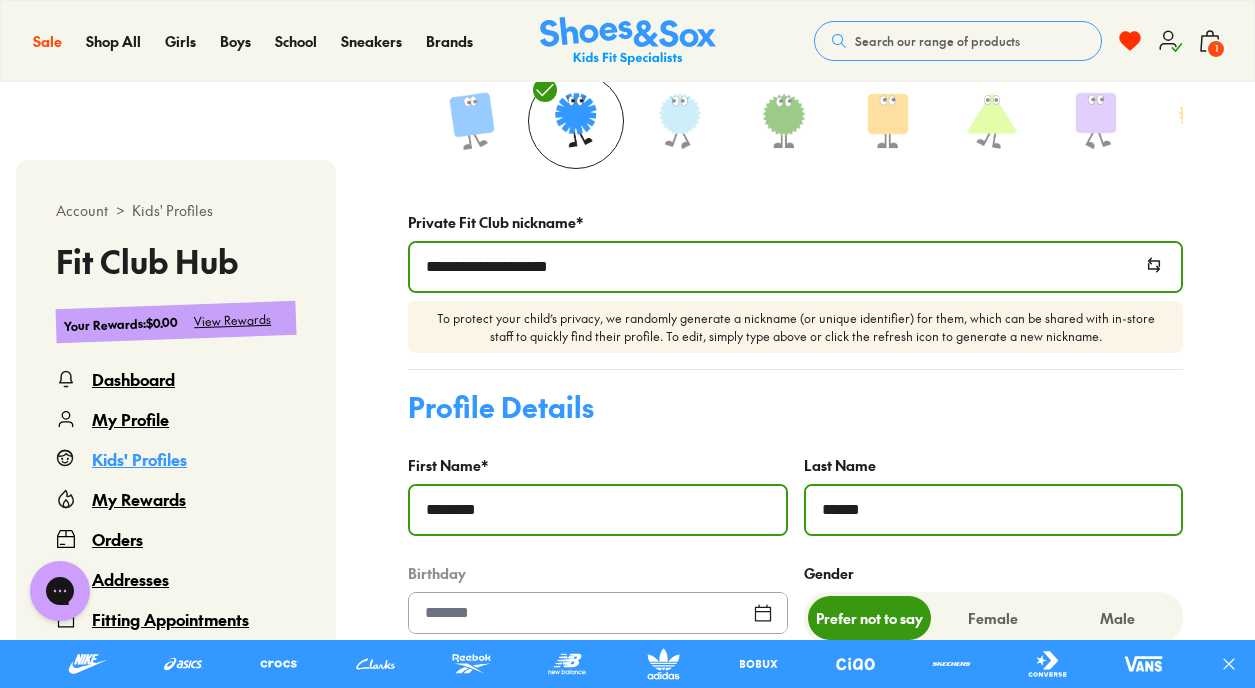 type on "******" 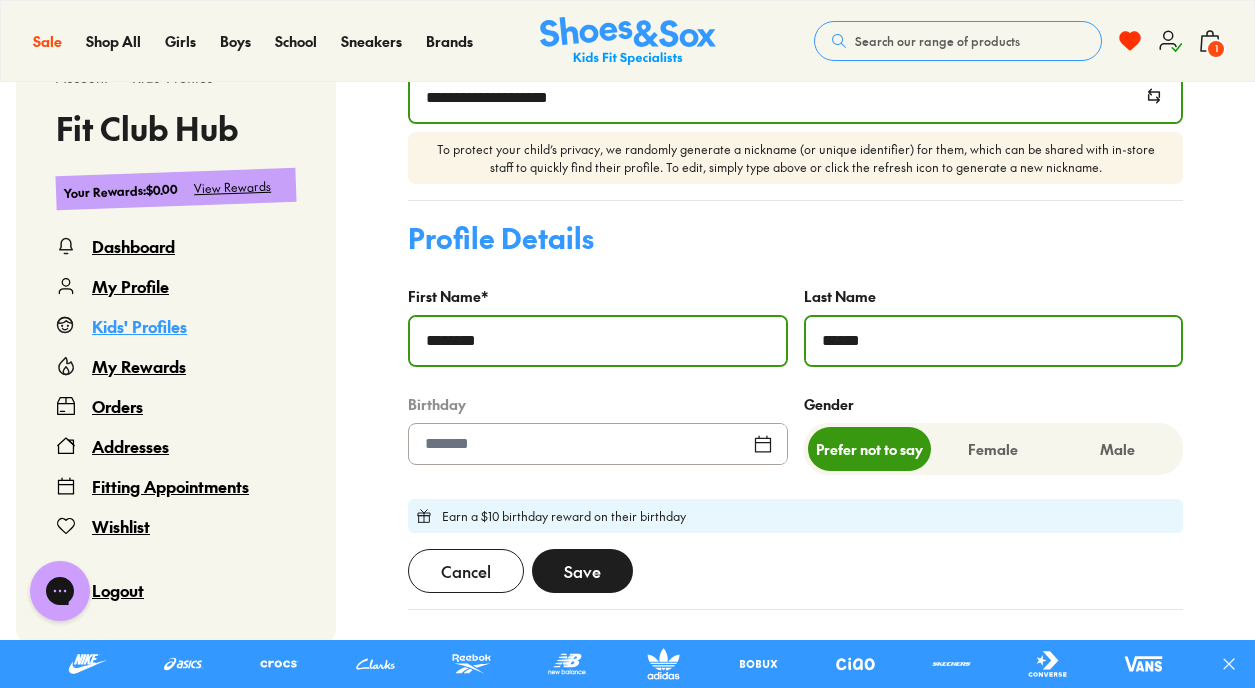 scroll, scrollTop: 809, scrollLeft: 0, axis: vertical 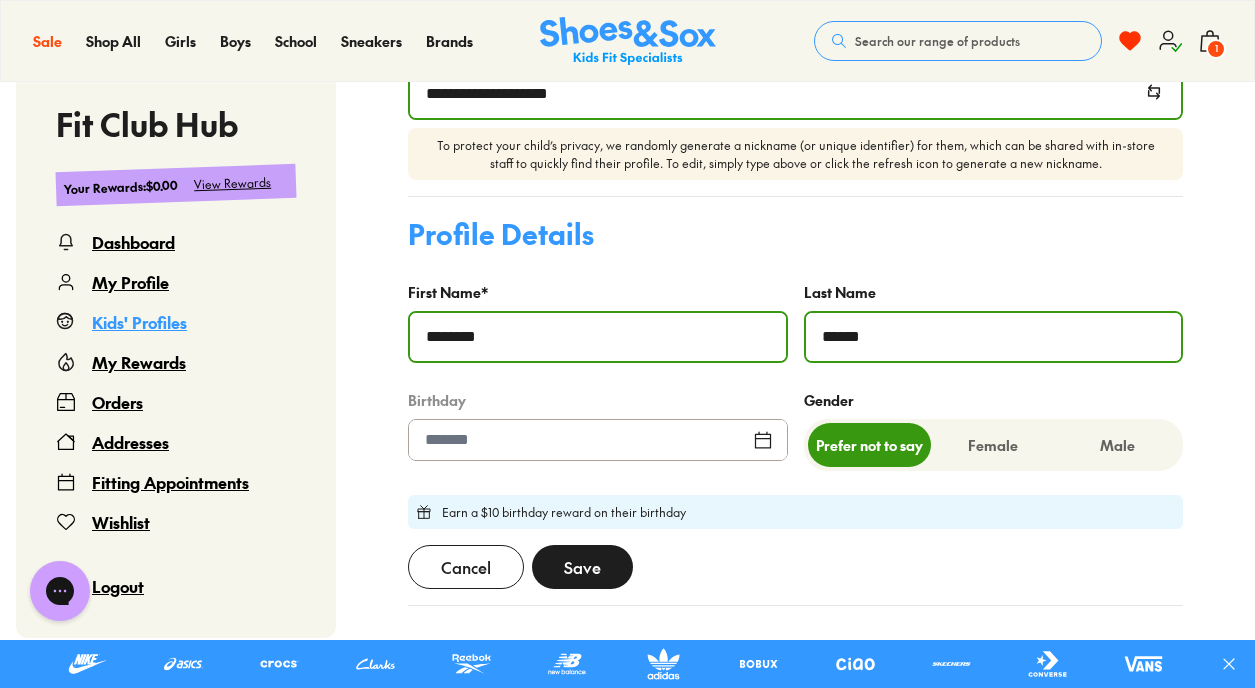 click at bounding box center [598, 440] 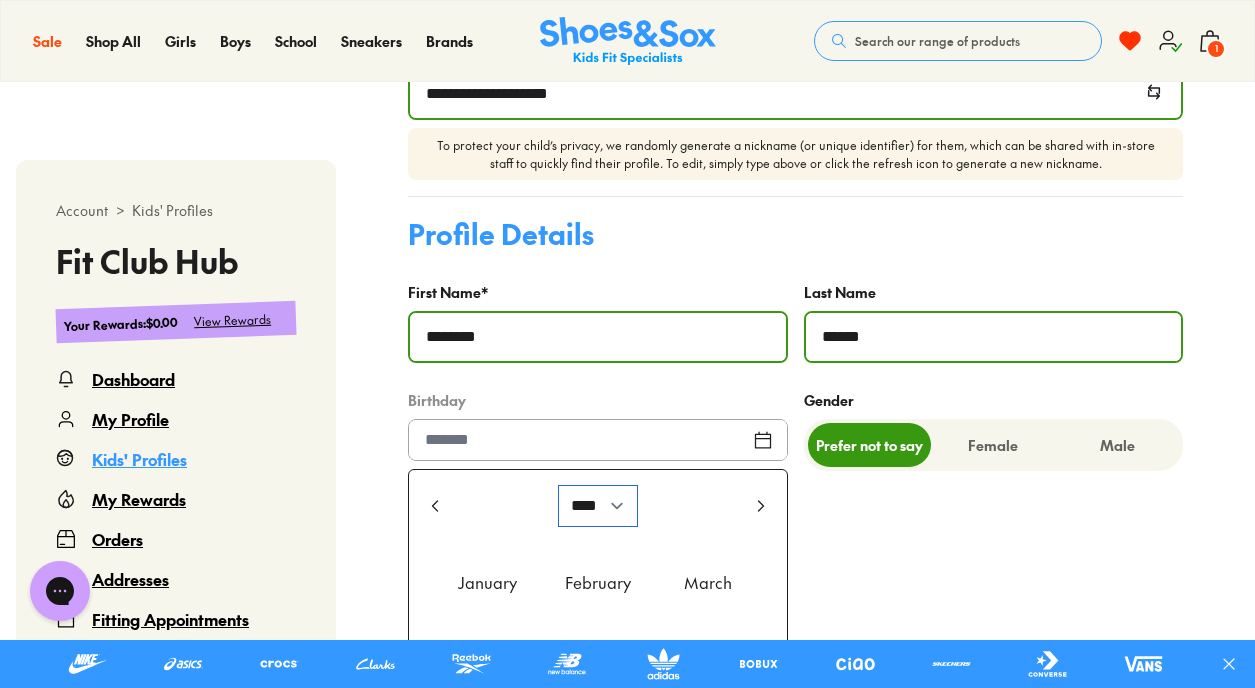 click on "**** **** **** **** **** **** **** **** **** **** **** **** **** **** **** **** **** **** **** **** **** **** **** **** **** **** **** **** **** **** **** **** **** **** **** **** **** **** **** **** **** **** **** **** **** **** **** **** **** **** **** **** **** **** **** **** **** **** **** **** **** **** **** **** **** **** **** **** **** **** **** **** **** **** **** **** **** **** **** **** **** **** **** **** **** **** **** **** **** **** **** **** **** **** **** **** **** **** **** **** **** **** **** **** **** **** **** **** **** **** **** **** **** **** **** **** **** **** **** **** **** **** **** **** **** **** **** **** **** **** **** **** **** **** **** **** **** **** **** **** **** **** **** **** **** **** **** **** **** **** ****" at bounding box center [598, 506] 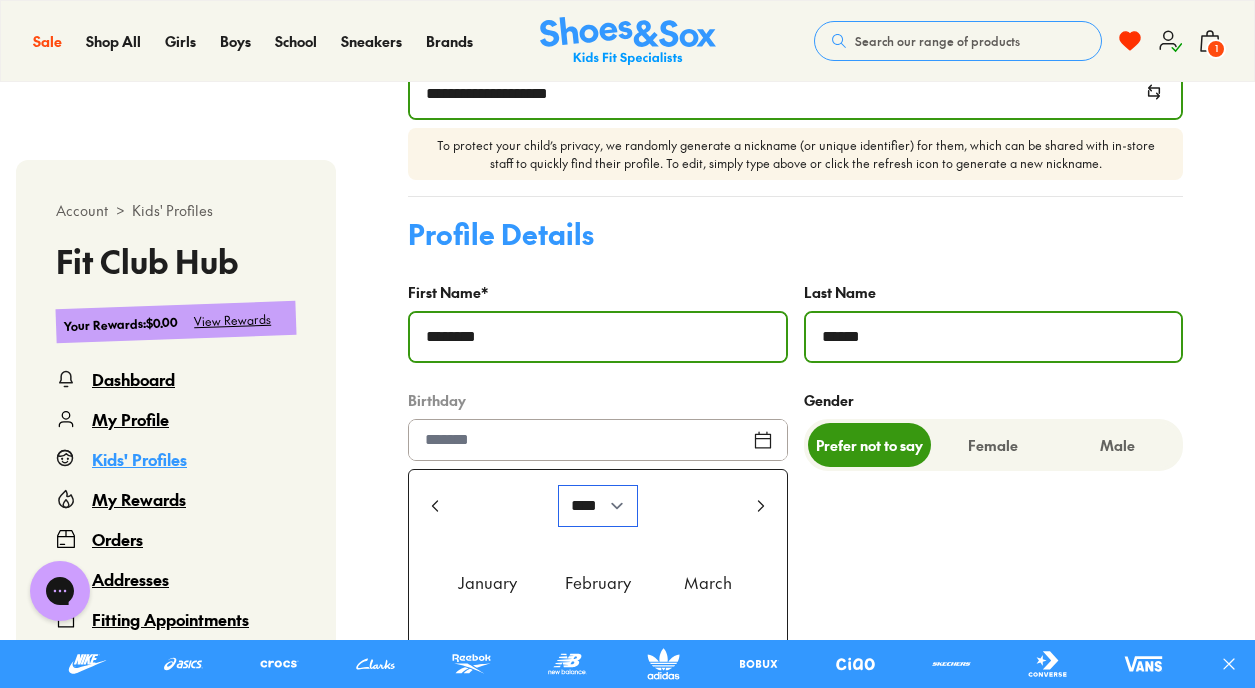 select on "****" 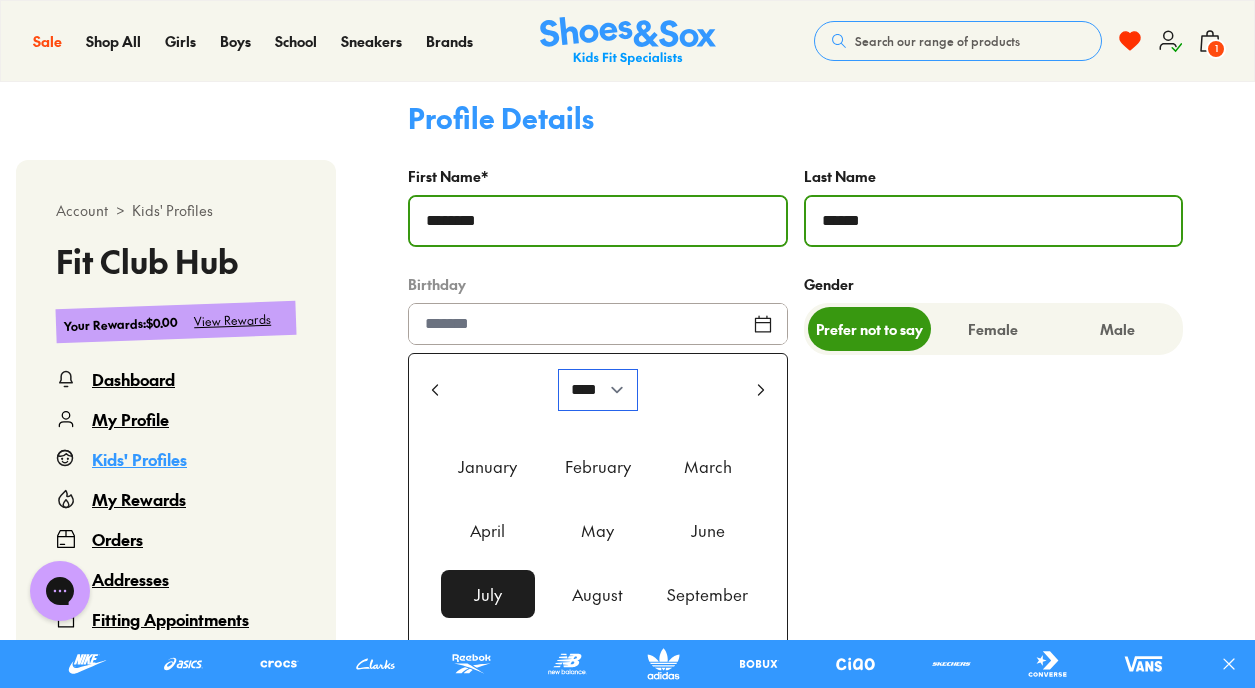 scroll, scrollTop: 934, scrollLeft: 0, axis: vertical 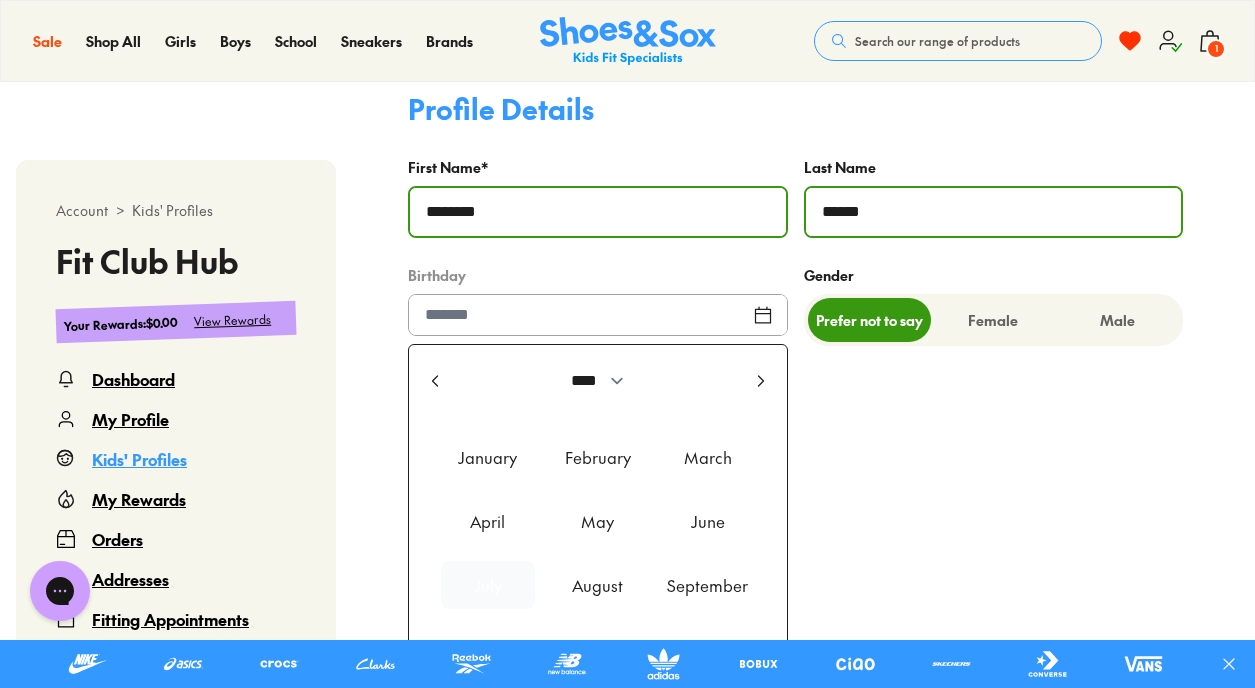 click on "July" at bounding box center (488, 585) 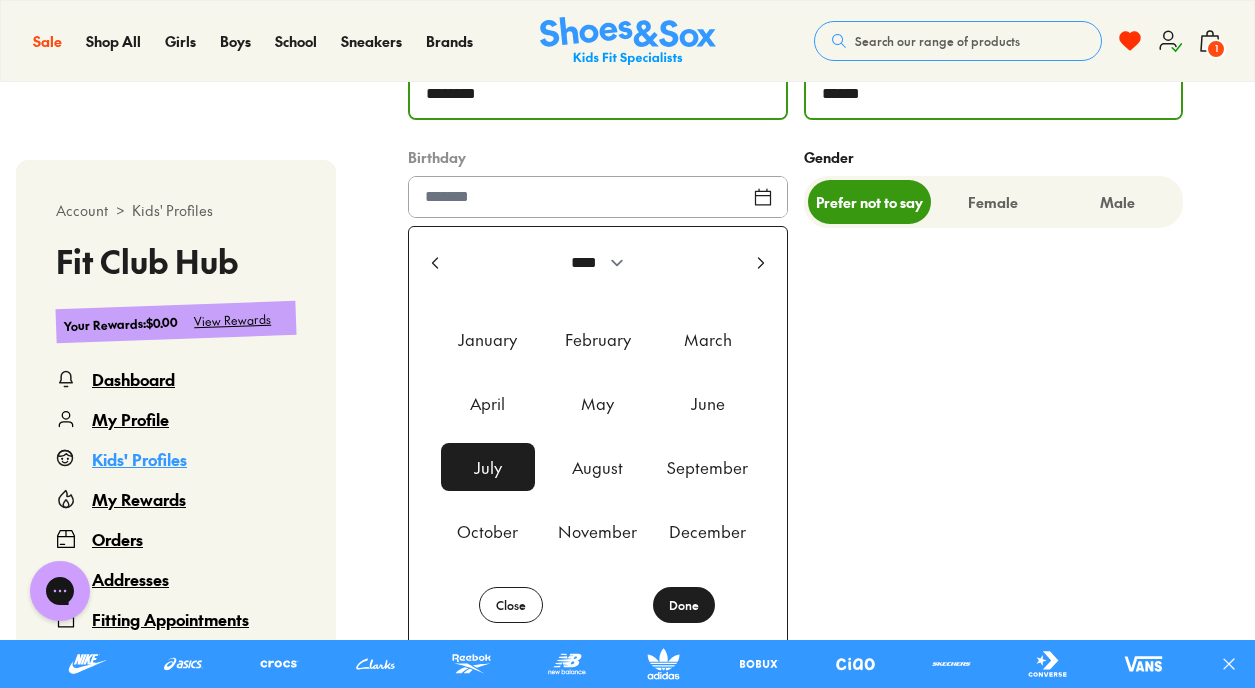 scroll, scrollTop: 1084, scrollLeft: 0, axis: vertical 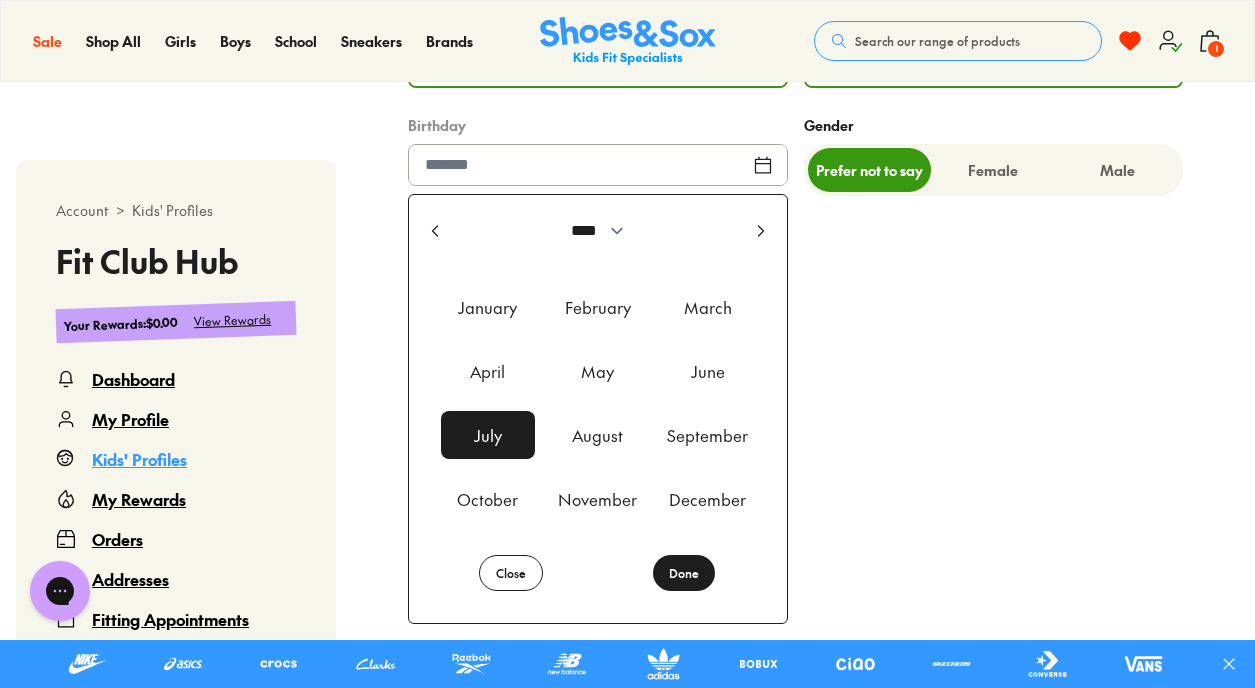 click on "Done" at bounding box center (684, 573) 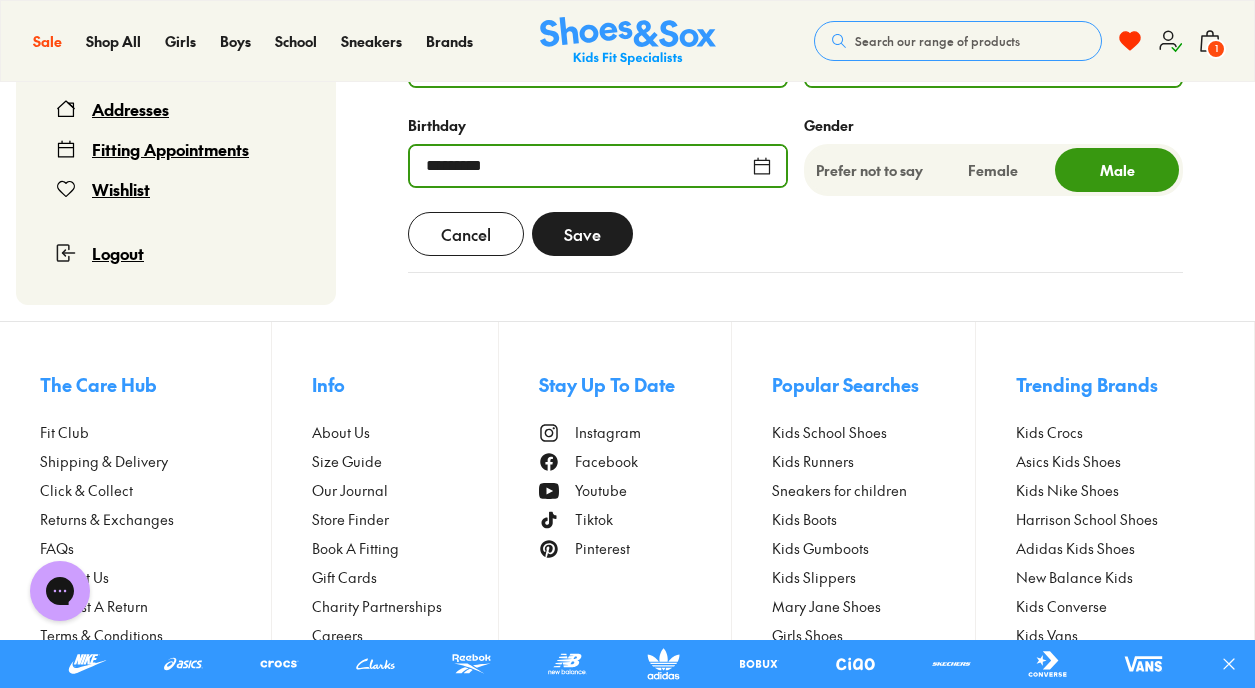 click on "Save" at bounding box center (582, 234) 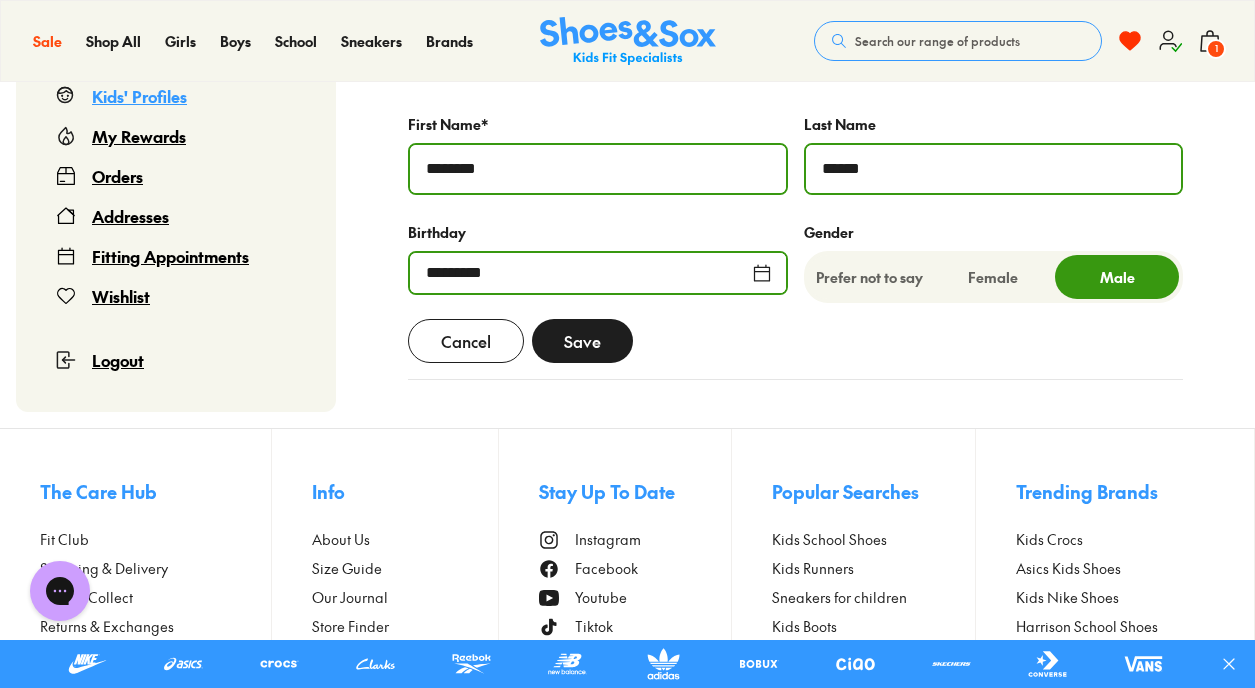 scroll, scrollTop: 1139, scrollLeft: 0, axis: vertical 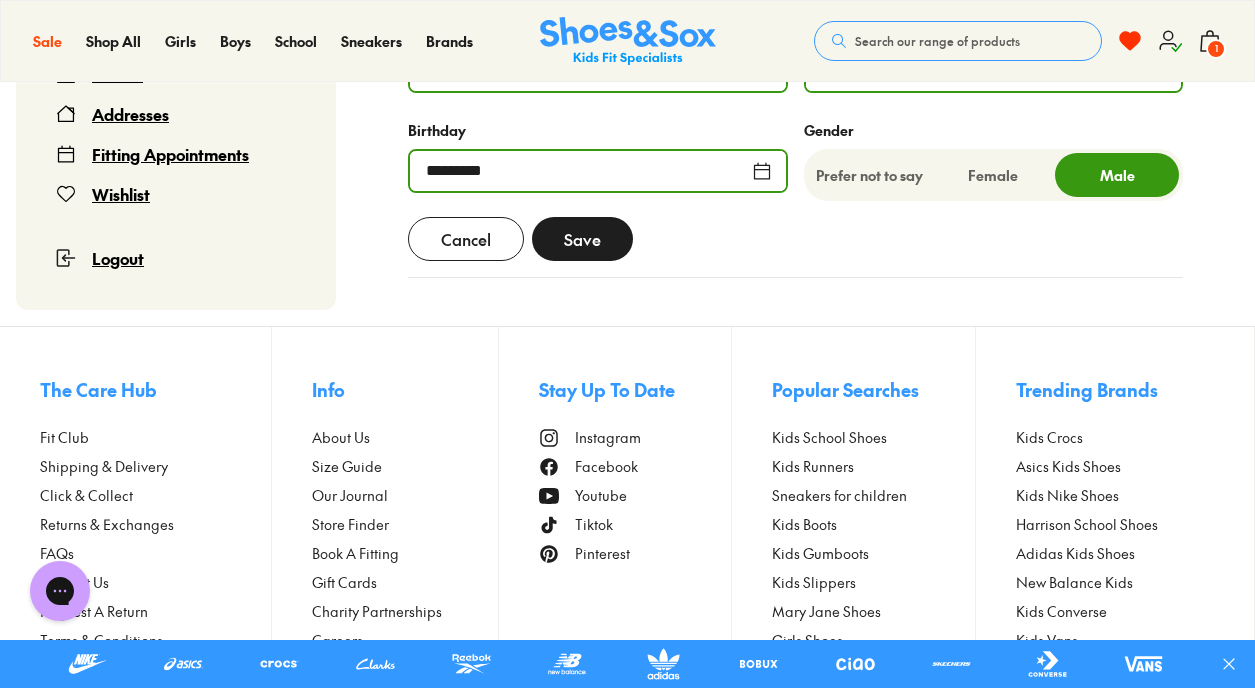 click on "Save" at bounding box center (582, 239) 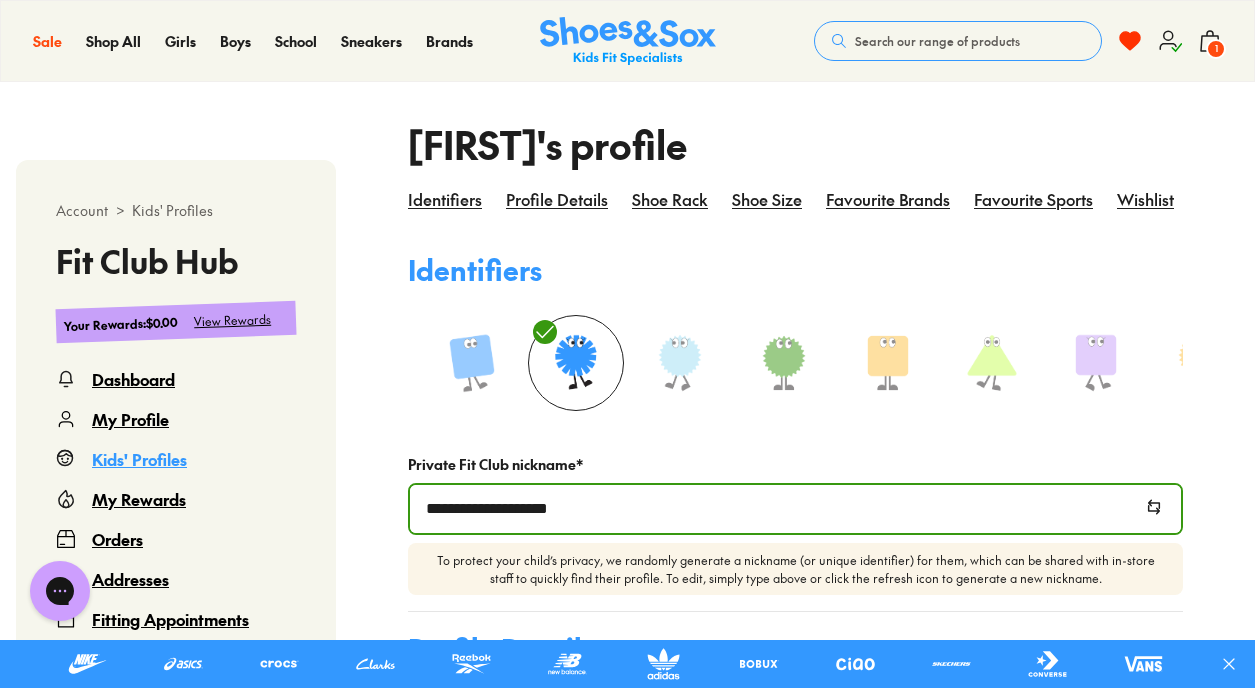 scroll, scrollTop: 452, scrollLeft: 0, axis: vertical 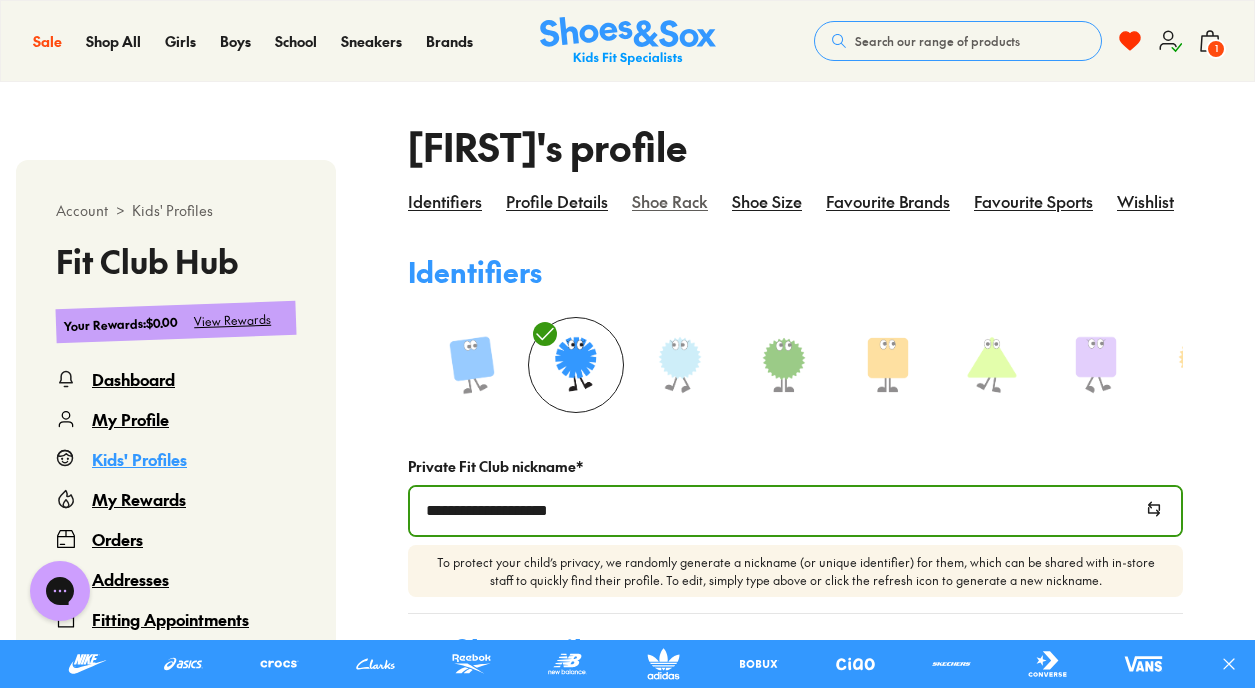 click on "Shoe rack" at bounding box center (670, 213) 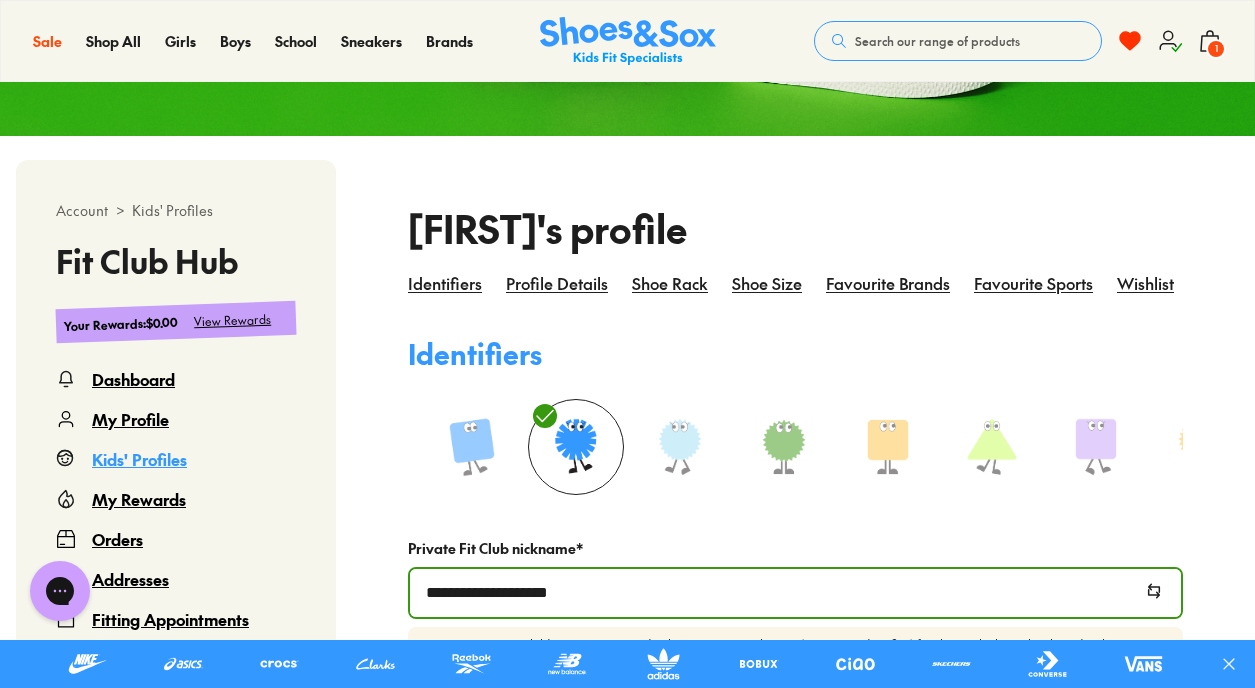 scroll, scrollTop: 367, scrollLeft: 0, axis: vertical 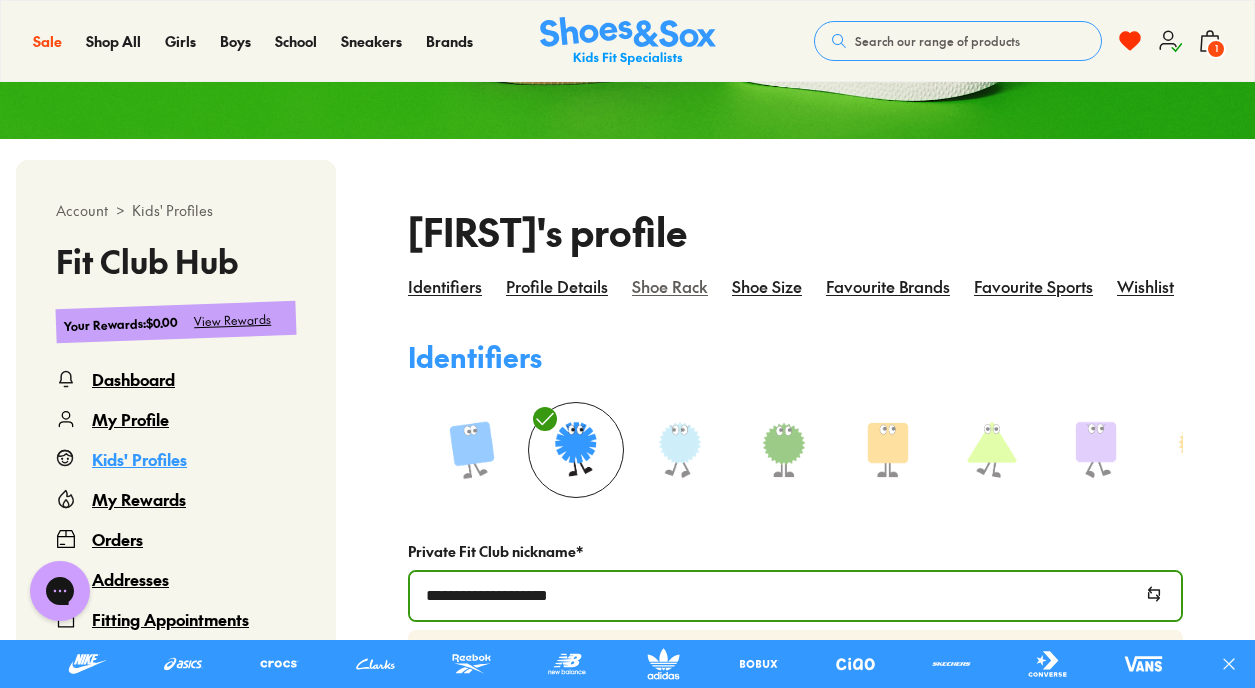 click on "Shoe rack" at bounding box center [670, 298] 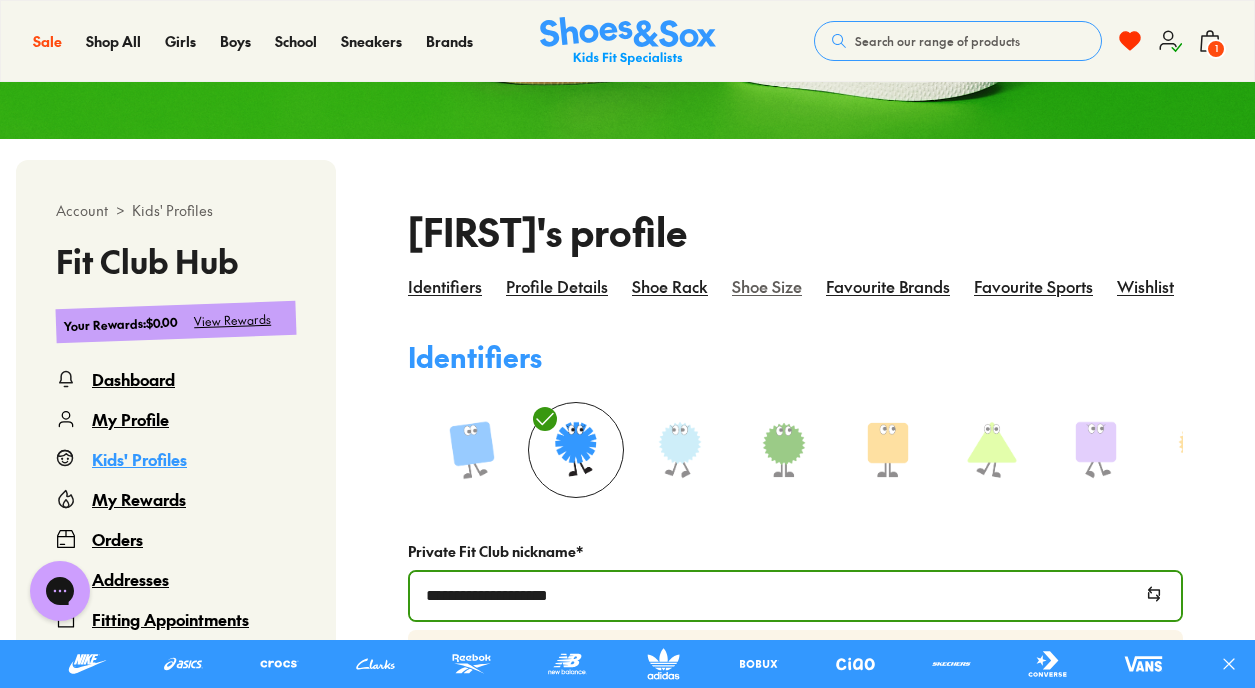 click on "Shoe size" at bounding box center [767, 298] 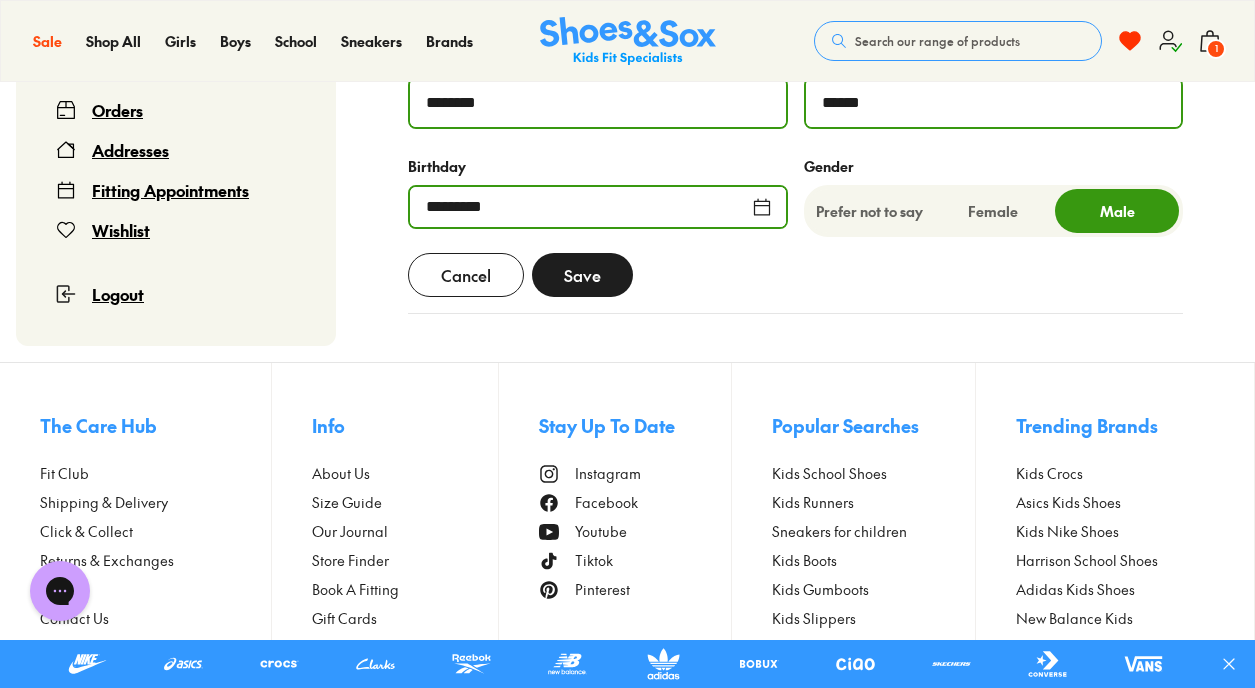 scroll, scrollTop: 1085, scrollLeft: 0, axis: vertical 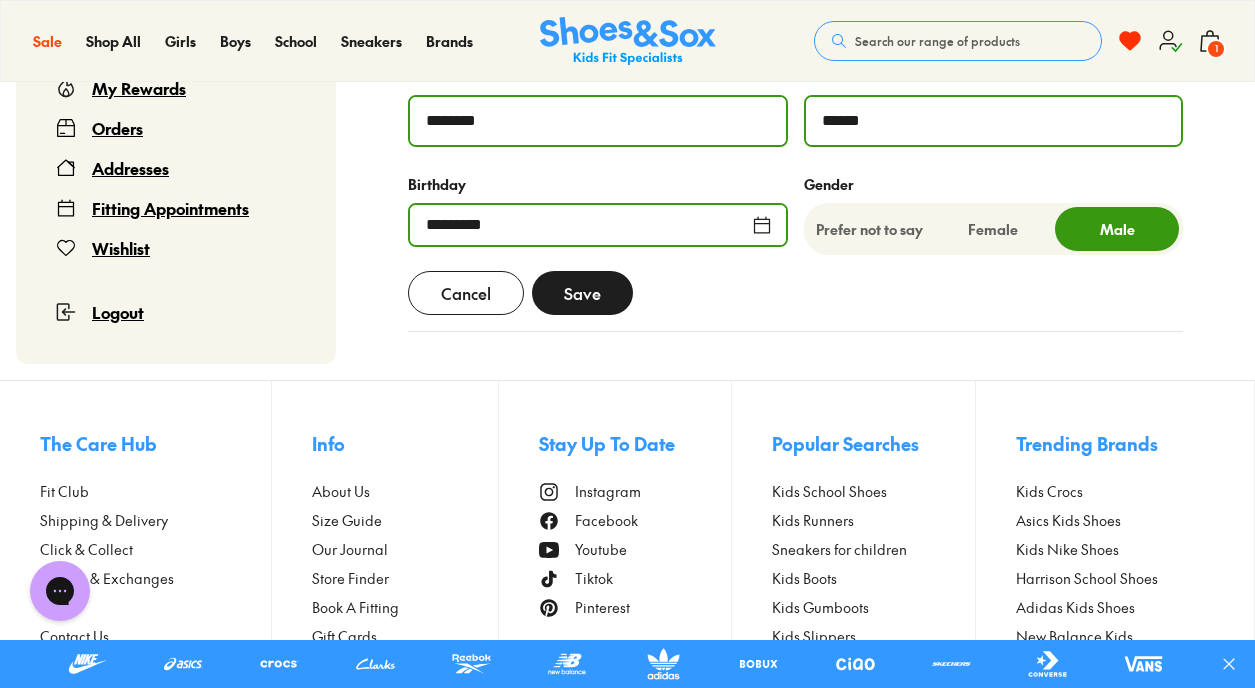 click on "Save" at bounding box center (582, 293) 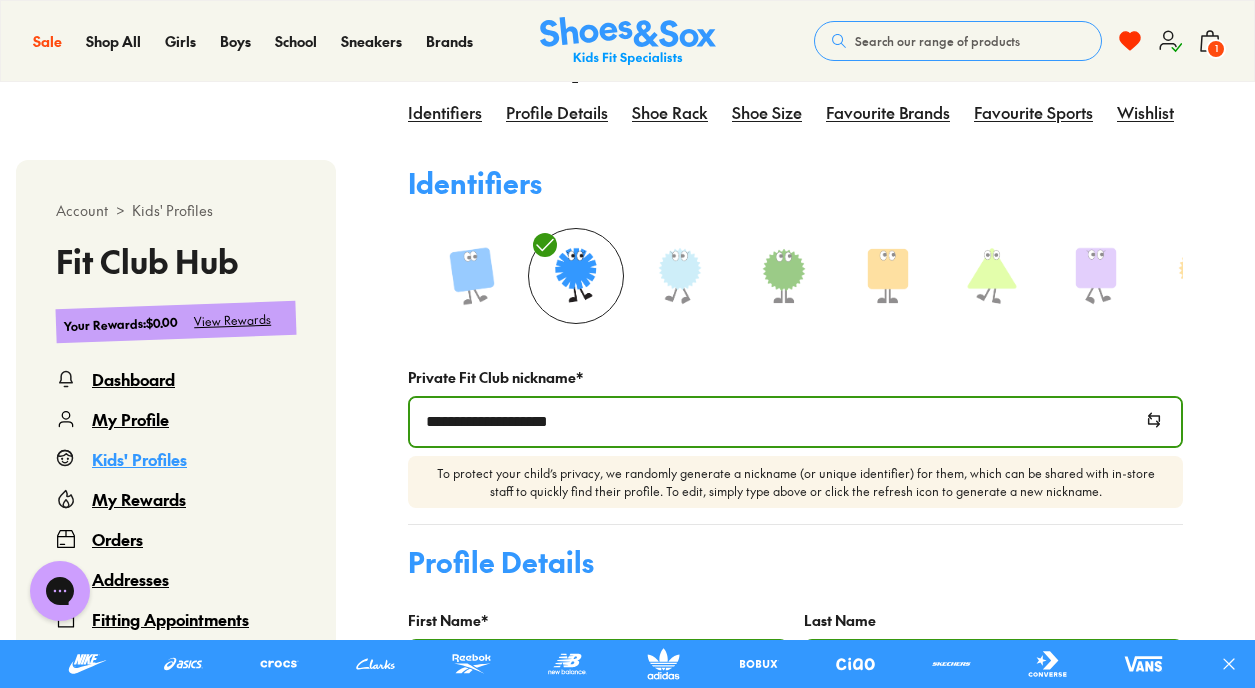 scroll, scrollTop: 538, scrollLeft: 0, axis: vertical 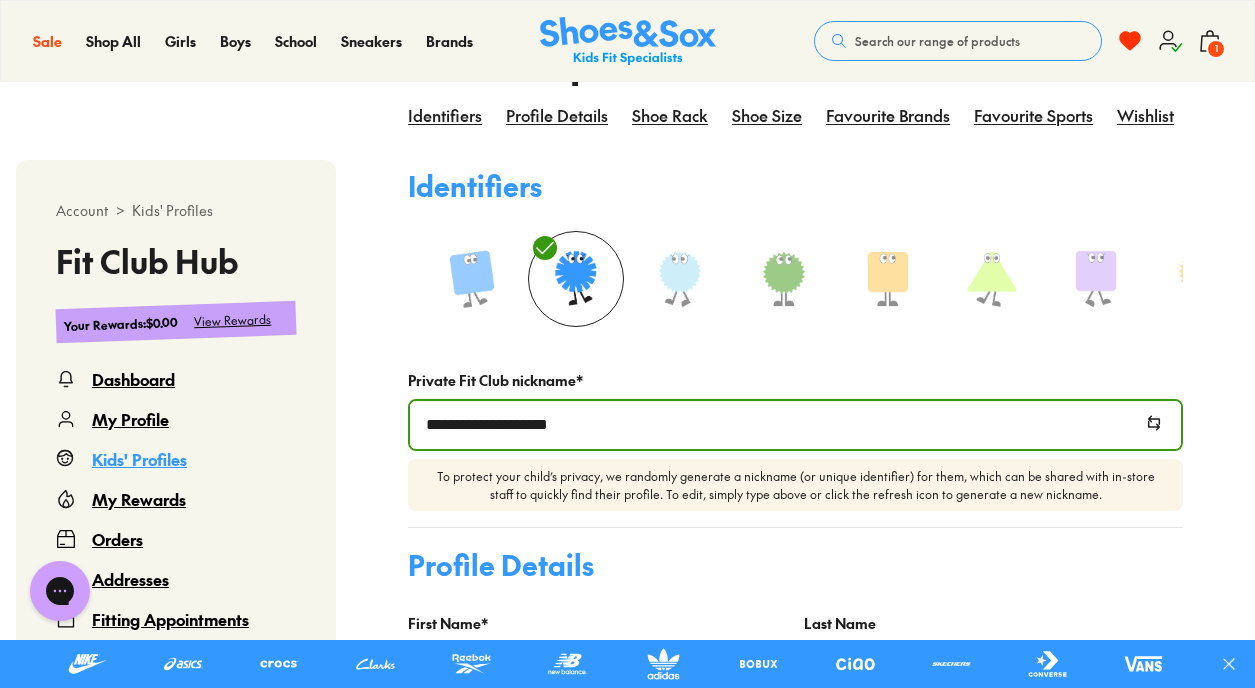 click 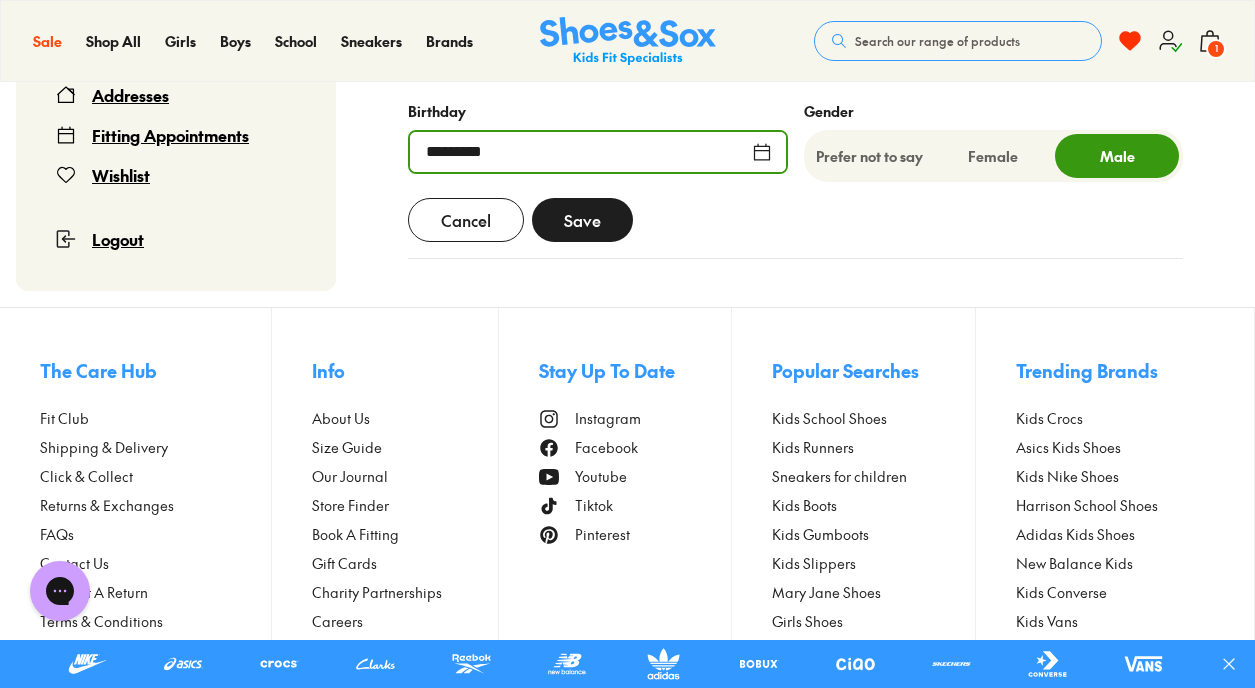 scroll, scrollTop: 1150, scrollLeft: 0, axis: vertical 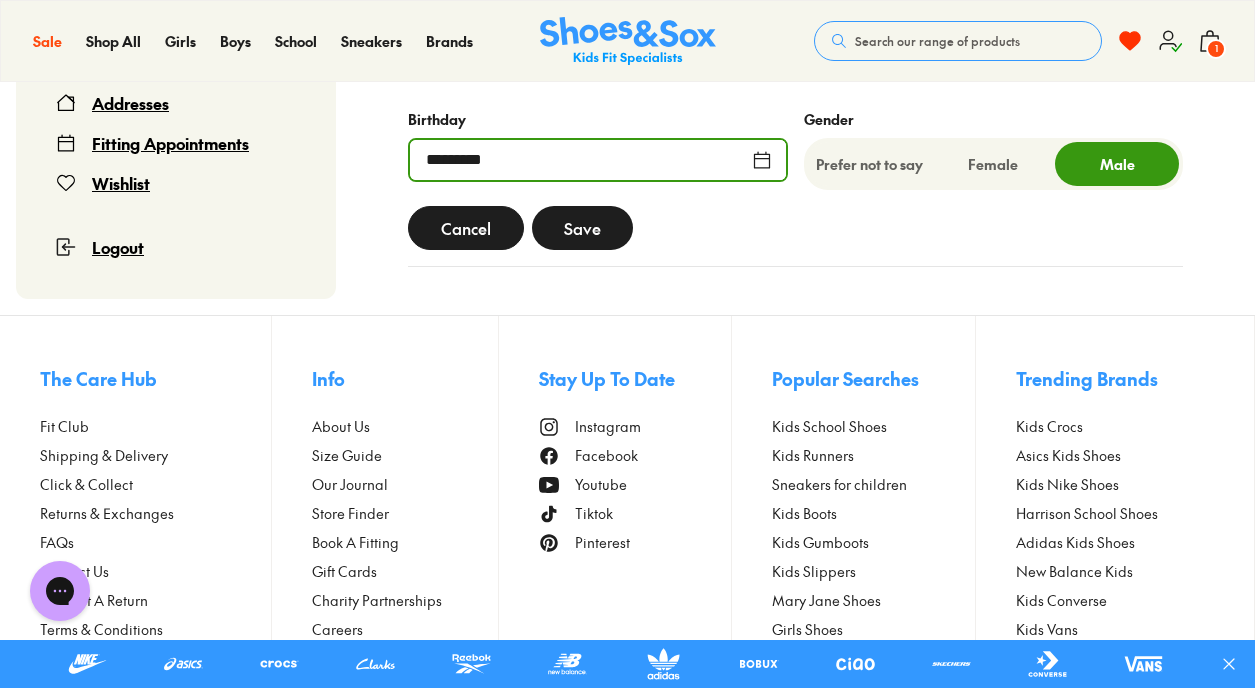 click on "Cancel" at bounding box center (466, 228) 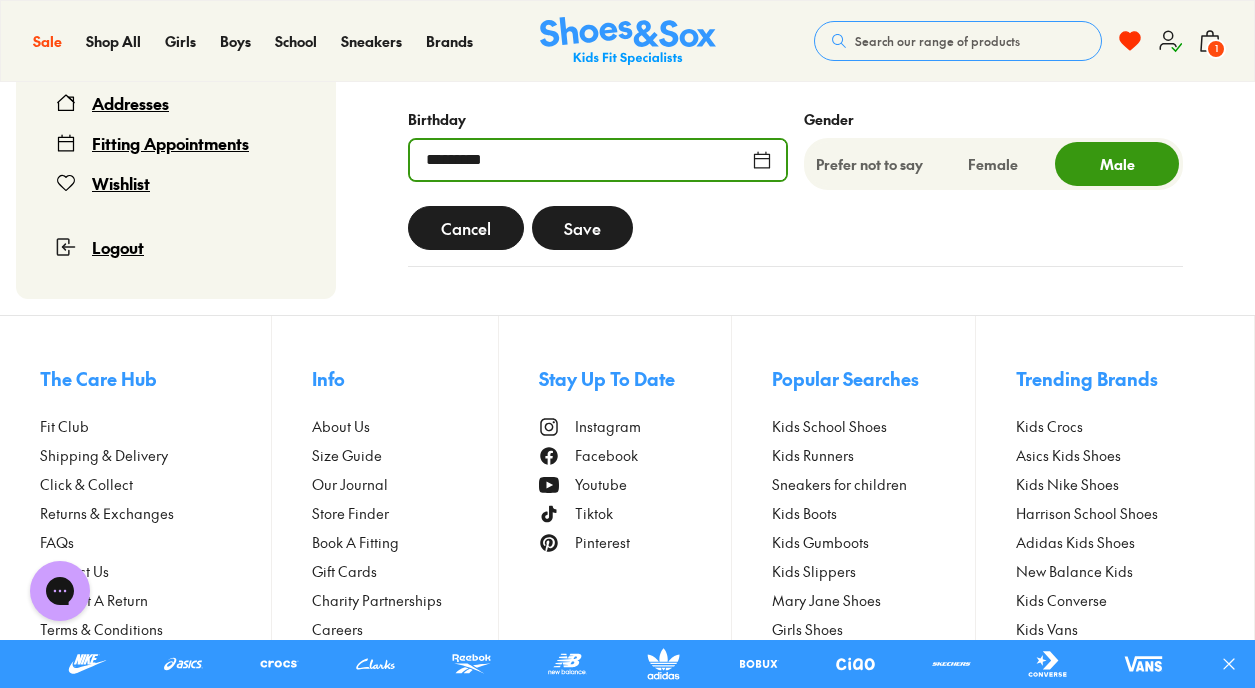 click on "Cancel" at bounding box center [466, 228] 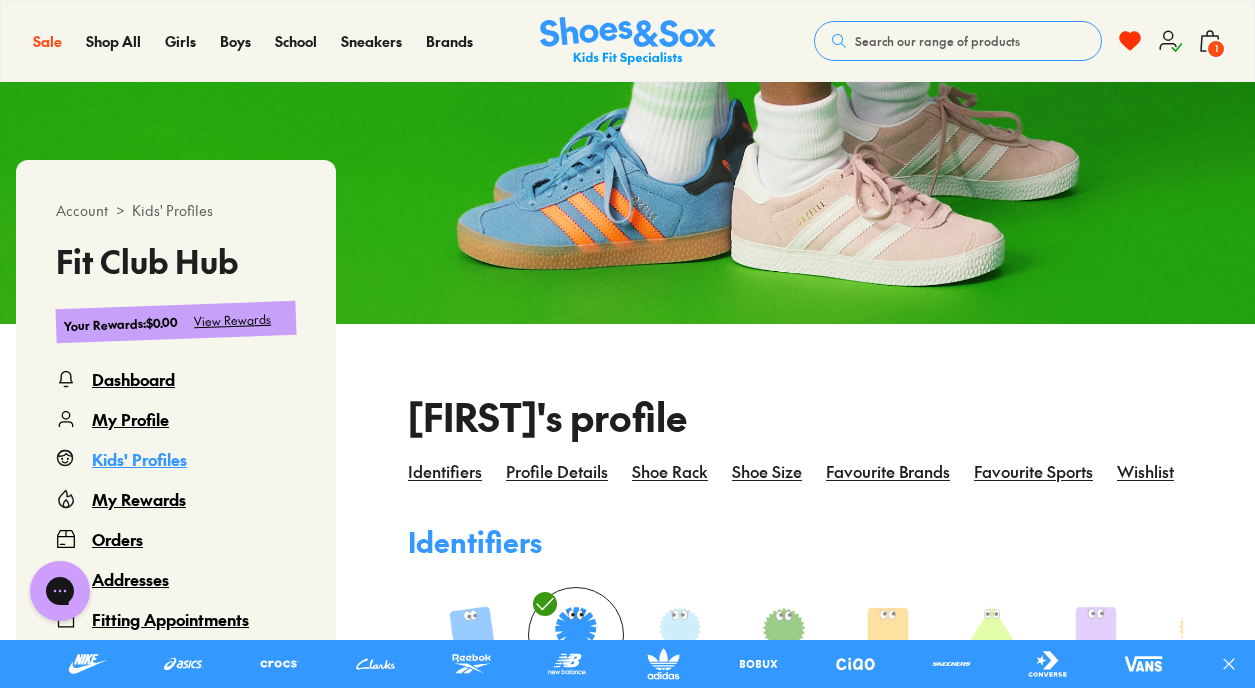 scroll, scrollTop: 179, scrollLeft: 0, axis: vertical 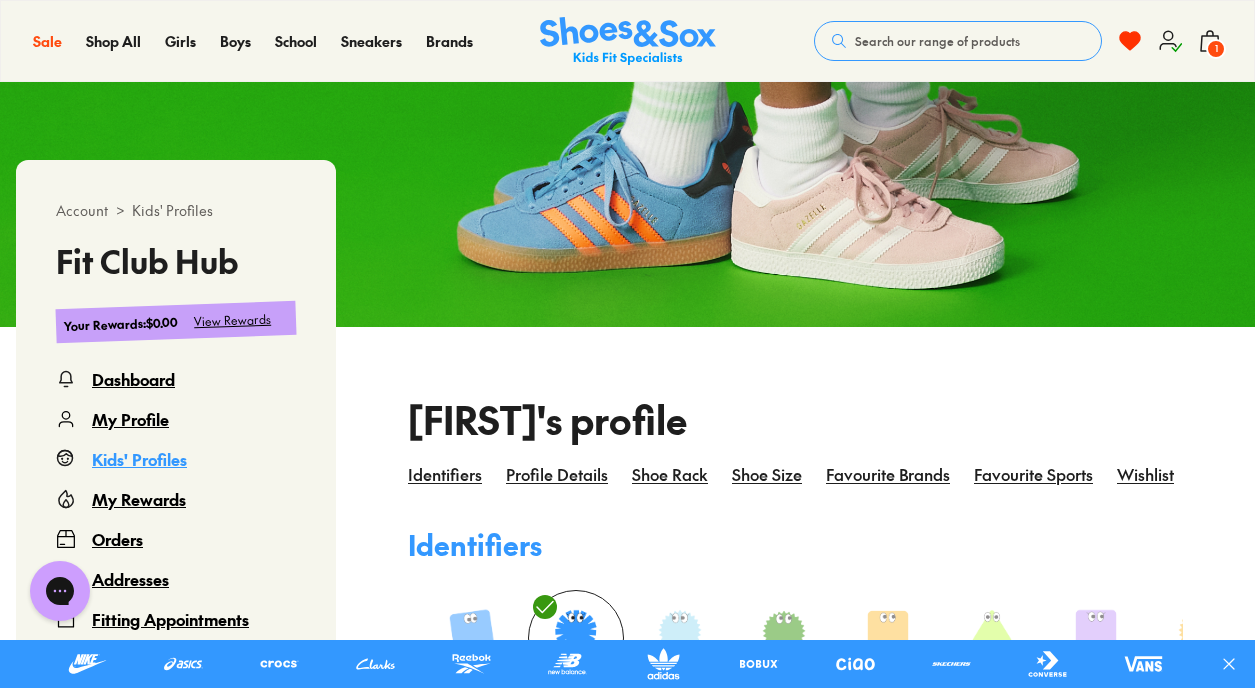 click on "Dashboard" at bounding box center [133, 379] 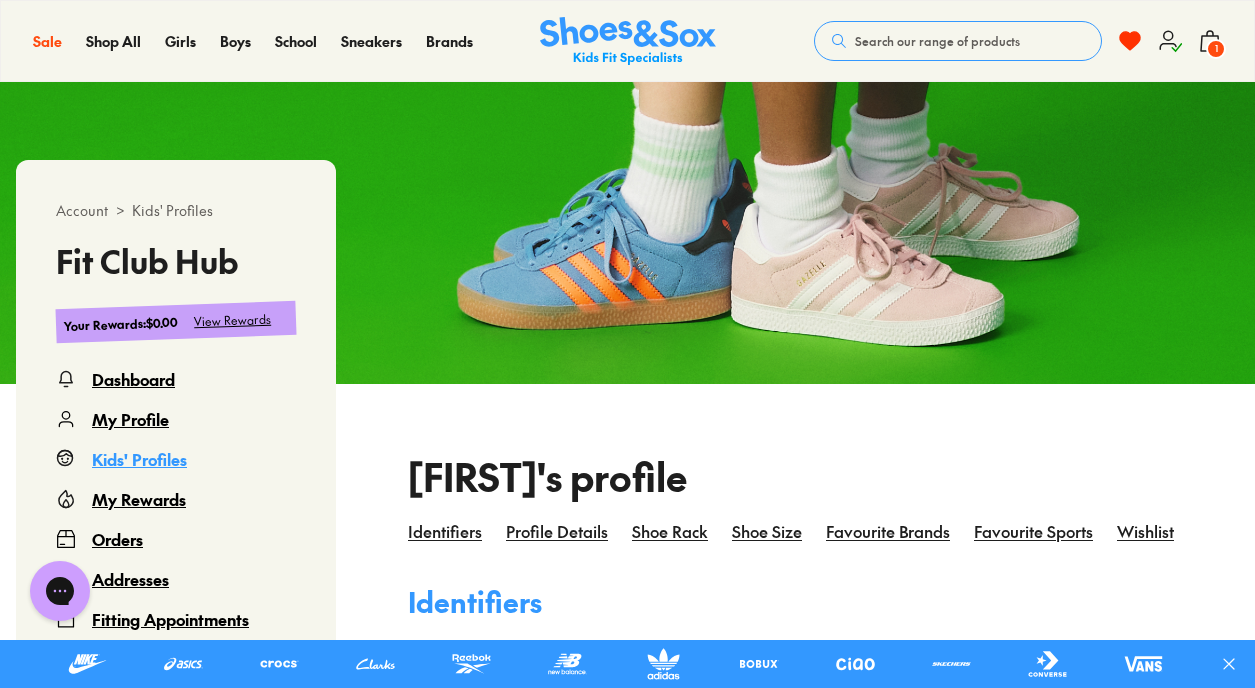 click on "My Profile" at bounding box center (130, 419) 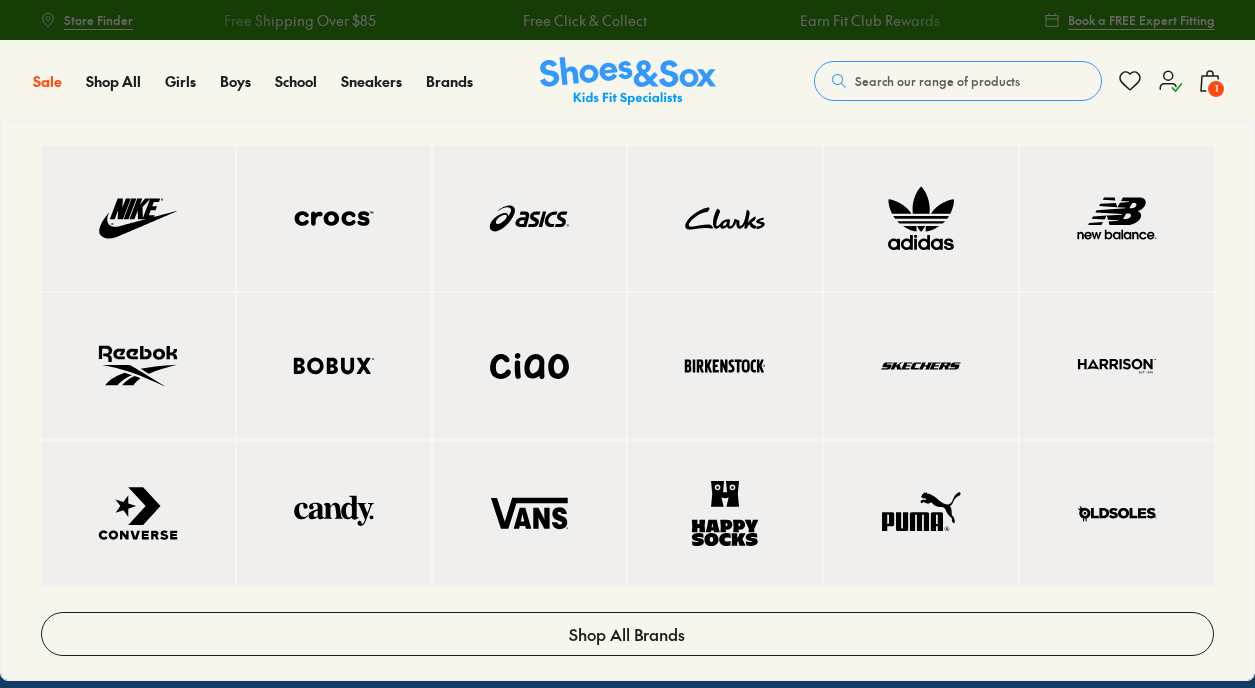 scroll, scrollTop: 0, scrollLeft: 0, axis: both 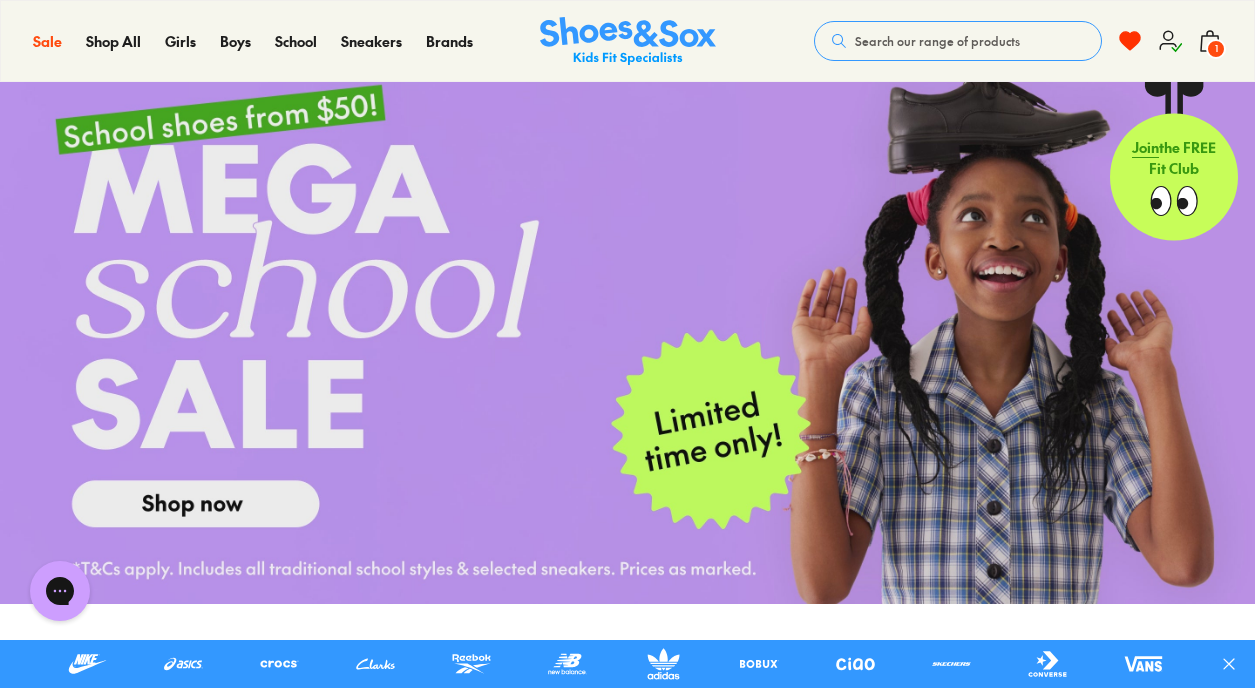 click 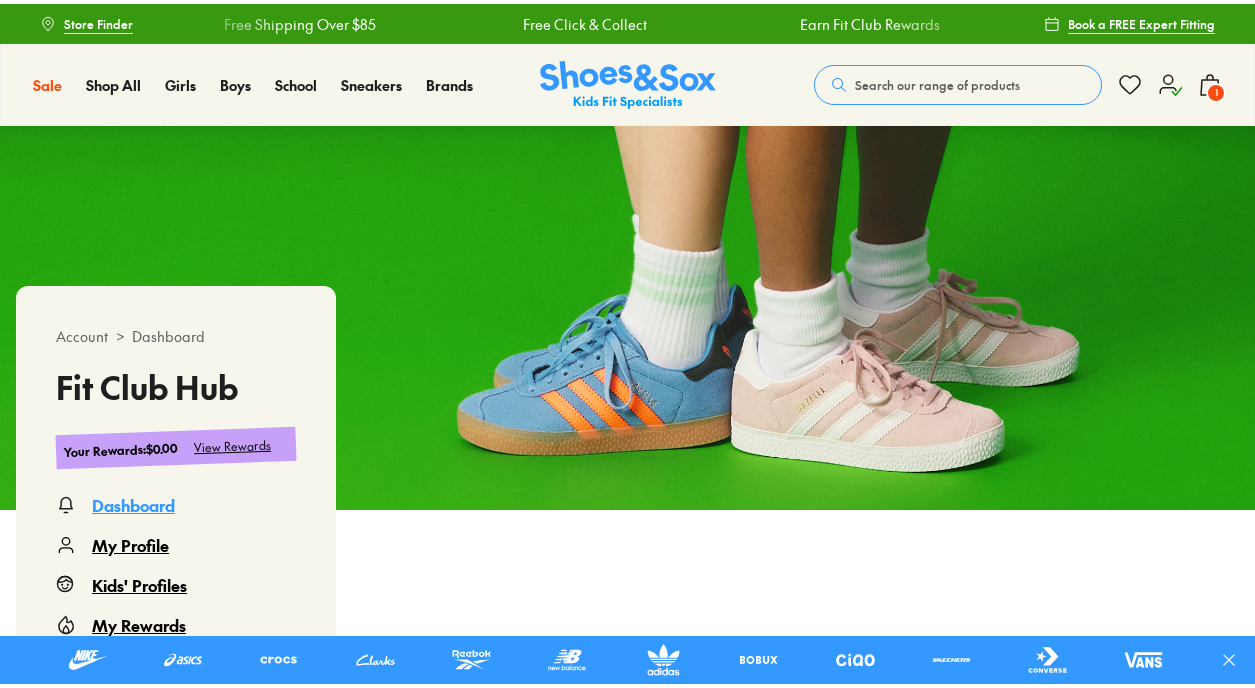 scroll, scrollTop: 0, scrollLeft: 0, axis: both 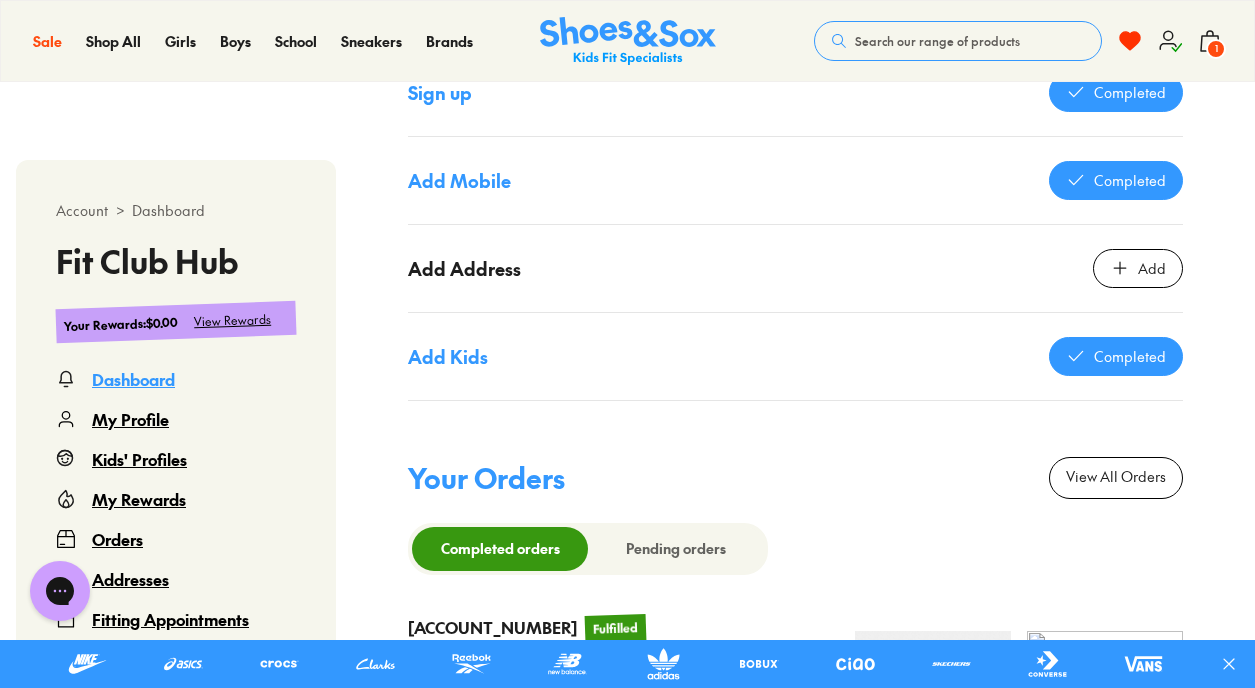 click on "Kids' Profiles" at bounding box center (139, 459) 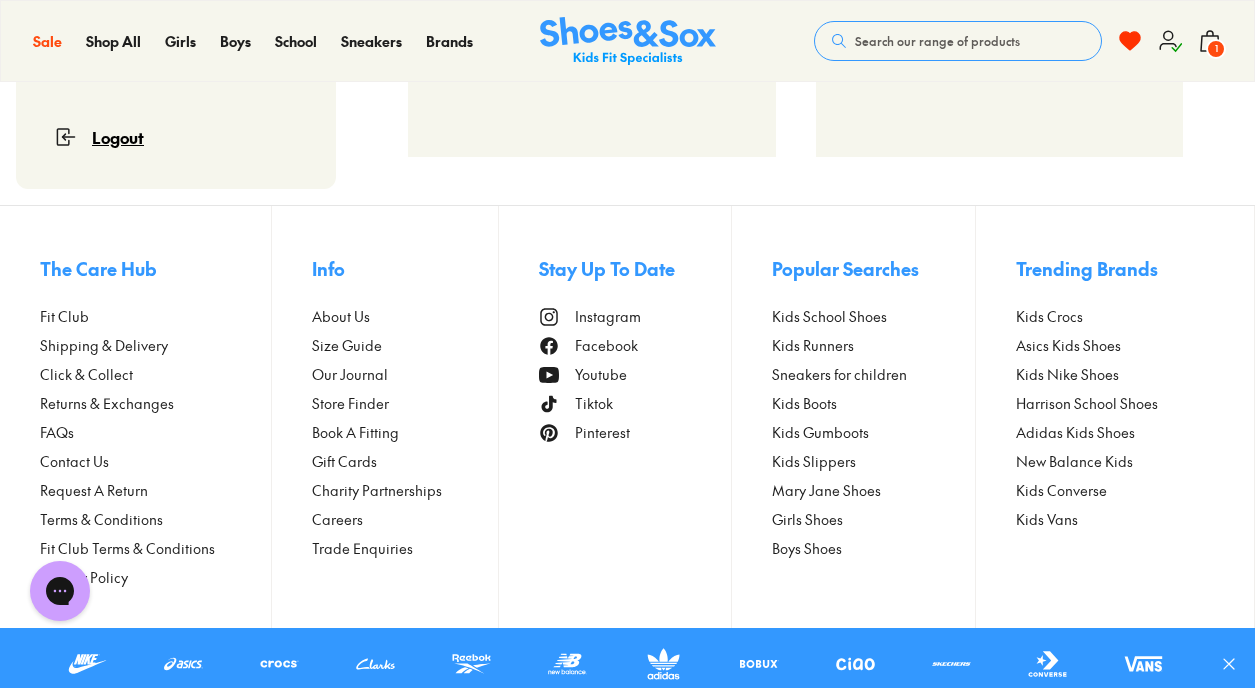 scroll, scrollTop: 122, scrollLeft: 0, axis: vertical 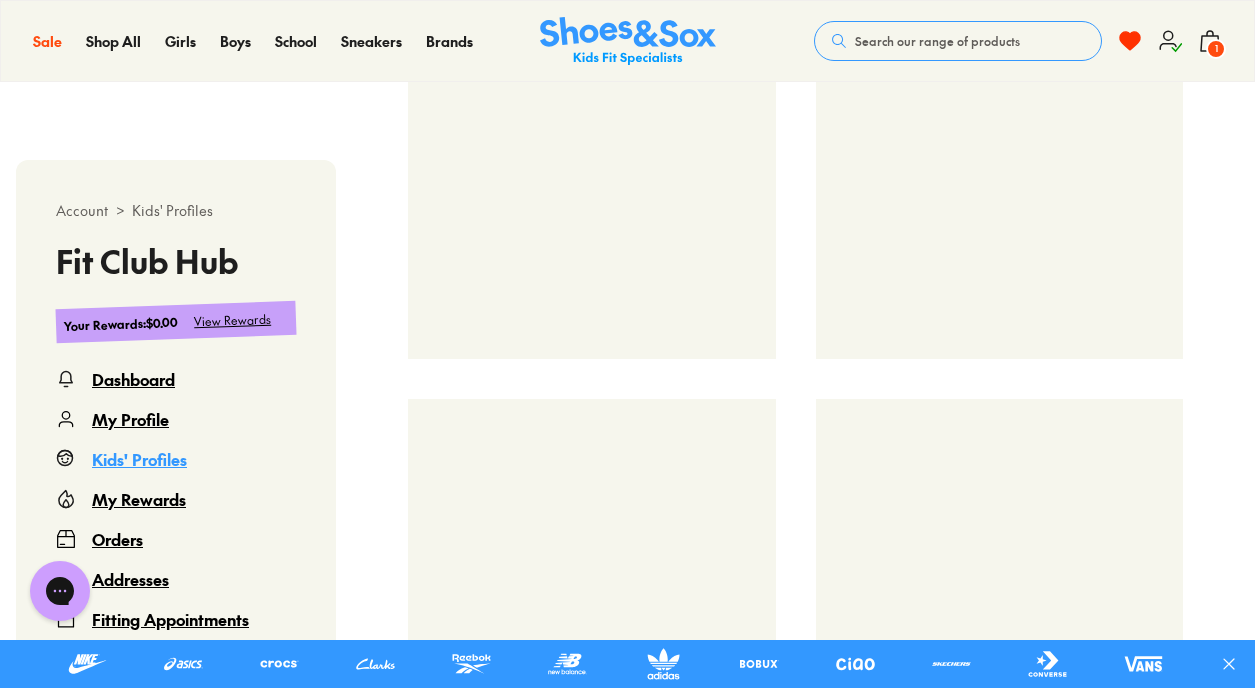 select 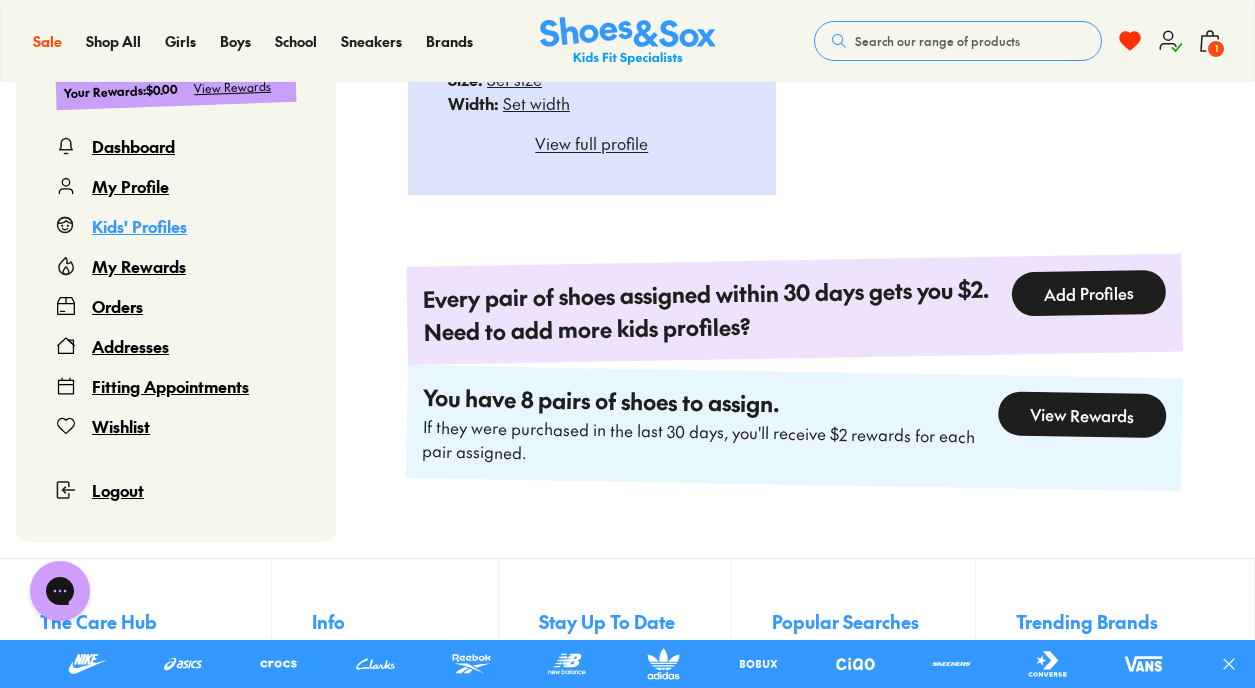 scroll, scrollTop: 766, scrollLeft: 0, axis: vertical 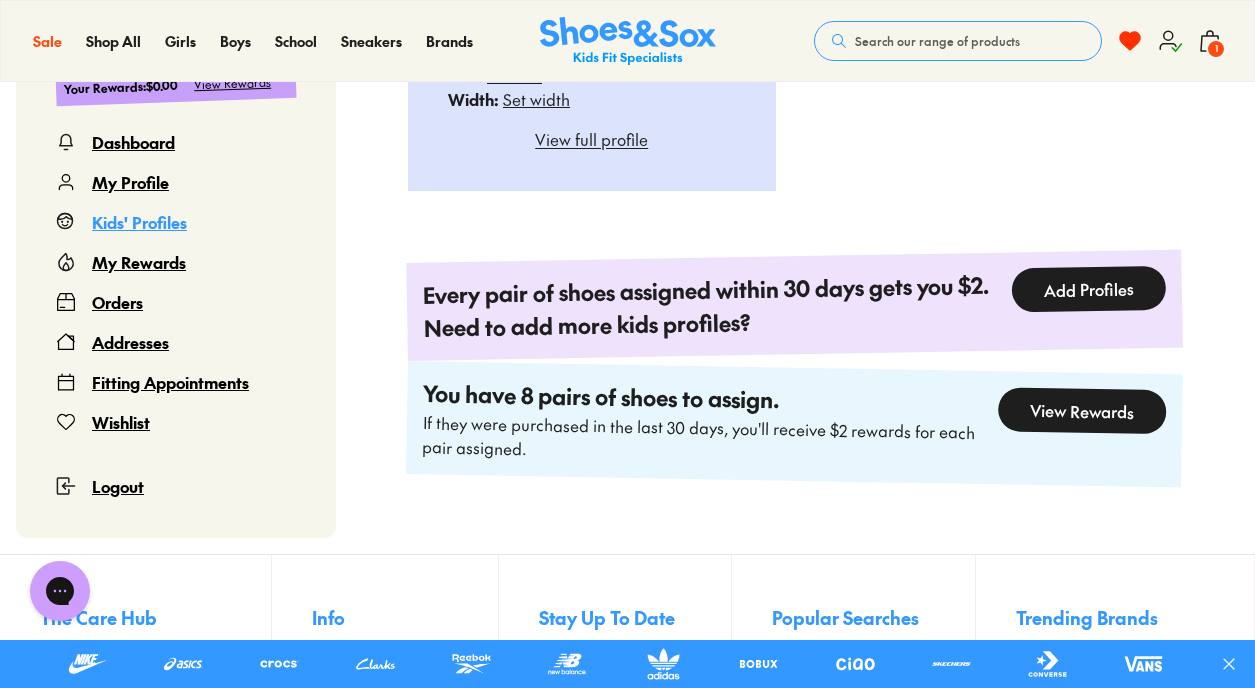 click on "Add Profiles" at bounding box center [1088, 289] 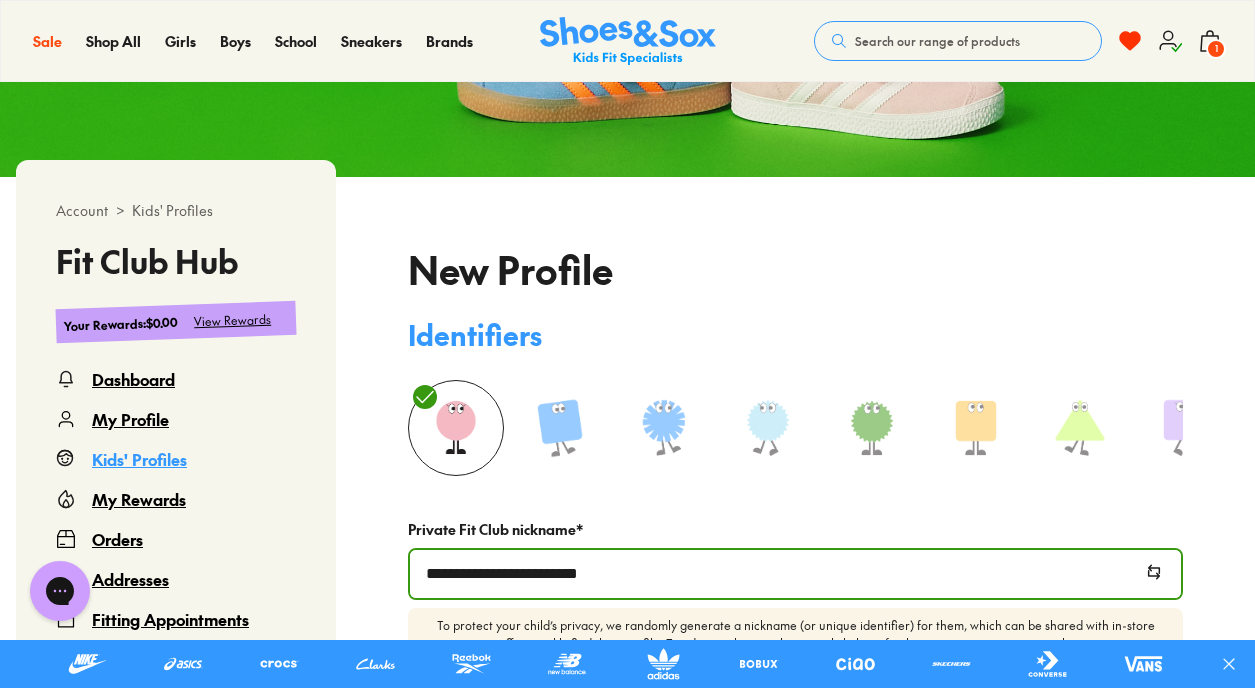 scroll, scrollTop: 341, scrollLeft: 0, axis: vertical 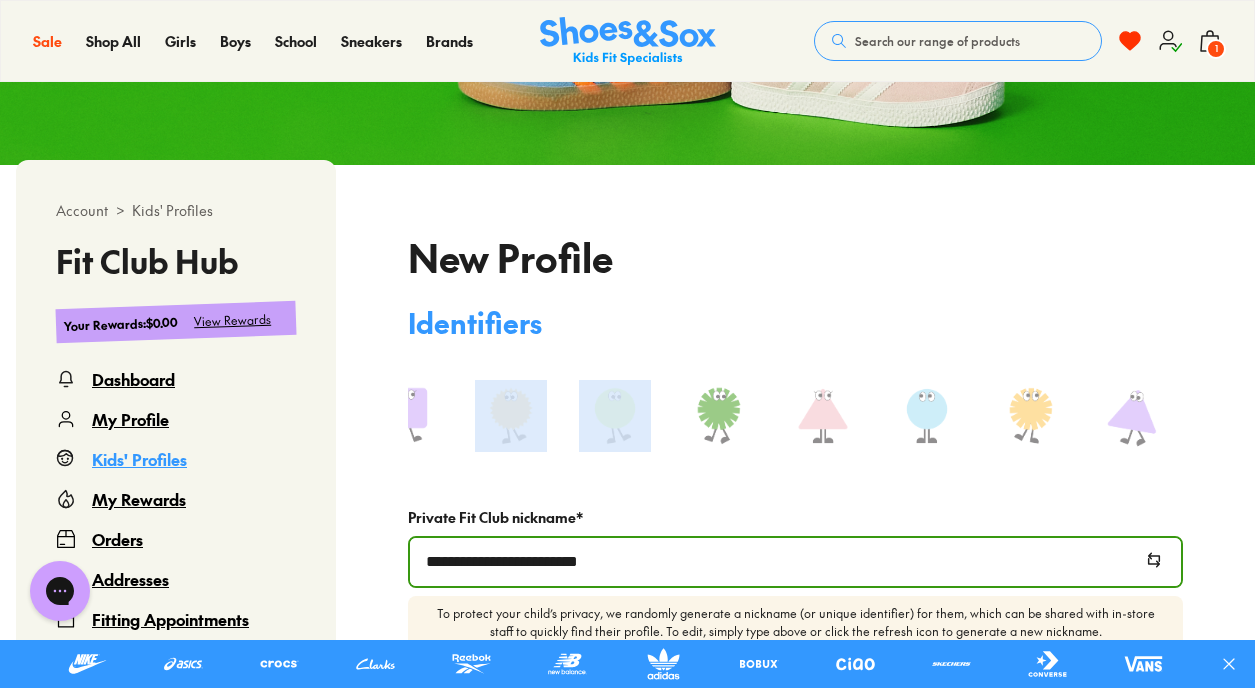 drag, startPoint x: 700, startPoint y: 477, endPoint x: 549, endPoint y: 495, distance: 152.06906 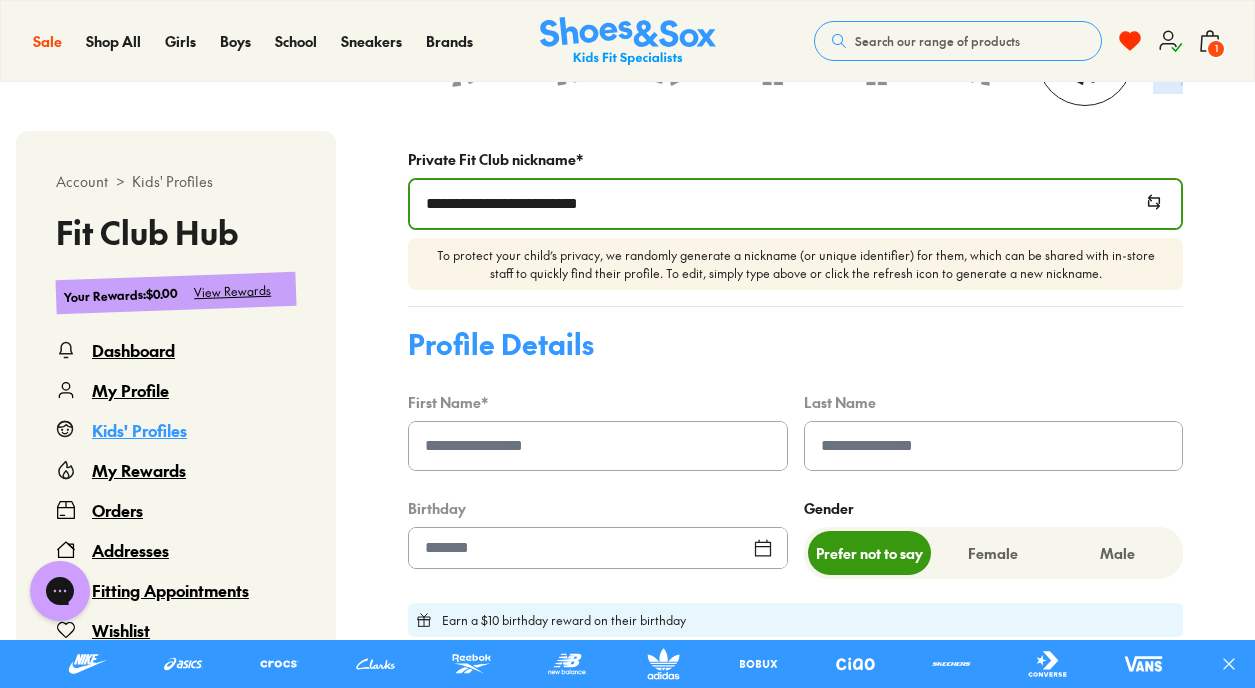 scroll, scrollTop: 700, scrollLeft: 0, axis: vertical 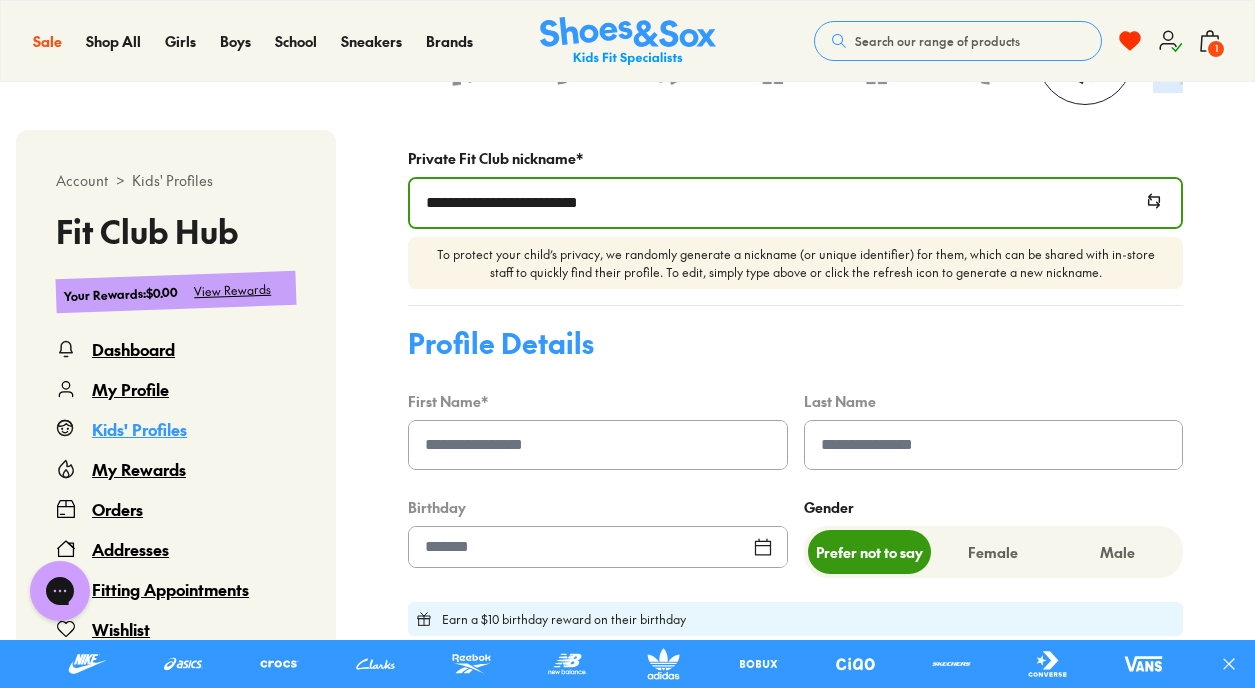 click 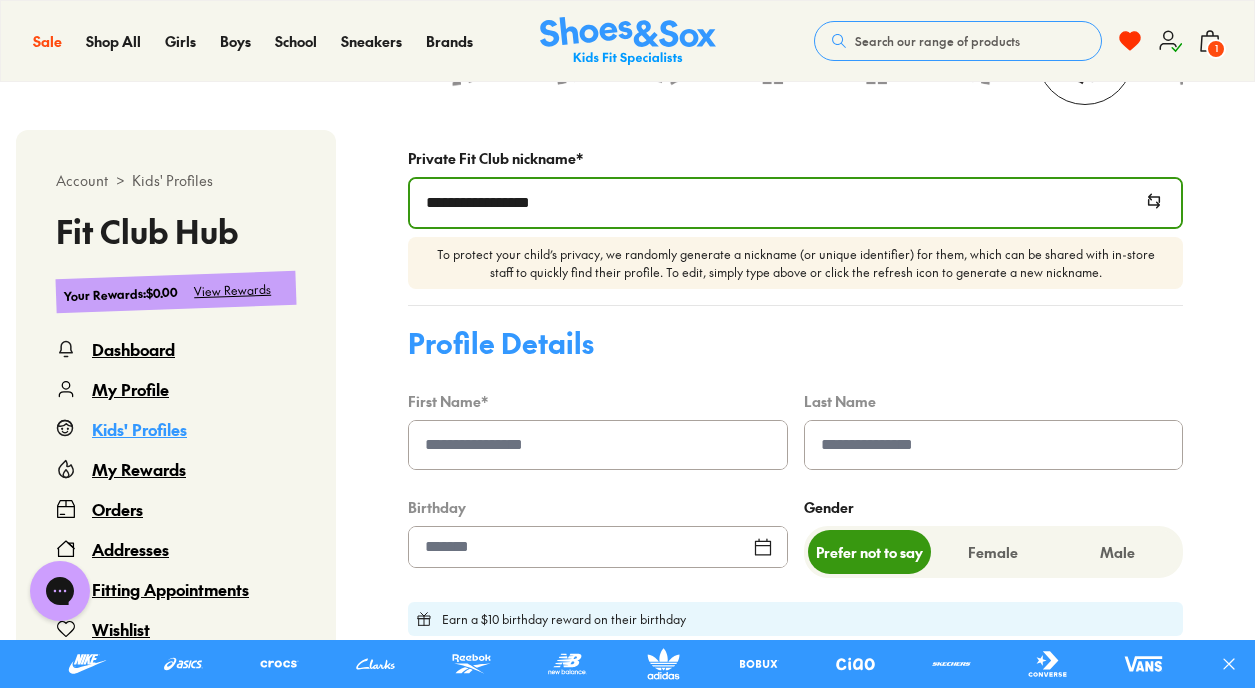 click 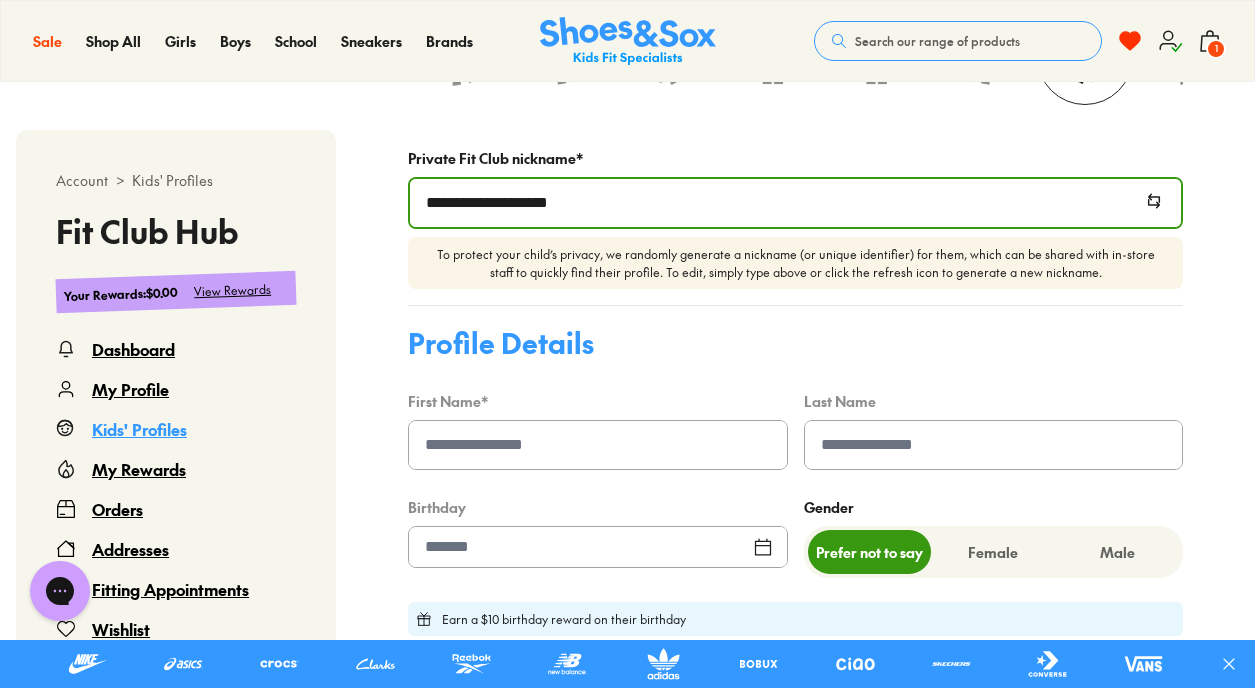 click 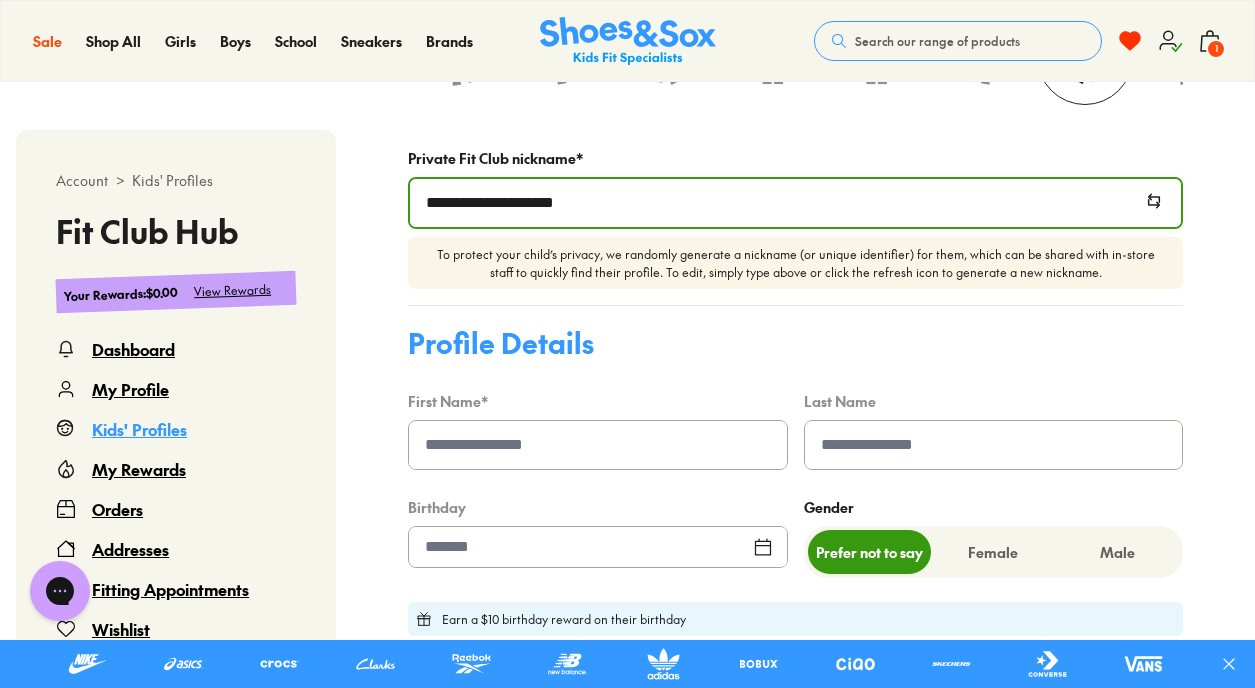 click 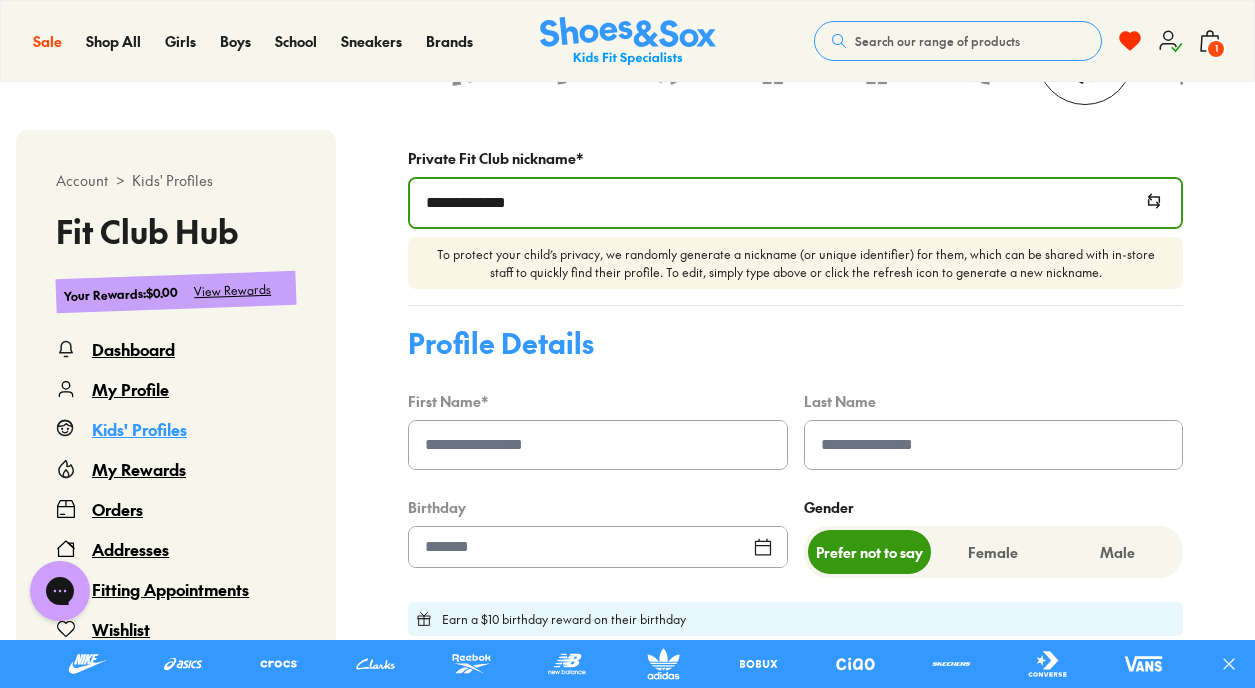 click 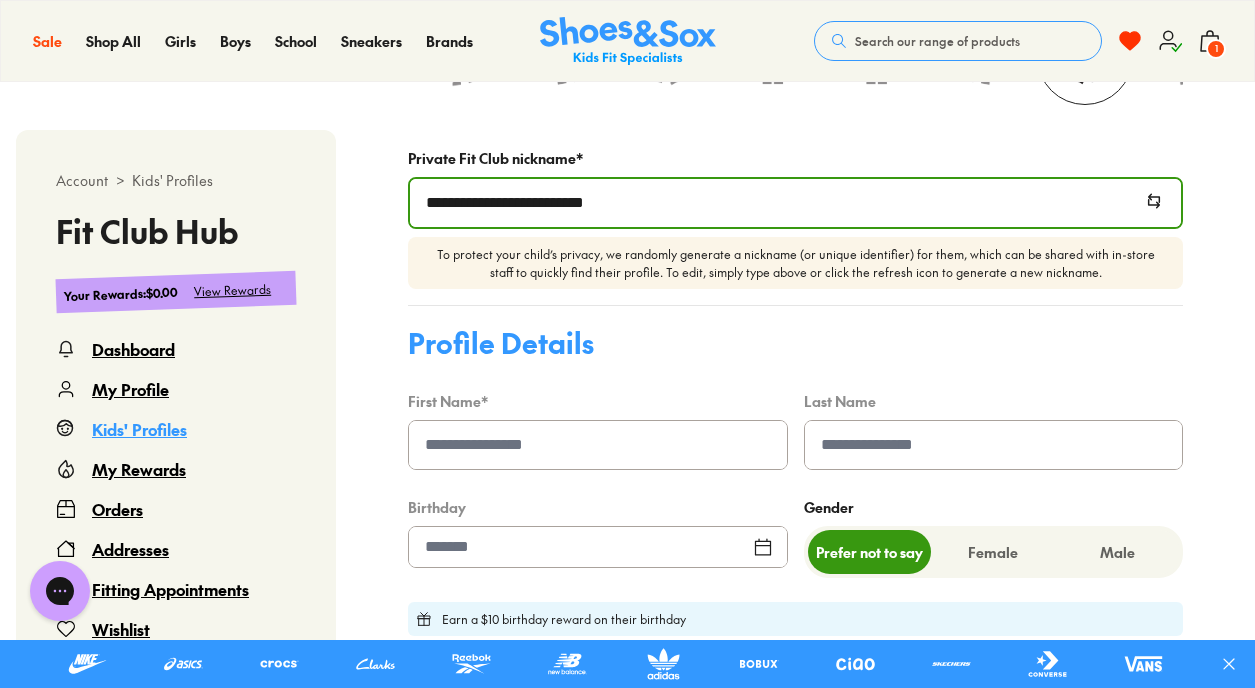 click 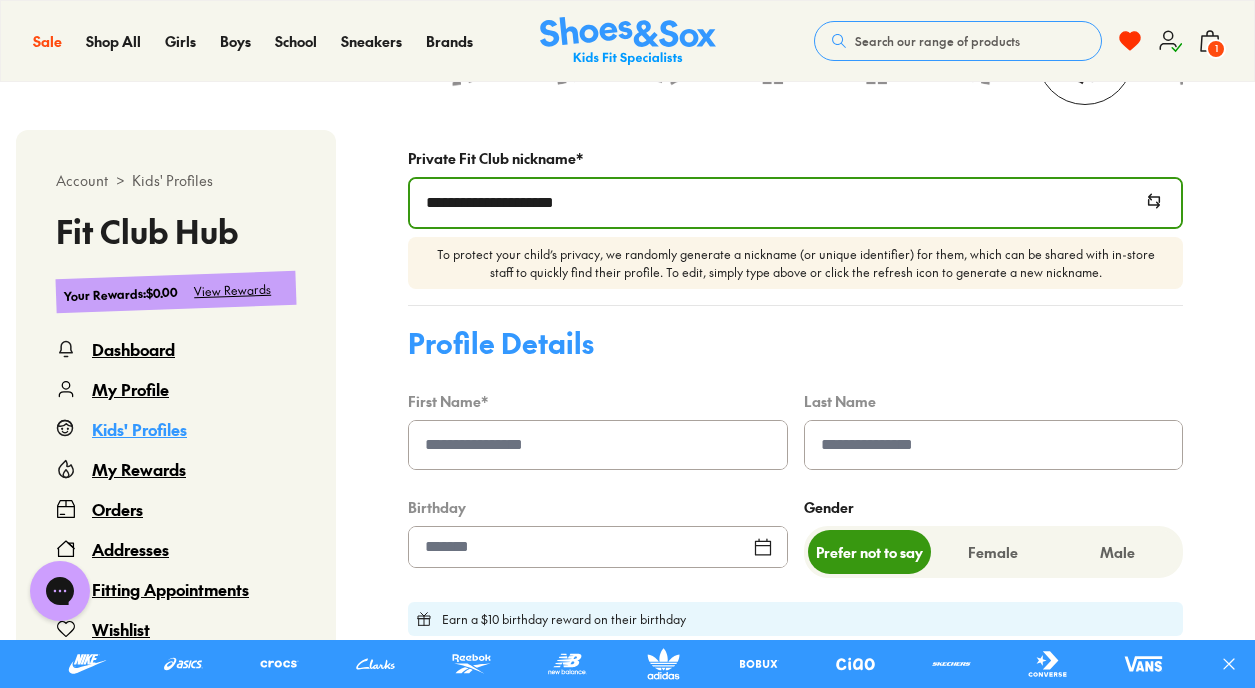 click 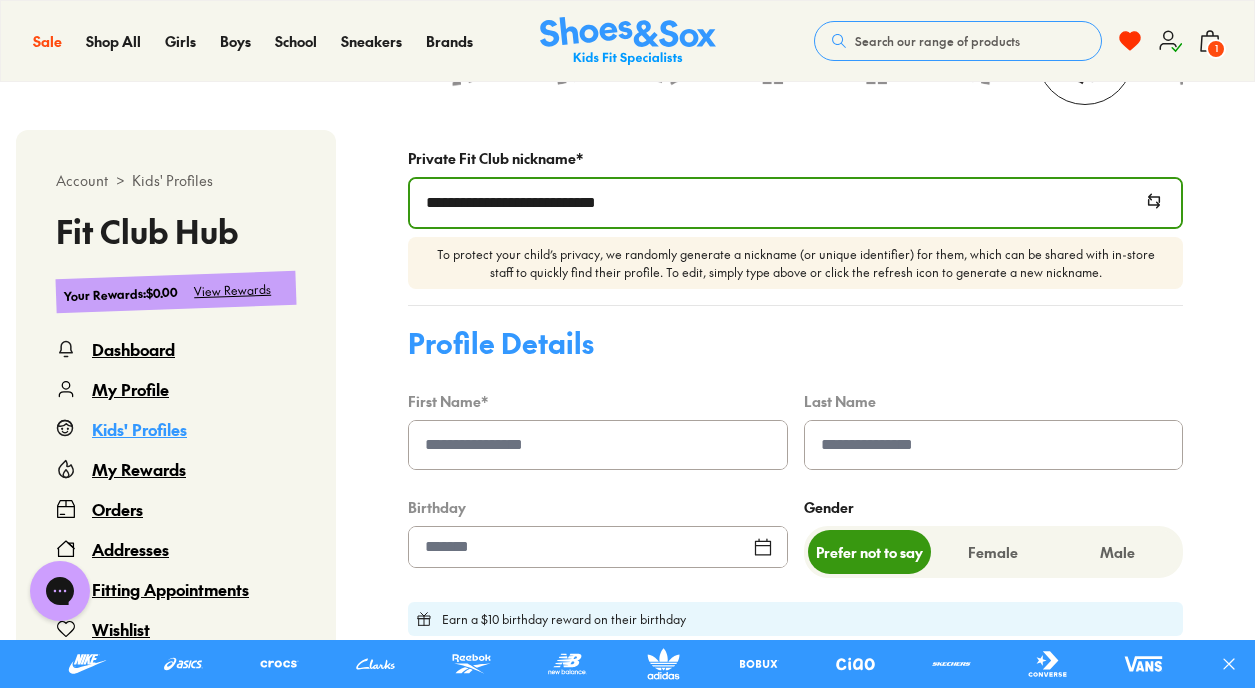 click 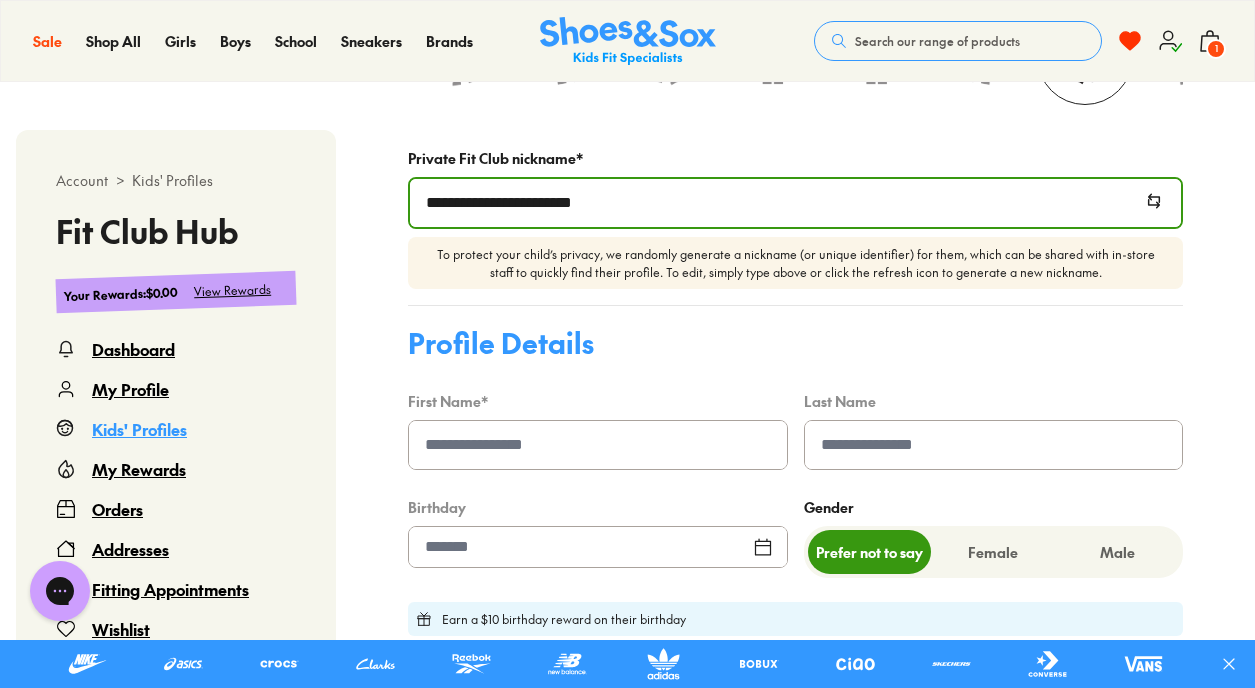 click 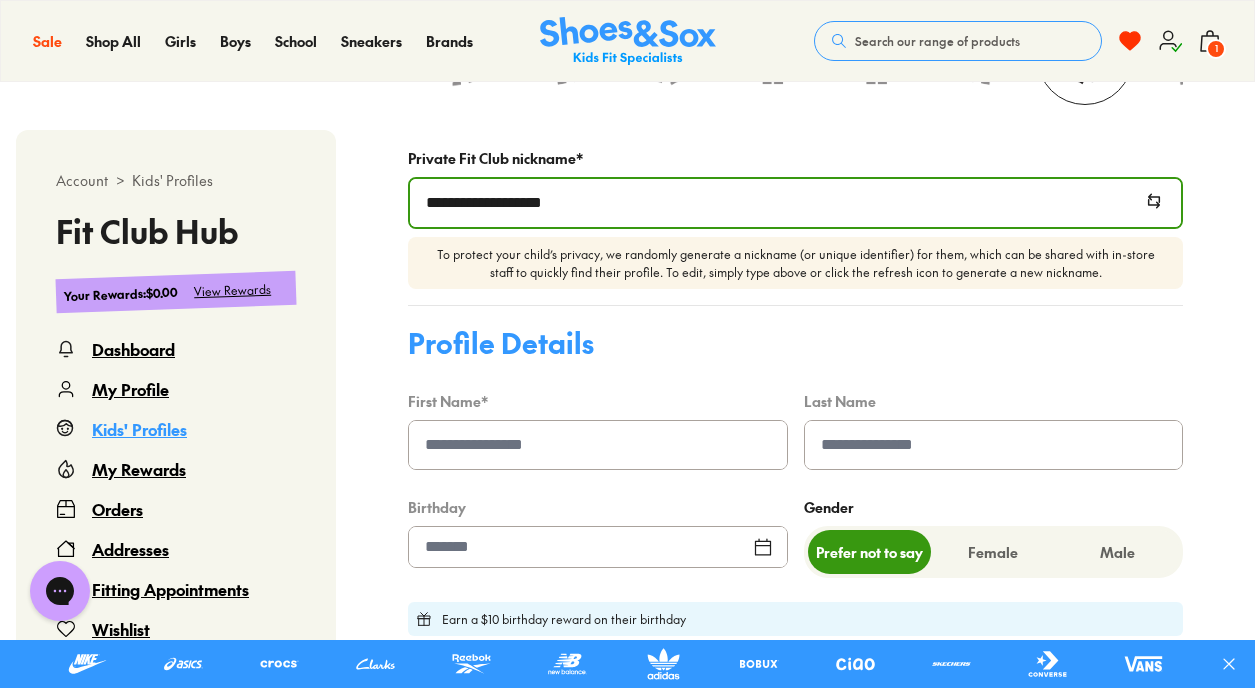 click 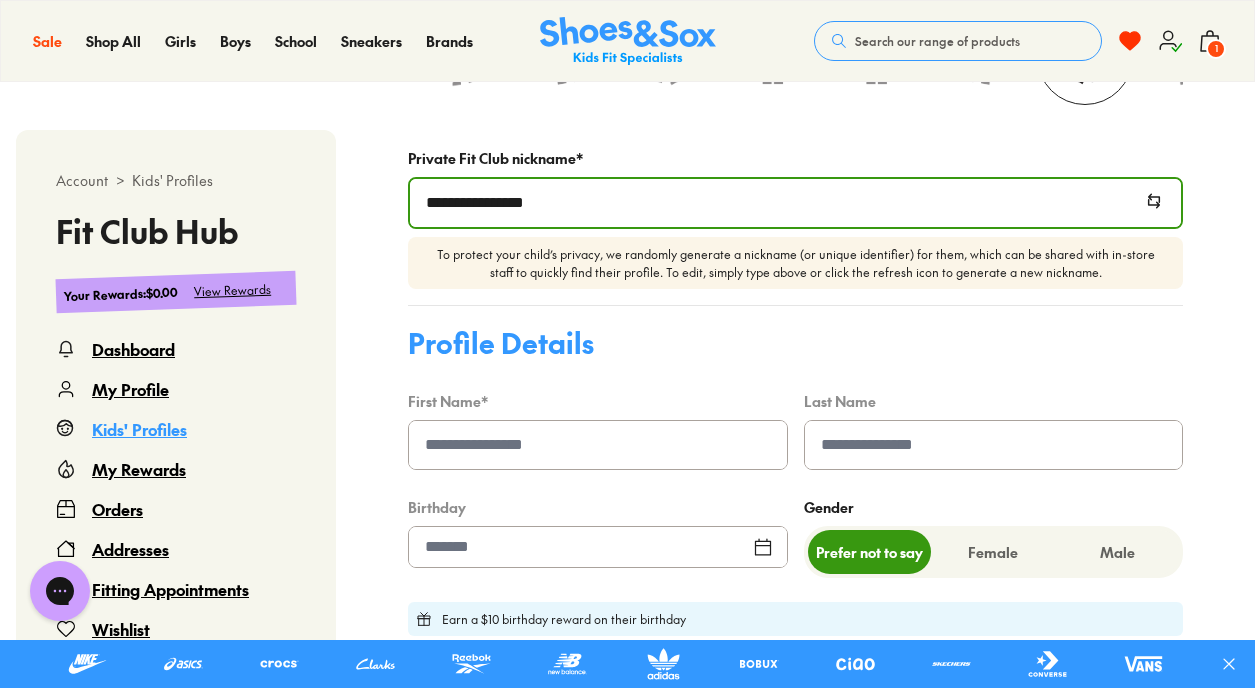 click 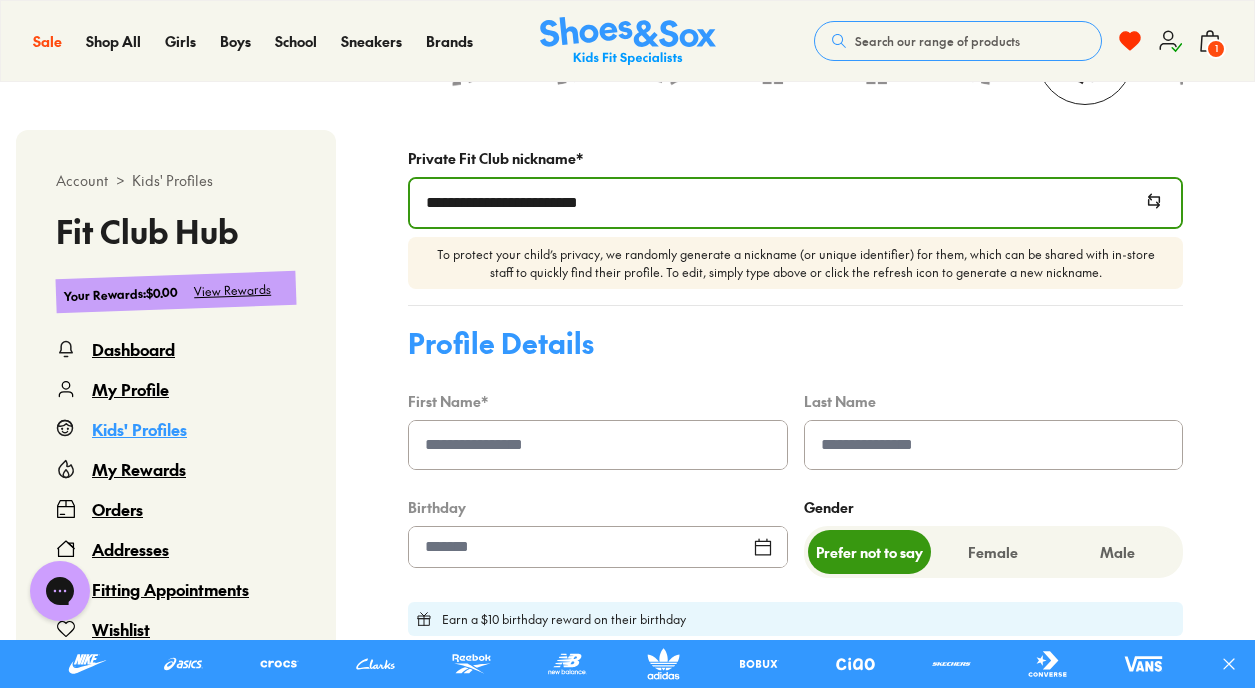 click 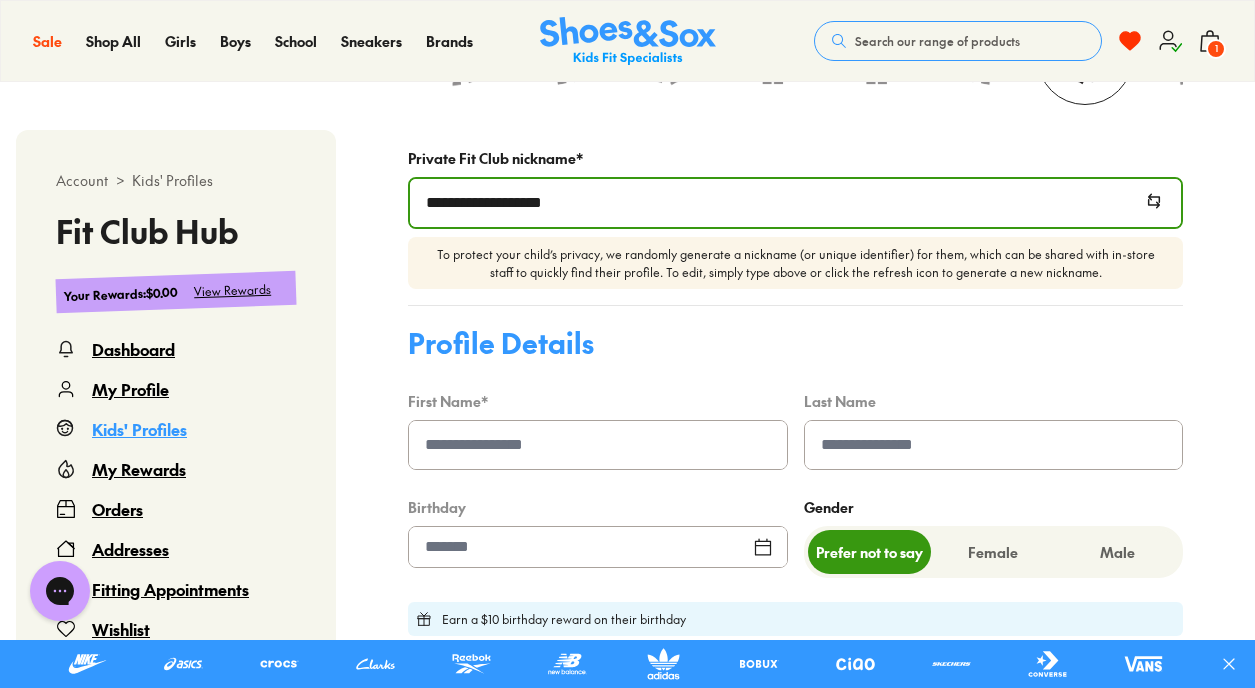 click at bounding box center [598, 445] 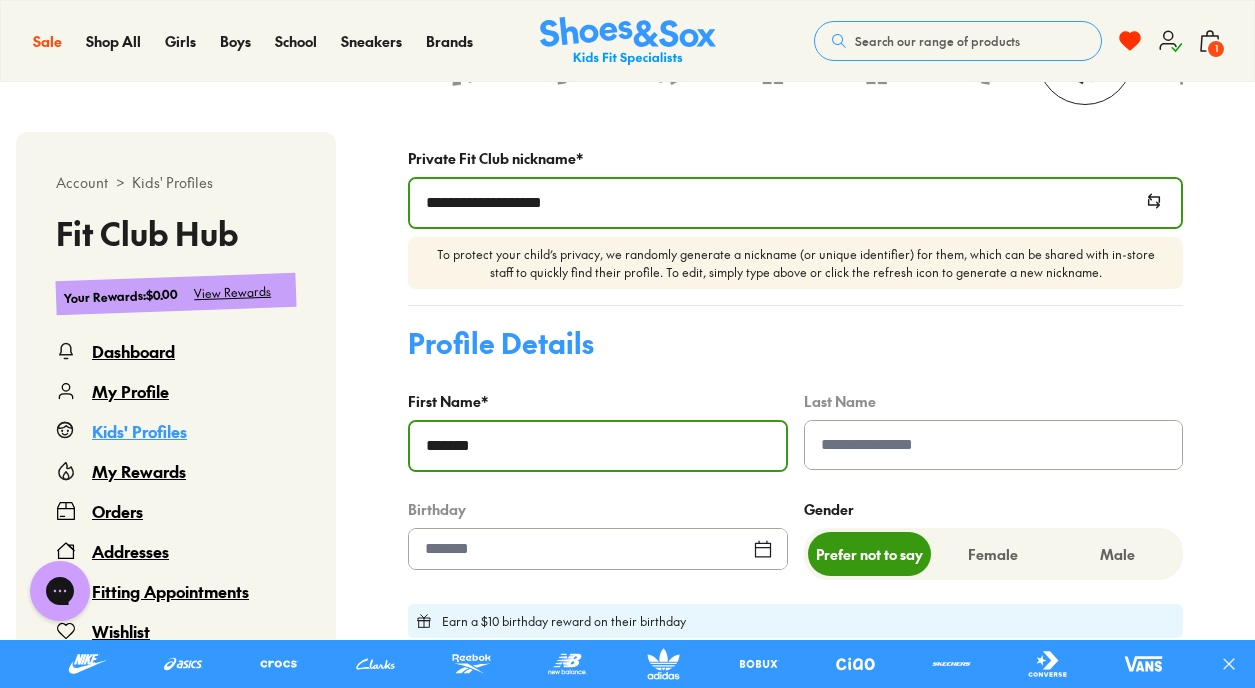 type on "*******" 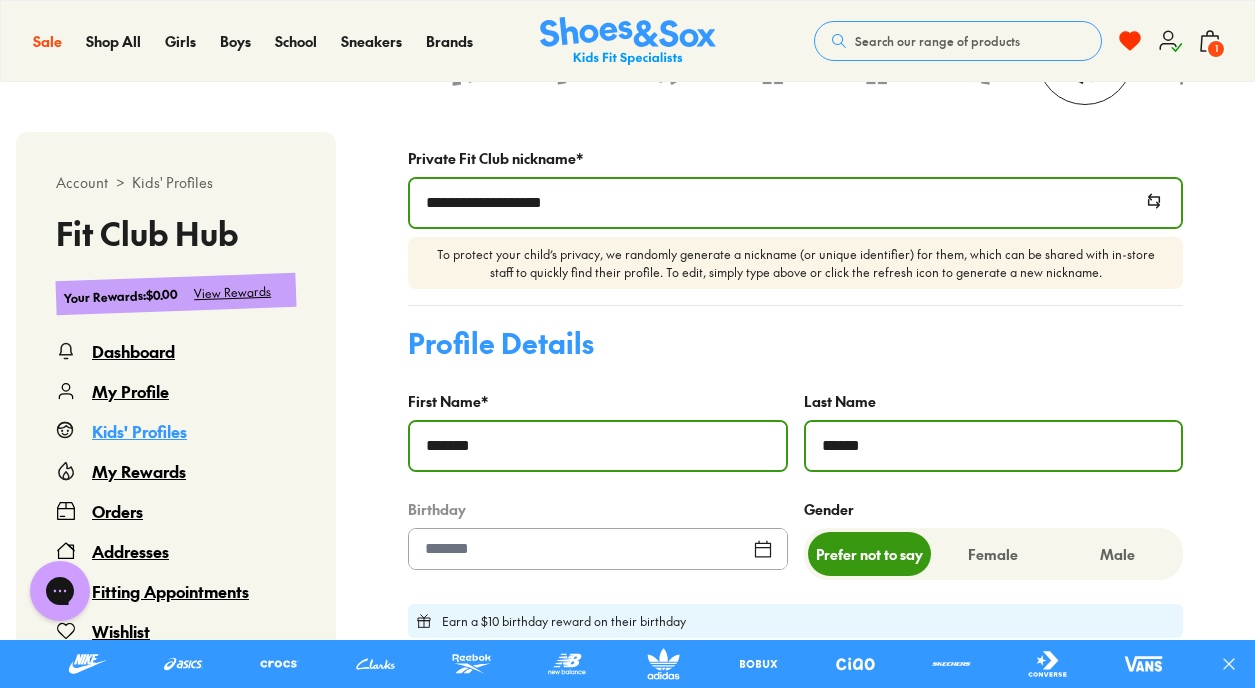type on "******" 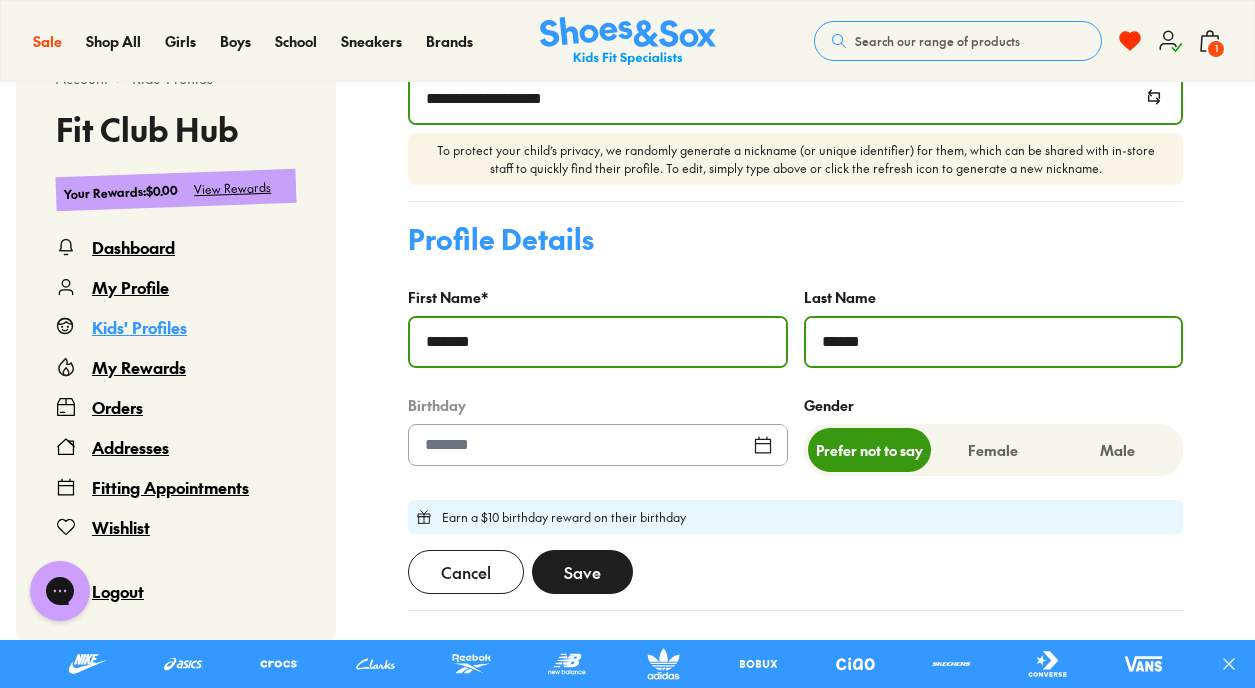 scroll, scrollTop: 816, scrollLeft: 0, axis: vertical 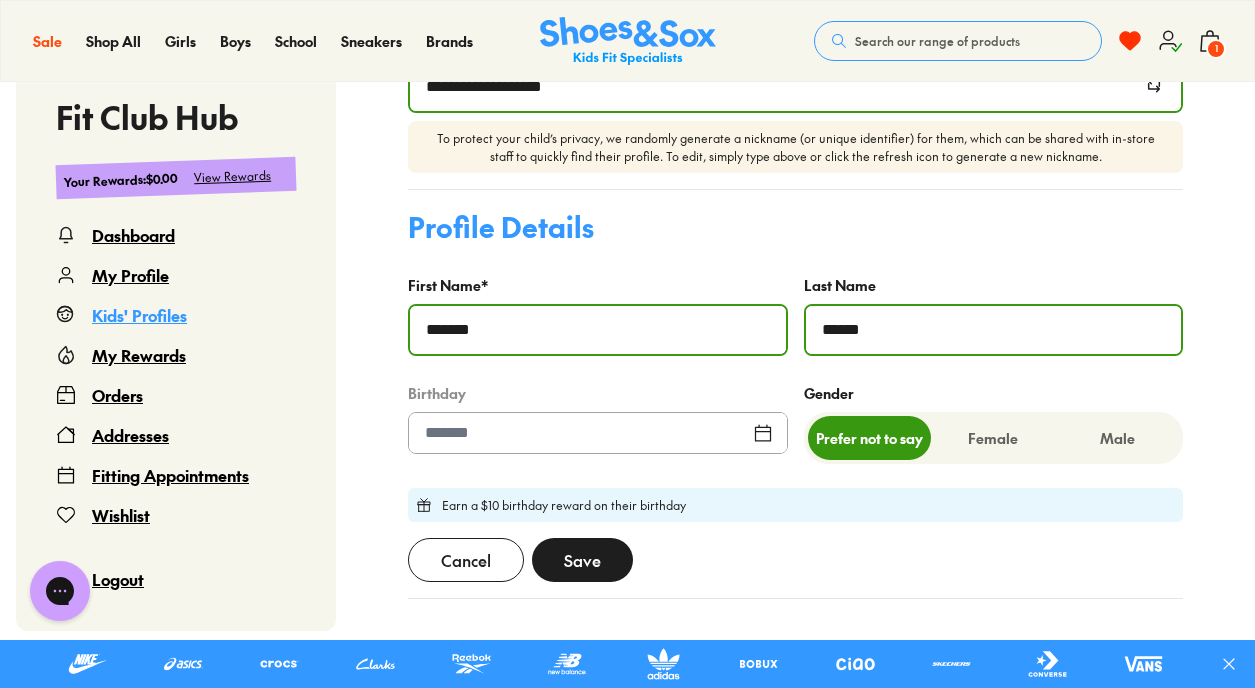click at bounding box center (598, 433) 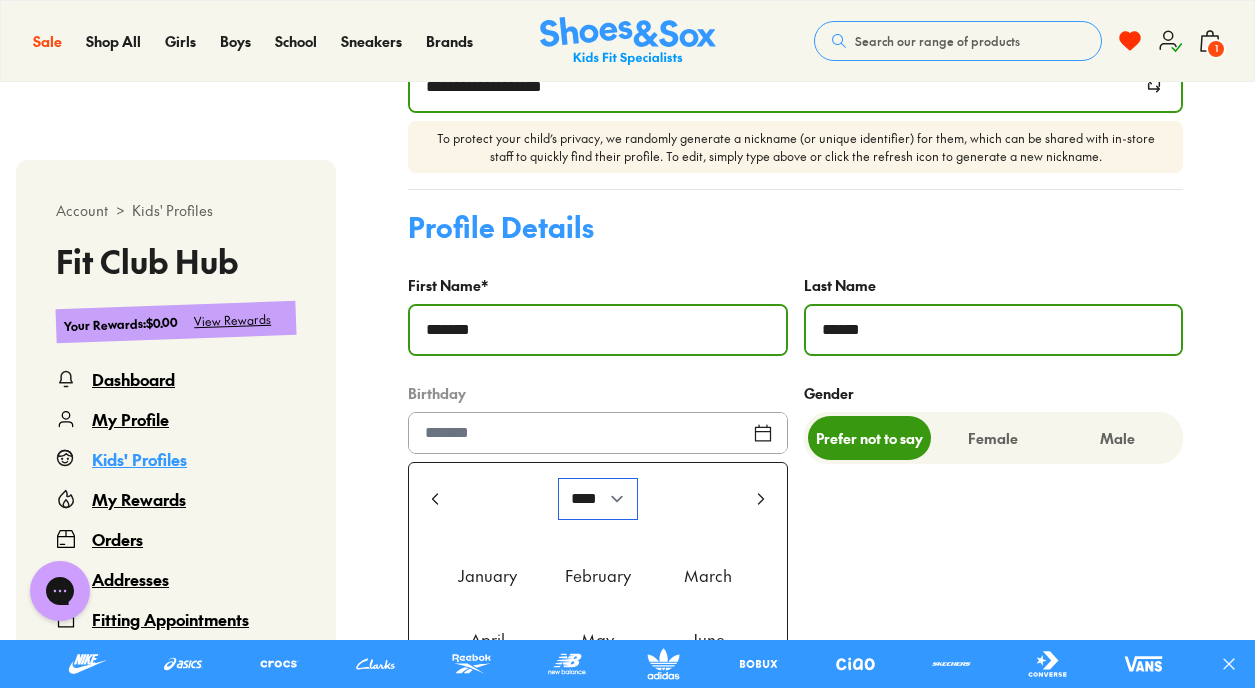 click on "**** **** **** **** **** **** **** **** **** **** **** **** **** **** **** **** **** **** **** **** **** **** **** **** **** **** **** **** **** **** **** **** **** **** **** **** **** **** **** **** **** **** **** **** **** **** **** **** **** **** **** **** **** **** **** **** **** **** **** **** **** **** **** **** **** **** **** **** **** **** **** **** **** **** **** **** **** **** **** **** **** **** **** **** **** **** **** **** **** **** **** **** **** **** **** **** **** **** **** **** **** **** **** **** **** **** **** **** **** **** **** **** **** **** **** **** **** **** **** **** **** **** **** **** **** **** **** **** **** **** **** **** **** **** **** **** **** **** **** **** **** **** **** **** **** **** **** **** **** **** ****" at bounding box center (598, 499) 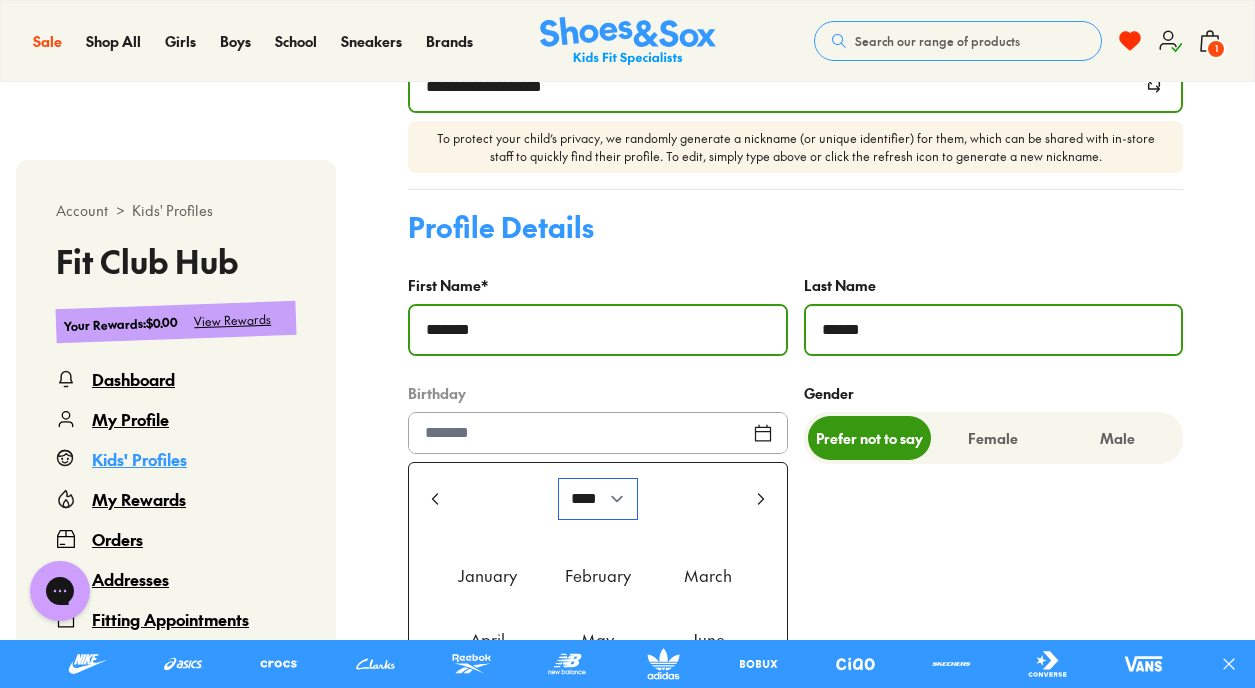 select on "****" 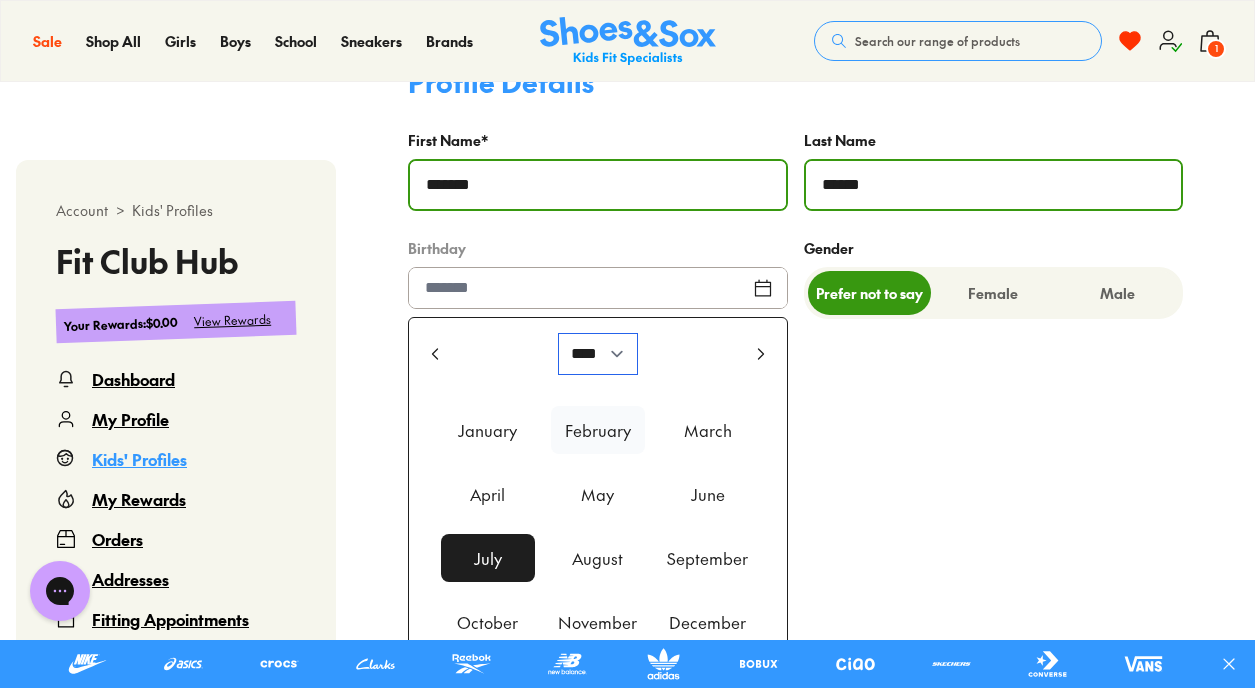 scroll, scrollTop: 973, scrollLeft: 0, axis: vertical 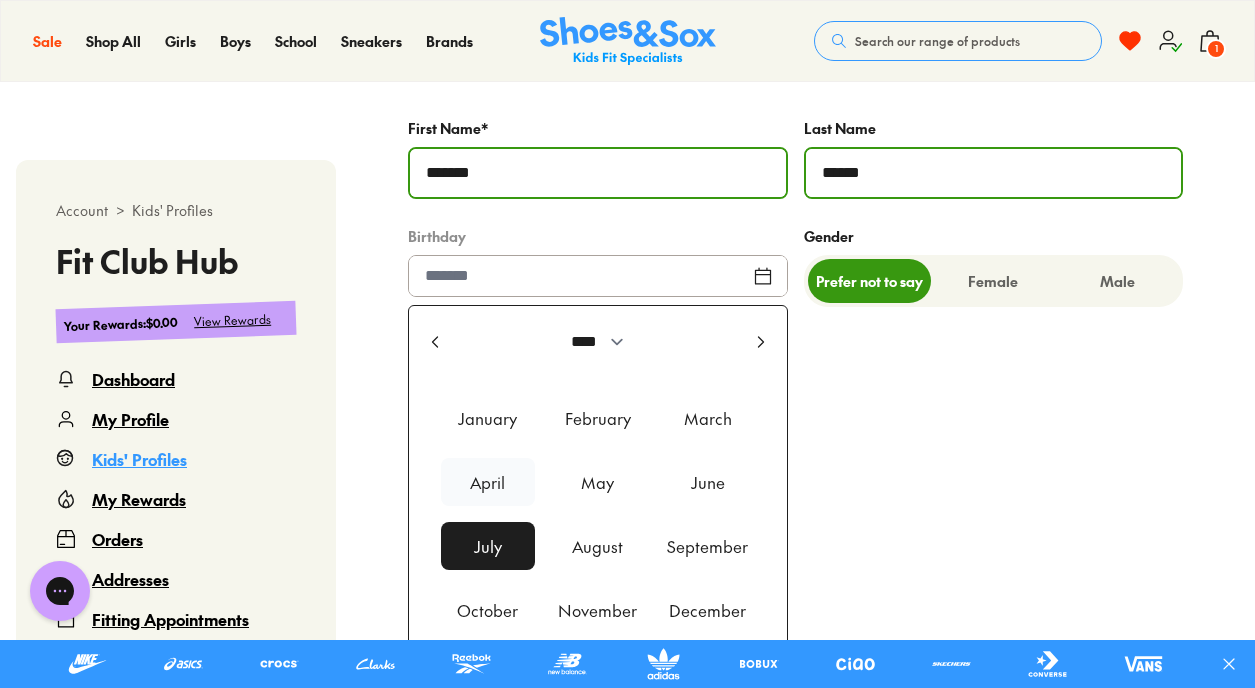 click on "April" at bounding box center [488, 482] 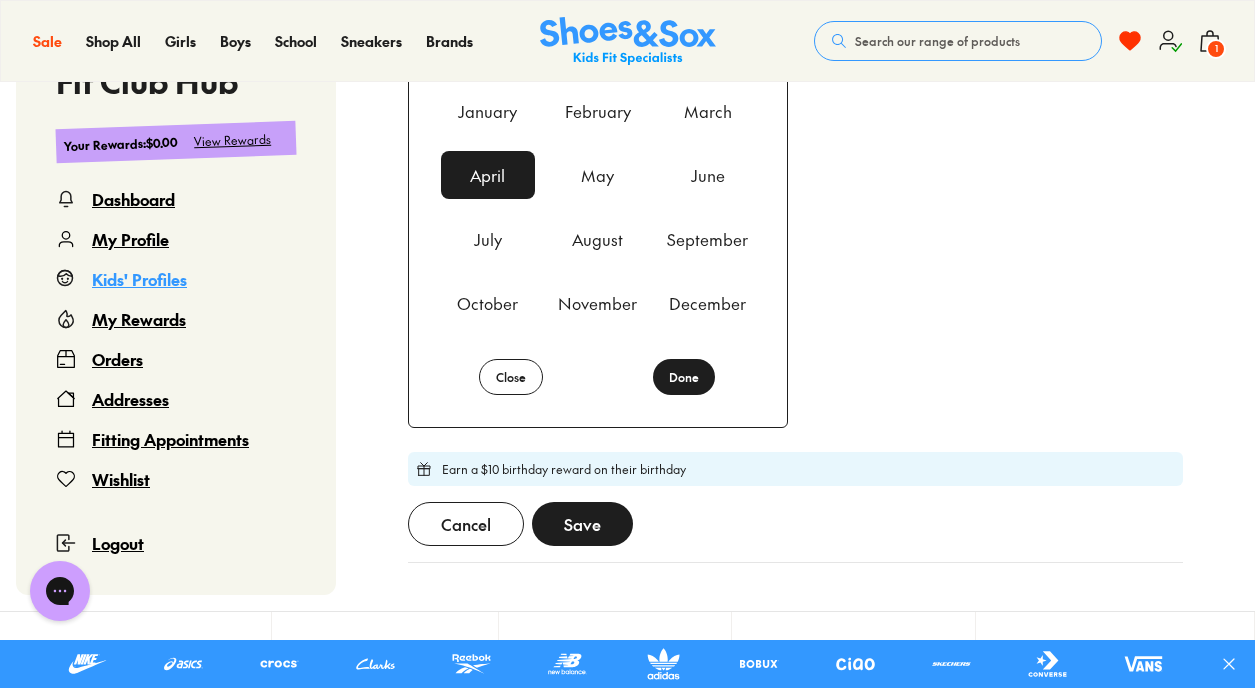 click on "Done" at bounding box center (684, 377) 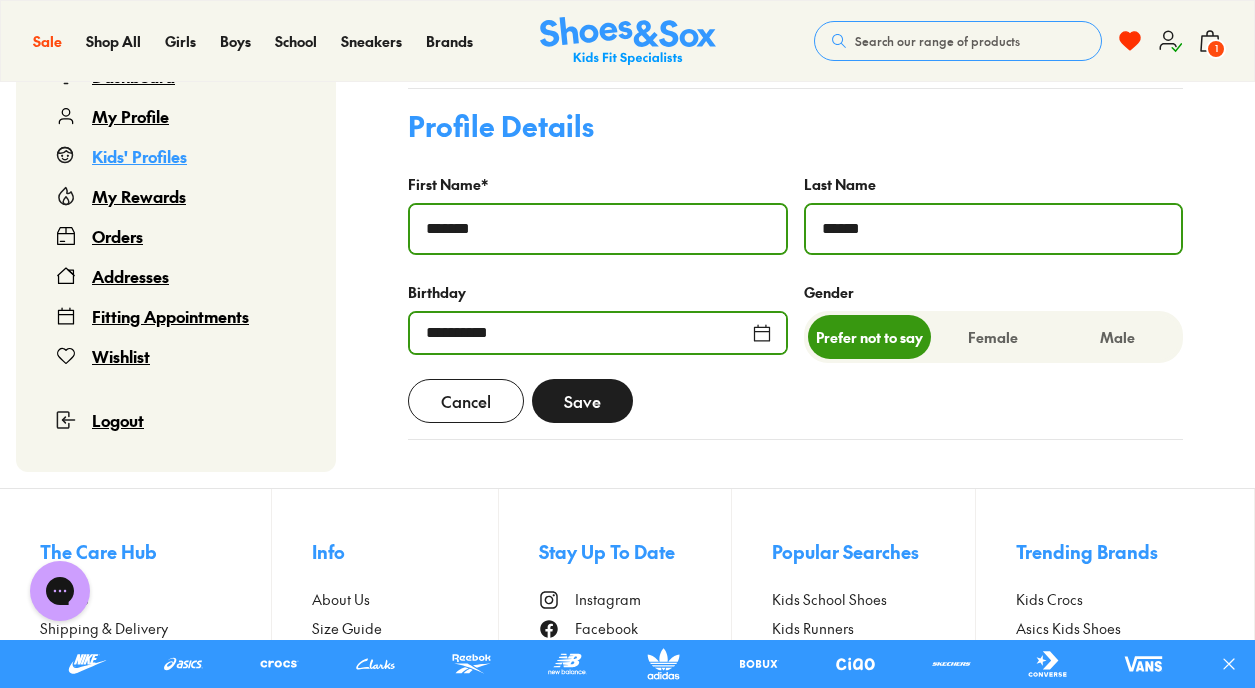 scroll, scrollTop: 911, scrollLeft: 0, axis: vertical 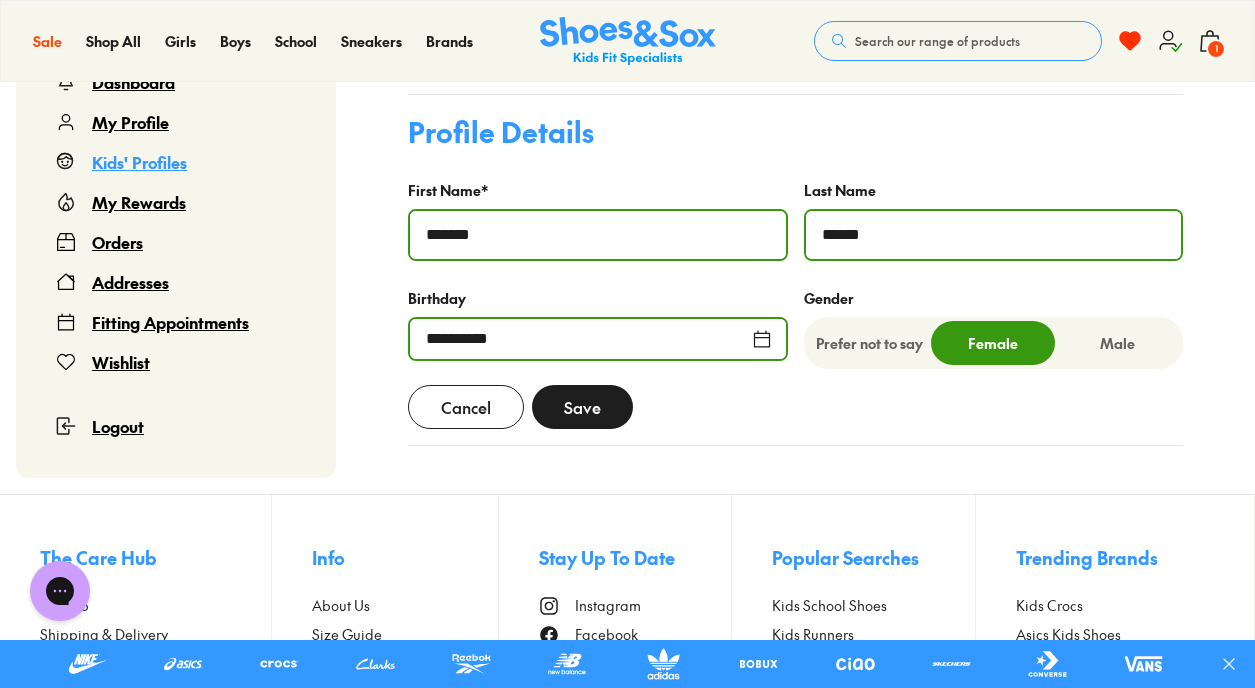 click on "Save" at bounding box center [582, 407] 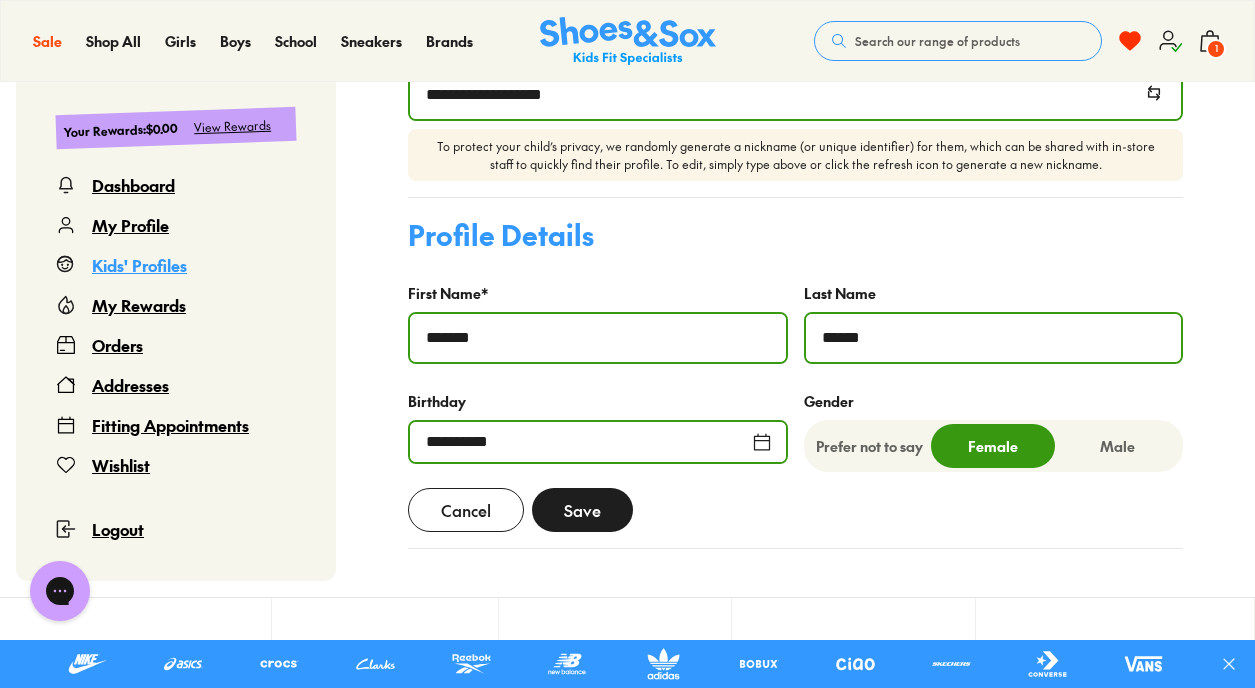 scroll, scrollTop: 866, scrollLeft: 0, axis: vertical 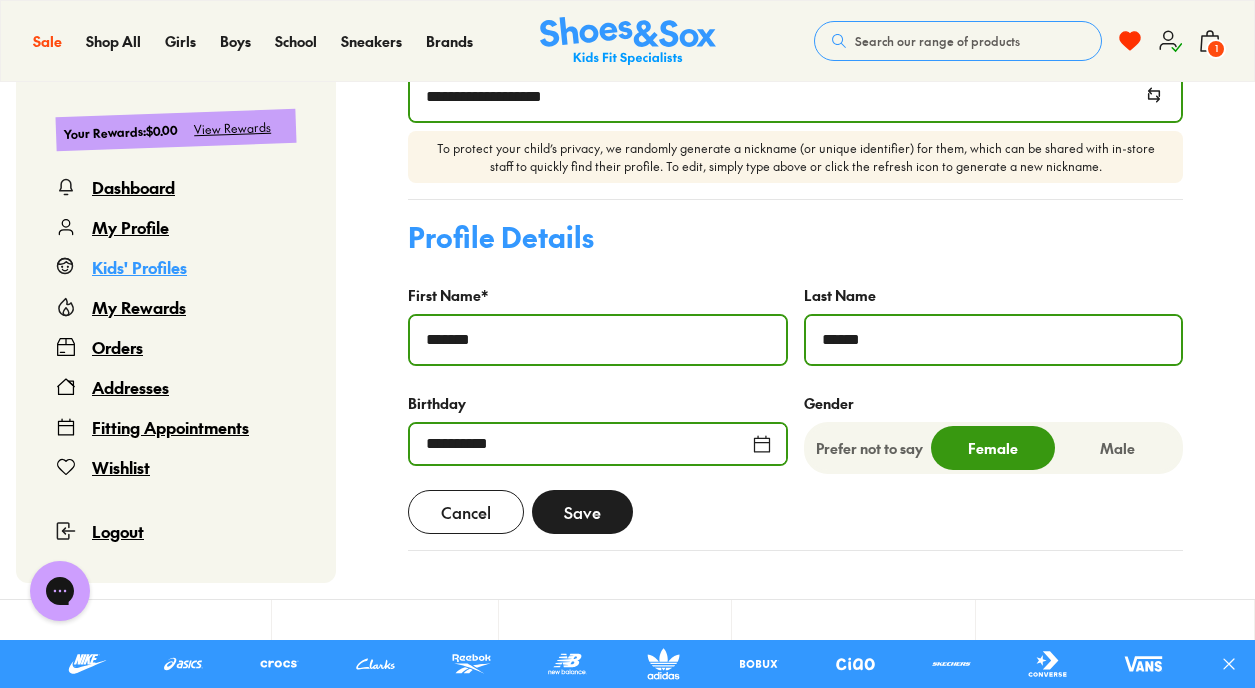 click on "Dashboard" at bounding box center (133, 187) 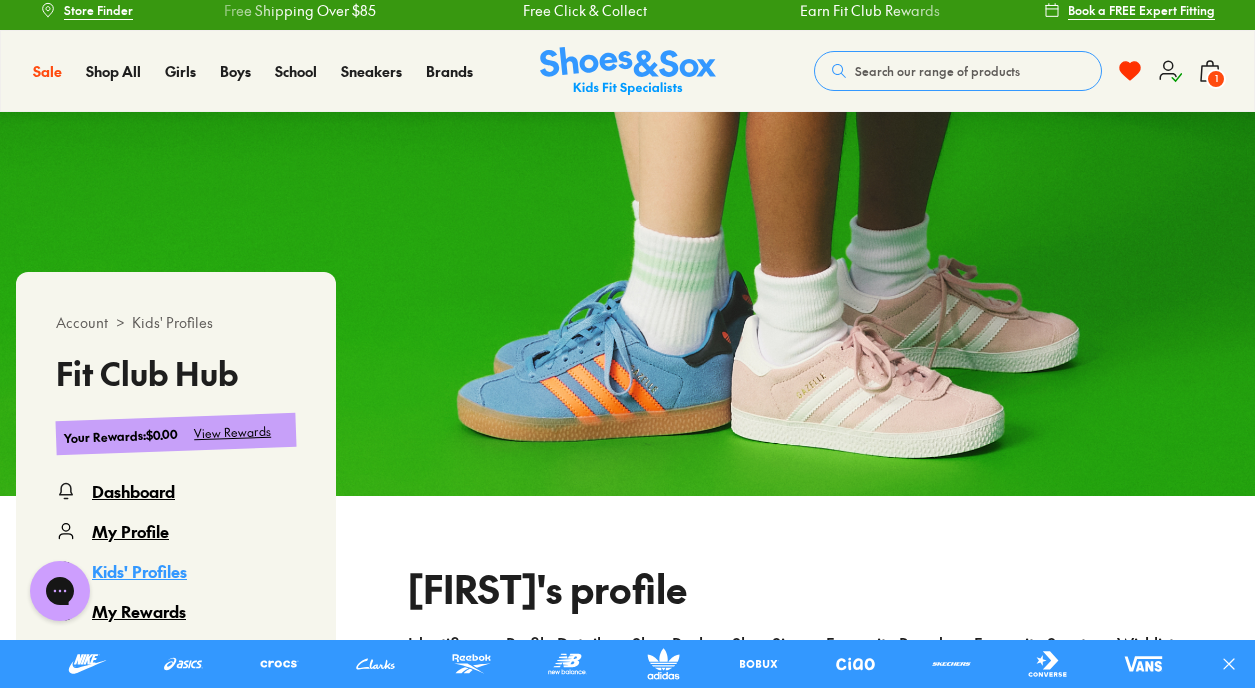 scroll, scrollTop: 0, scrollLeft: 0, axis: both 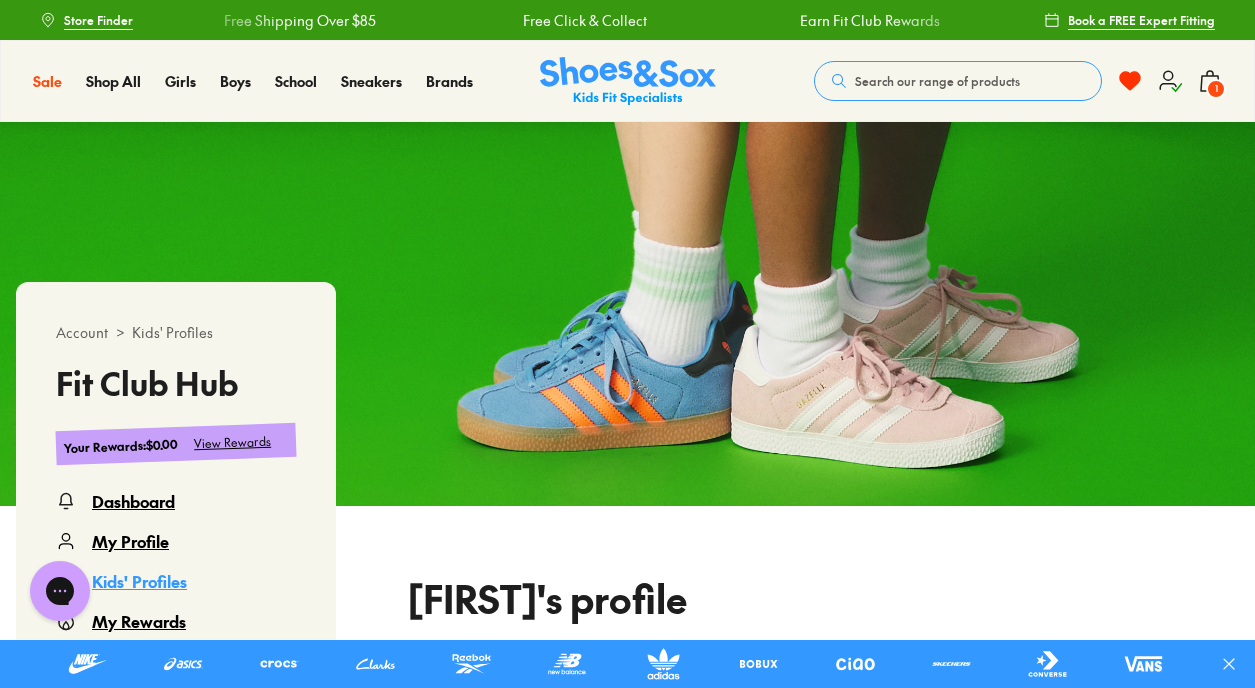 click on "1" at bounding box center (1216, 89) 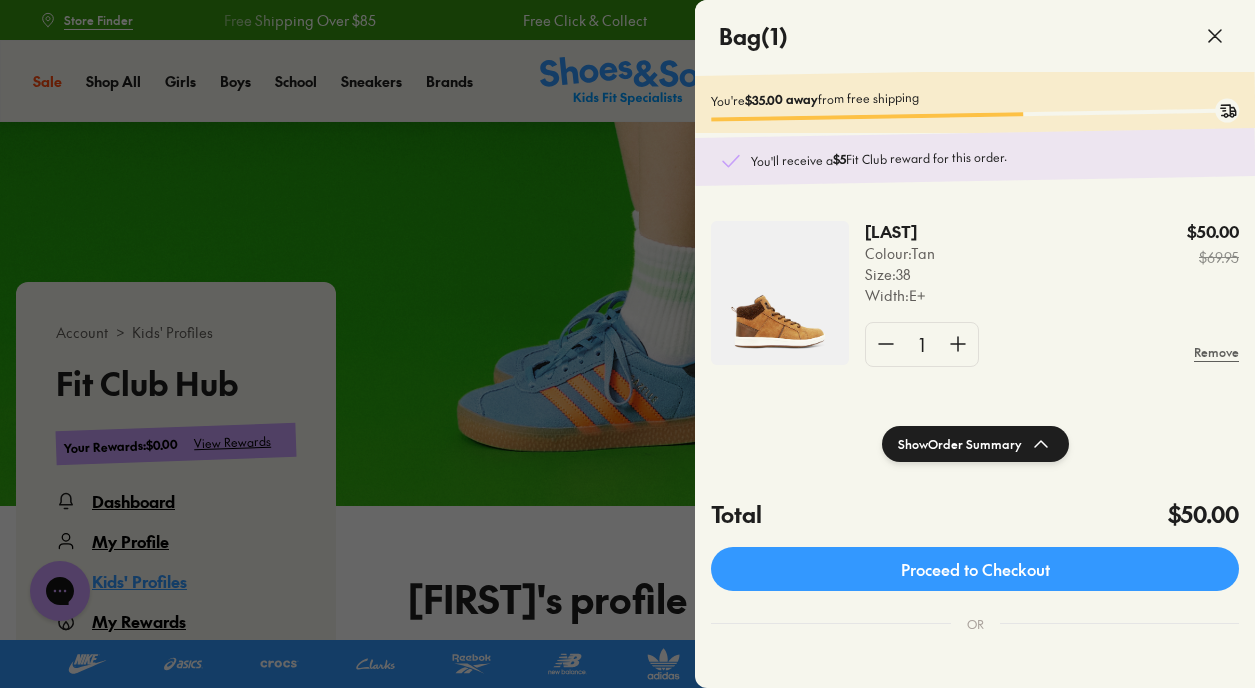 scroll, scrollTop: 0, scrollLeft: 0, axis: both 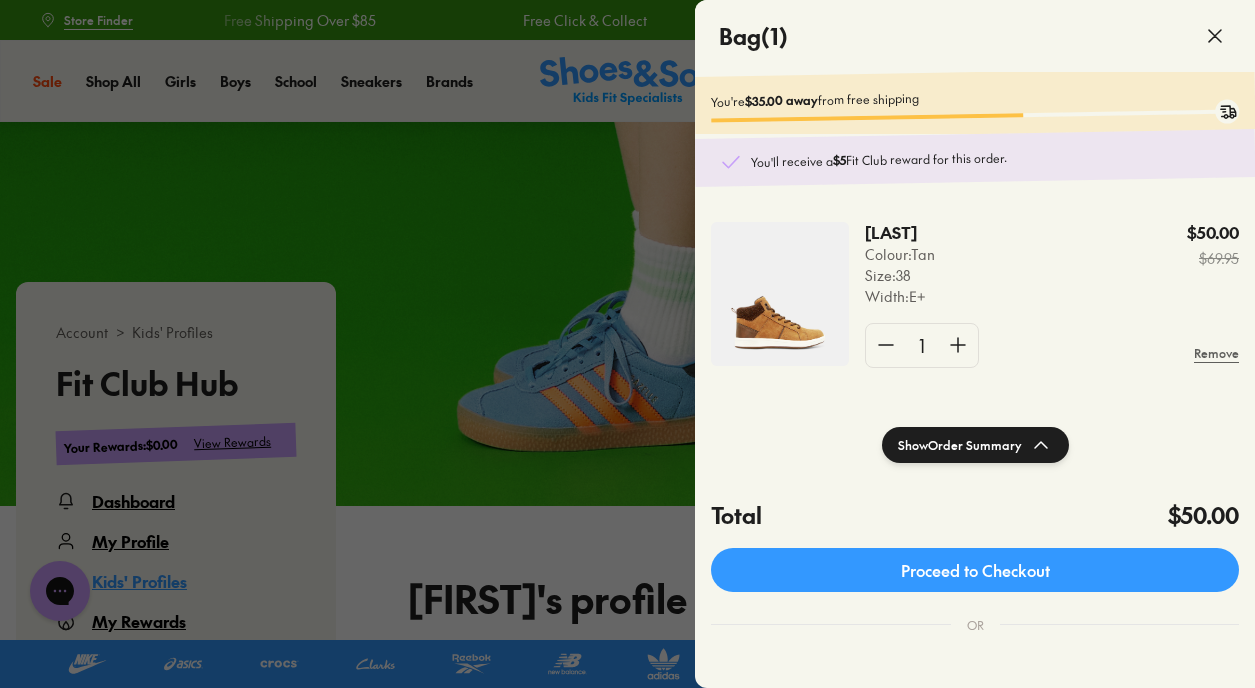 click 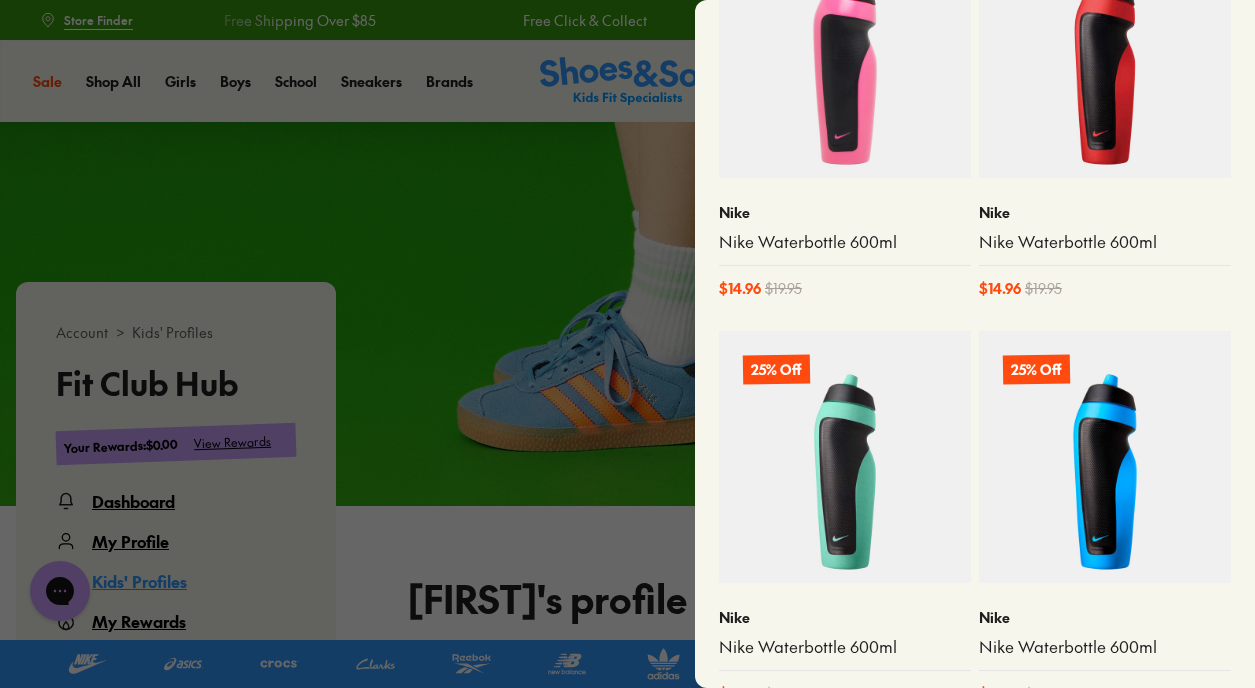 scroll, scrollTop: 1126, scrollLeft: 0, axis: vertical 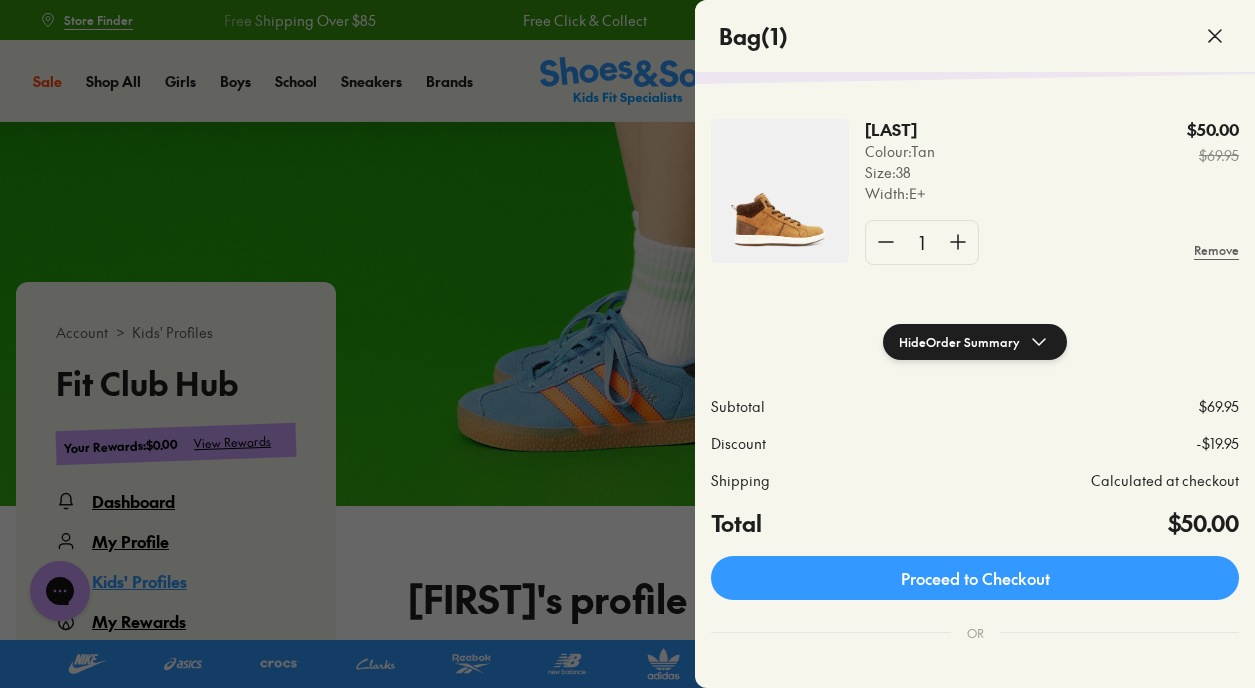 click 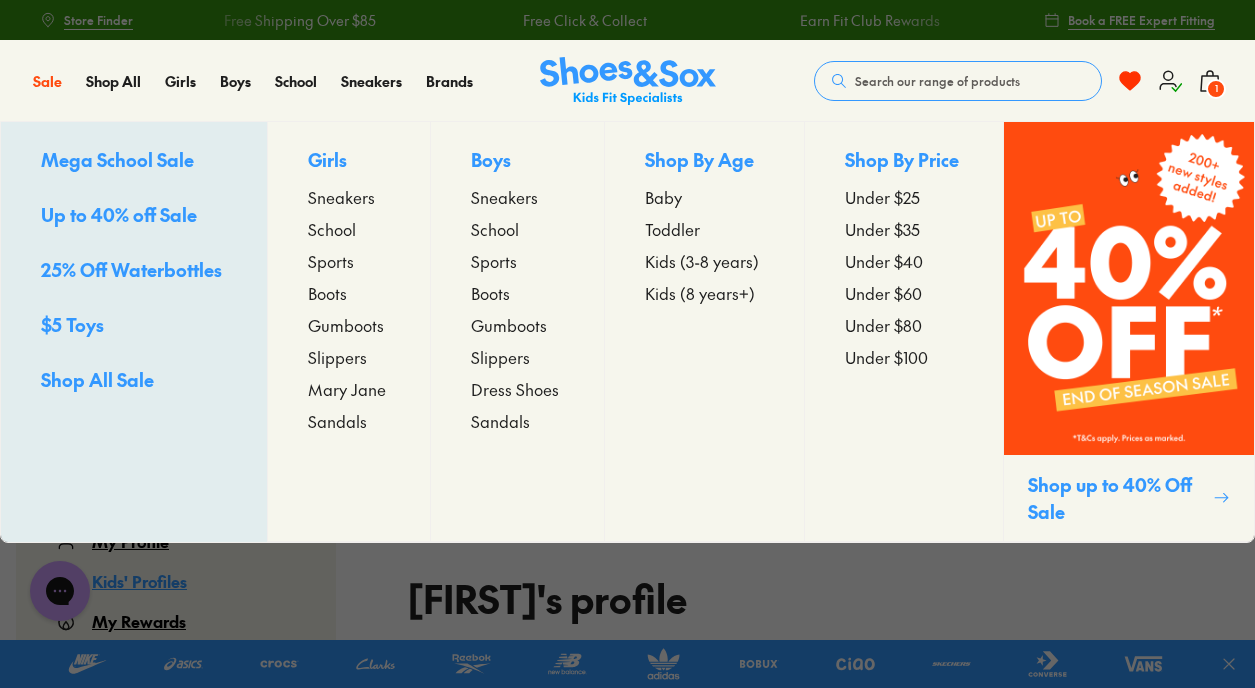 click on "Sneakers" at bounding box center [341, 197] 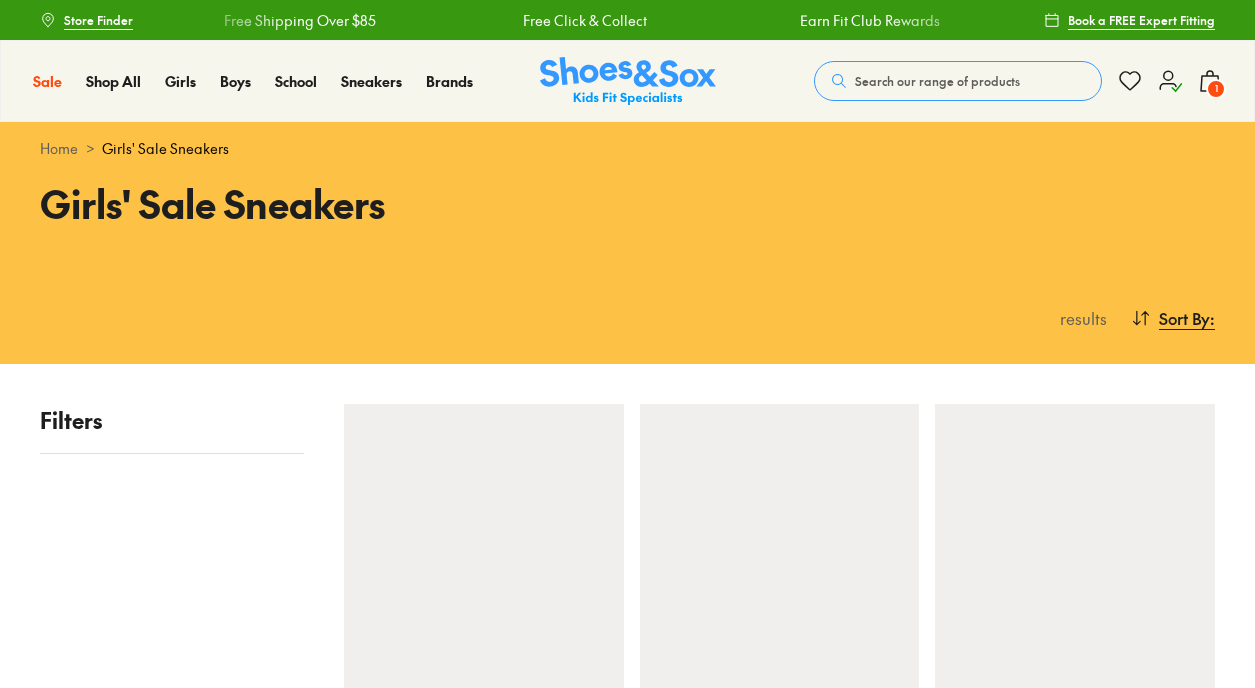 scroll, scrollTop: 0, scrollLeft: 0, axis: both 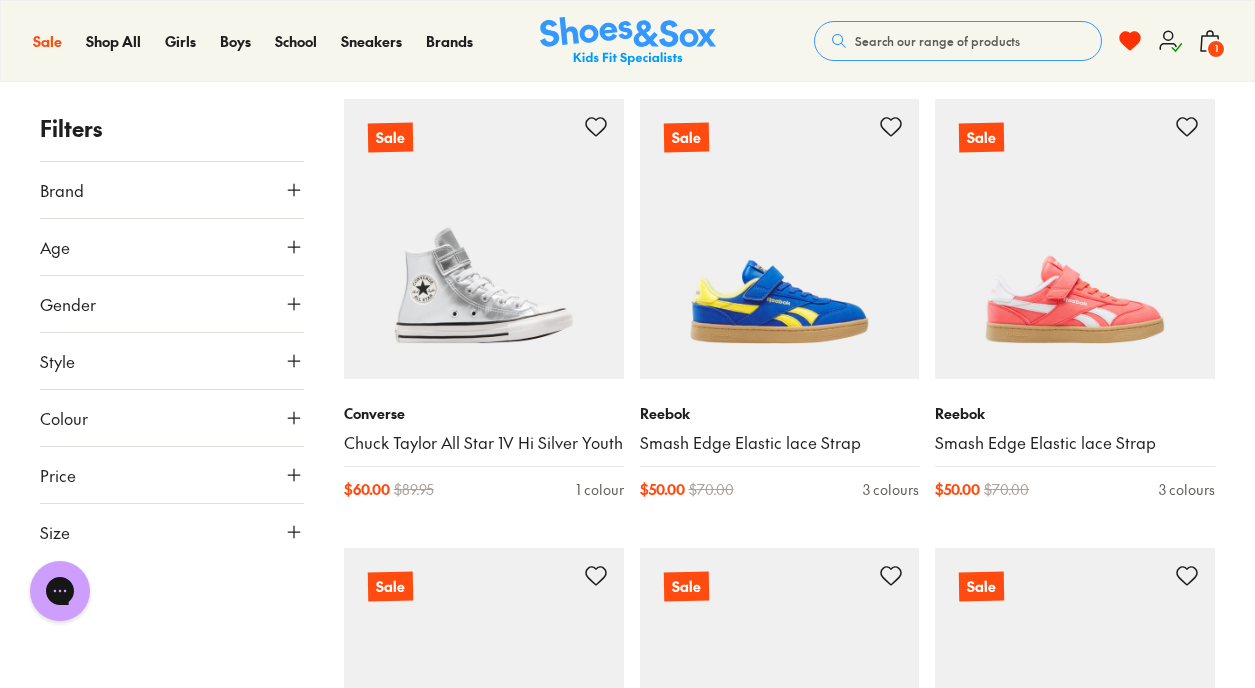 click 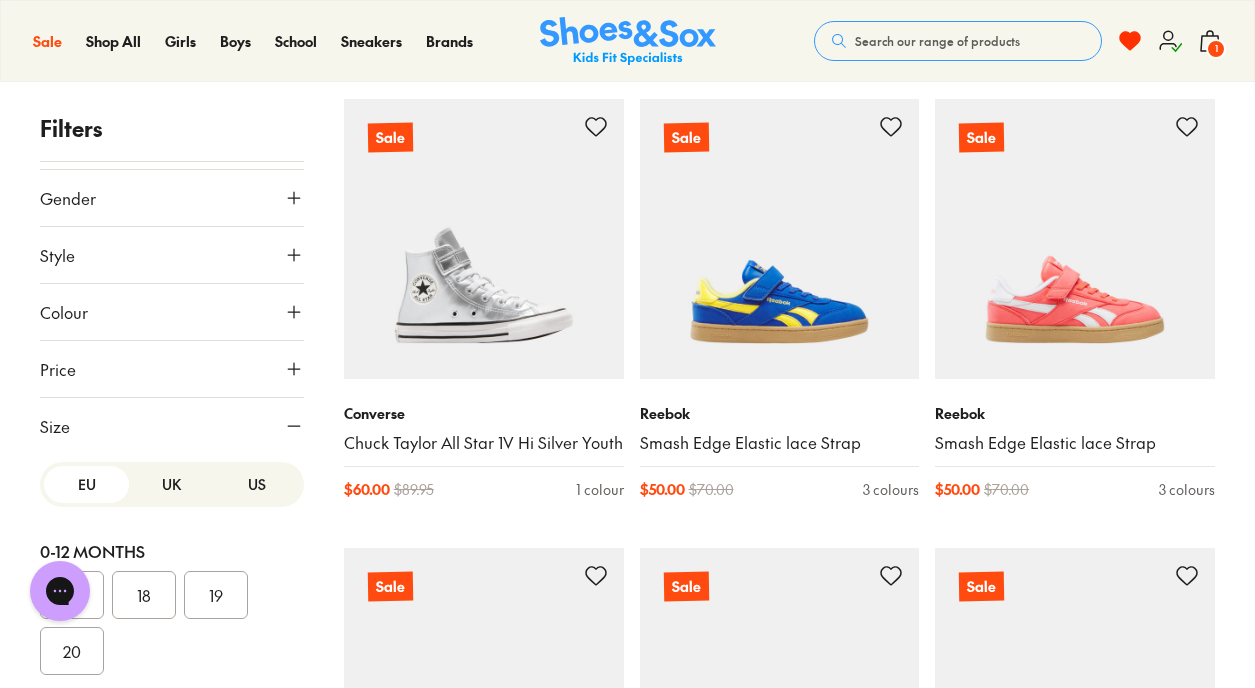 scroll, scrollTop: 118, scrollLeft: 0, axis: vertical 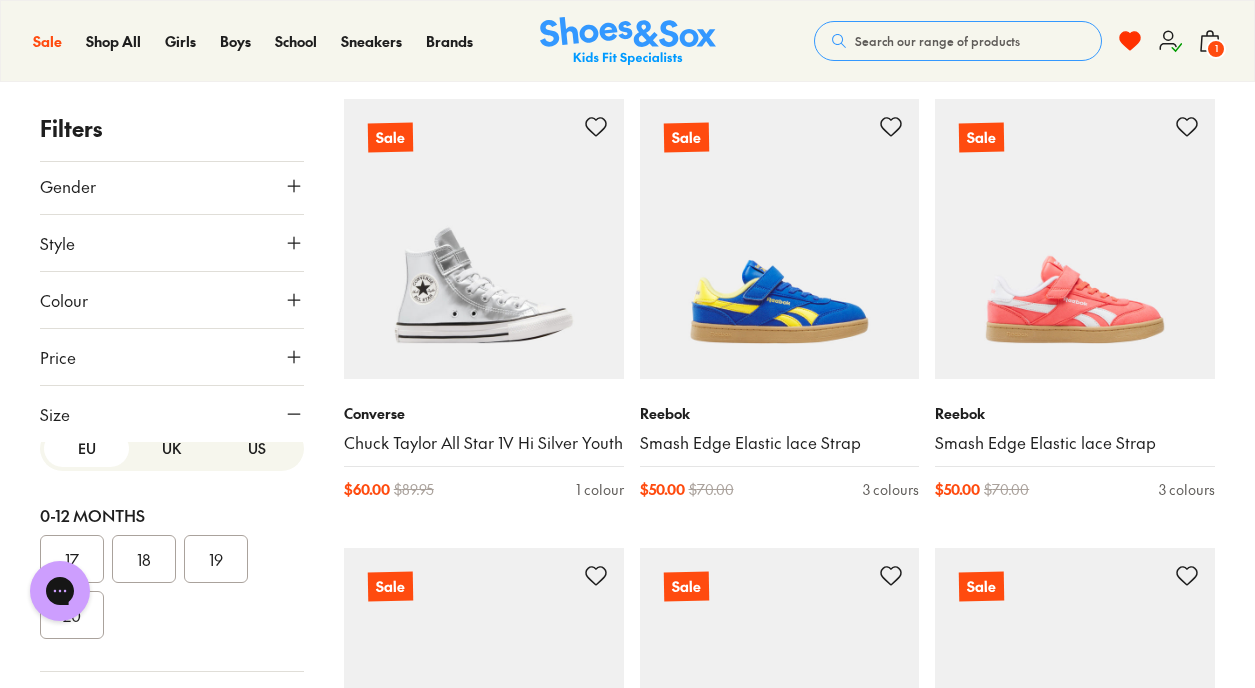 click on "UK" at bounding box center [171, 448] 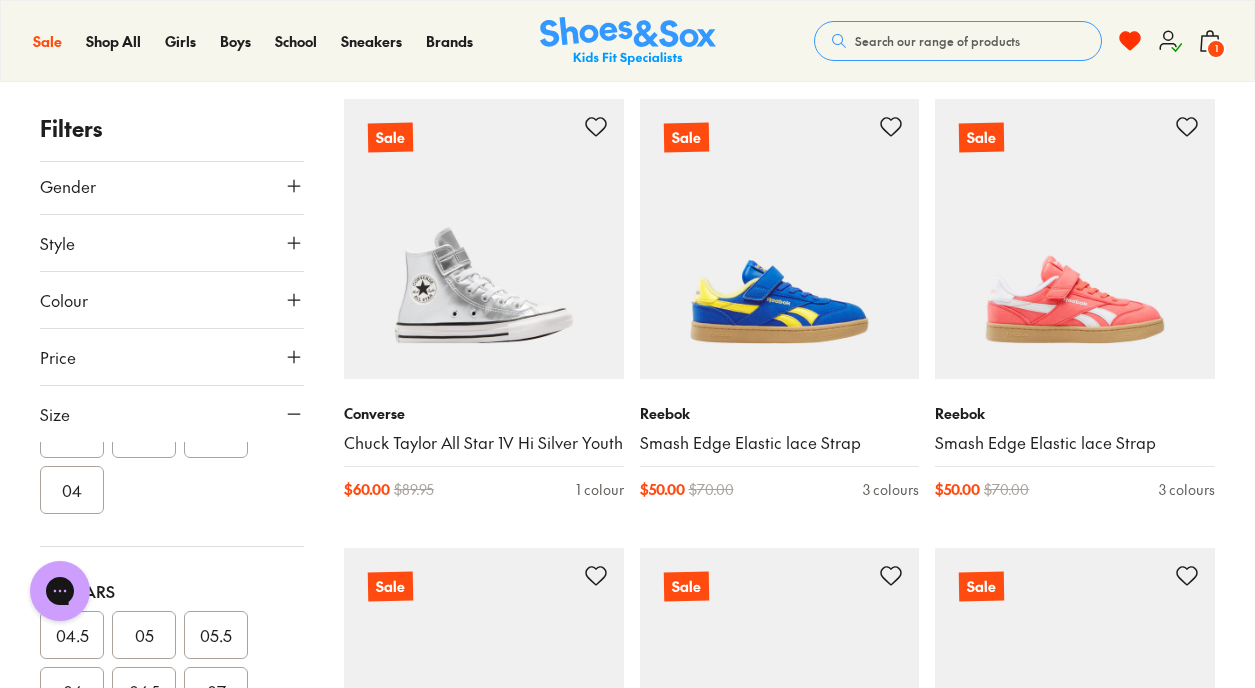 scroll, scrollTop: 125, scrollLeft: 0, axis: vertical 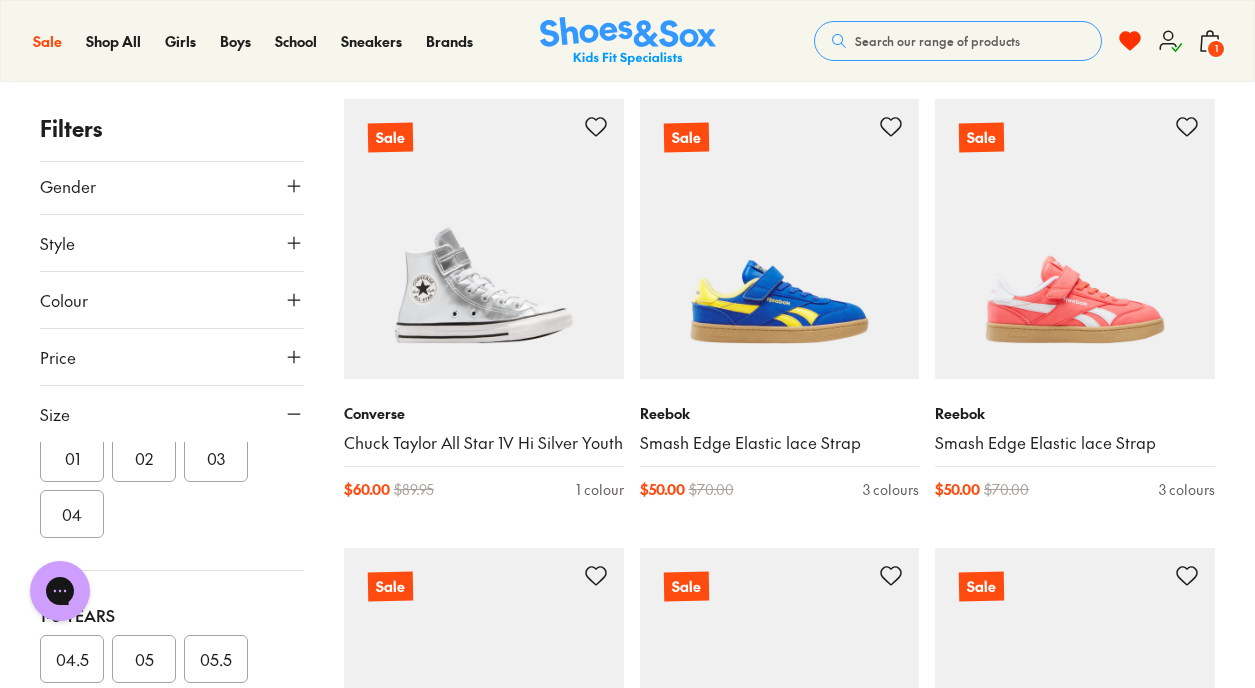 click on "01" at bounding box center (72, 458) 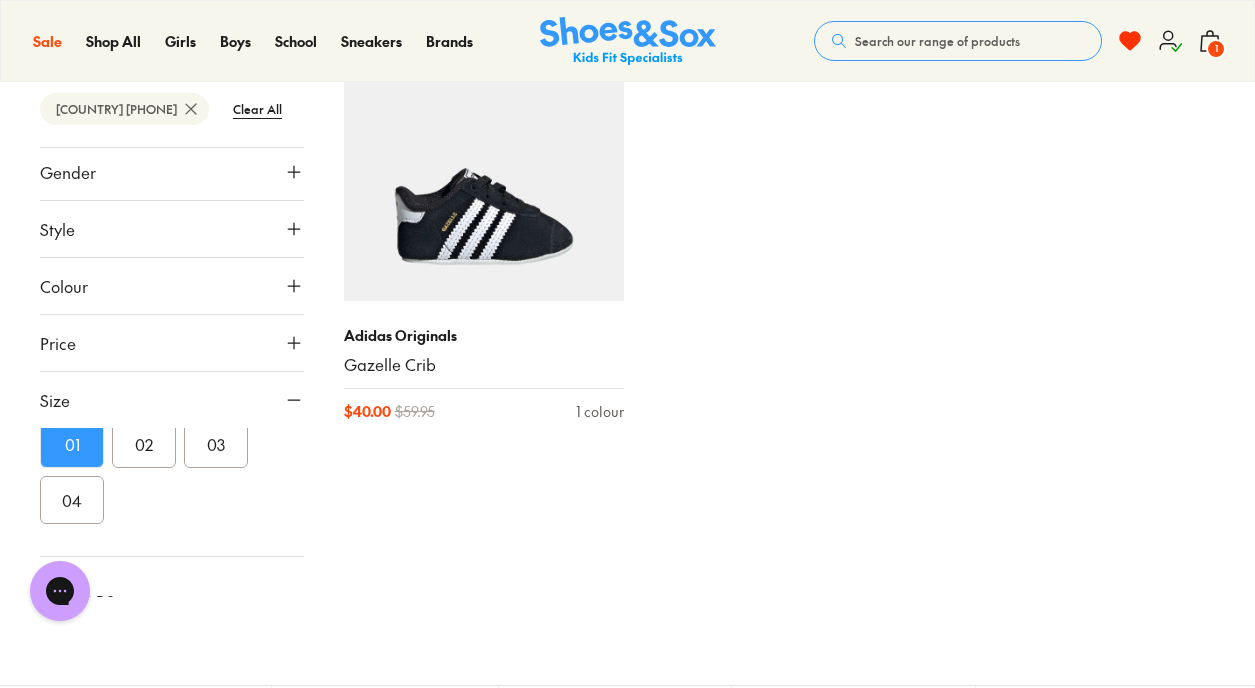 scroll, scrollTop: 387, scrollLeft: 0, axis: vertical 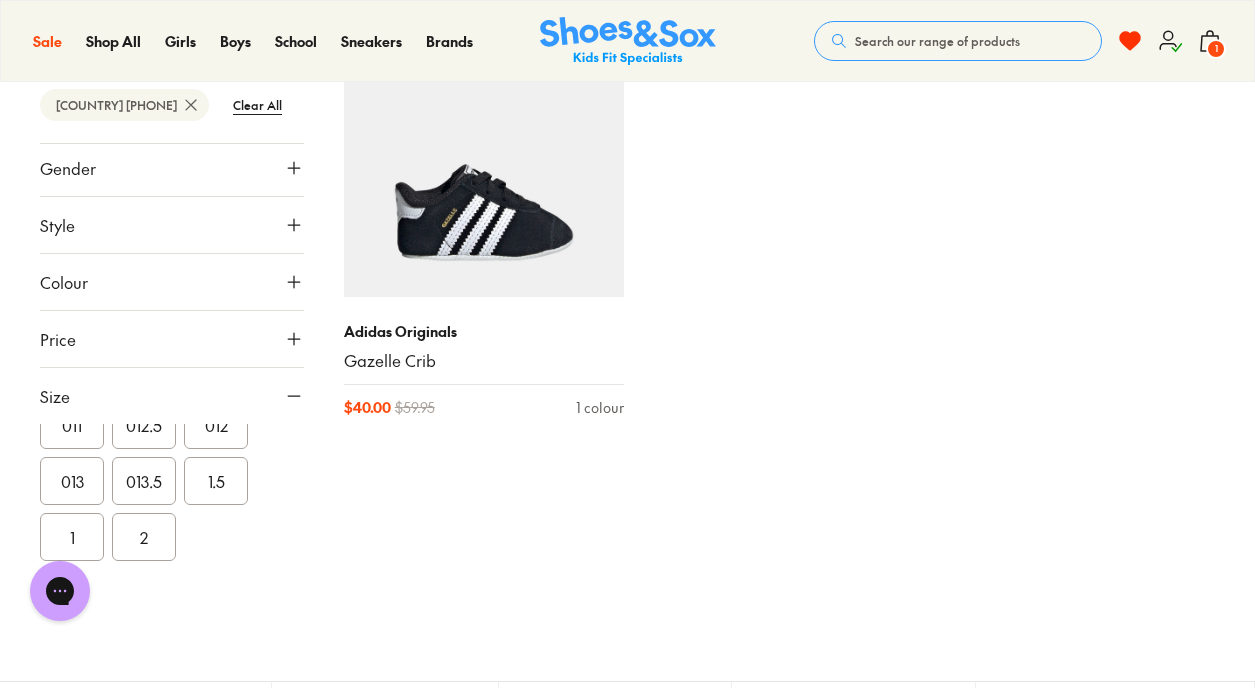 click on "1" at bounding box center [72, 537] 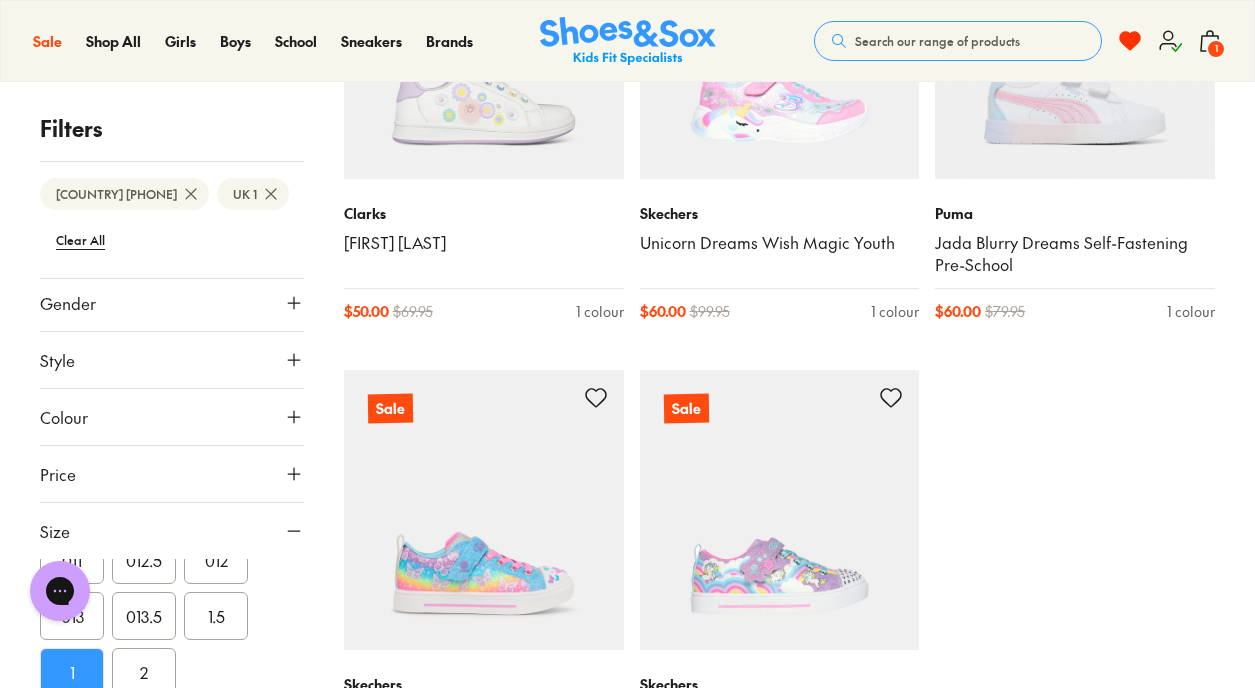 scroll, scrollTop: 2302, scrollLeft: 0, axis: vertical 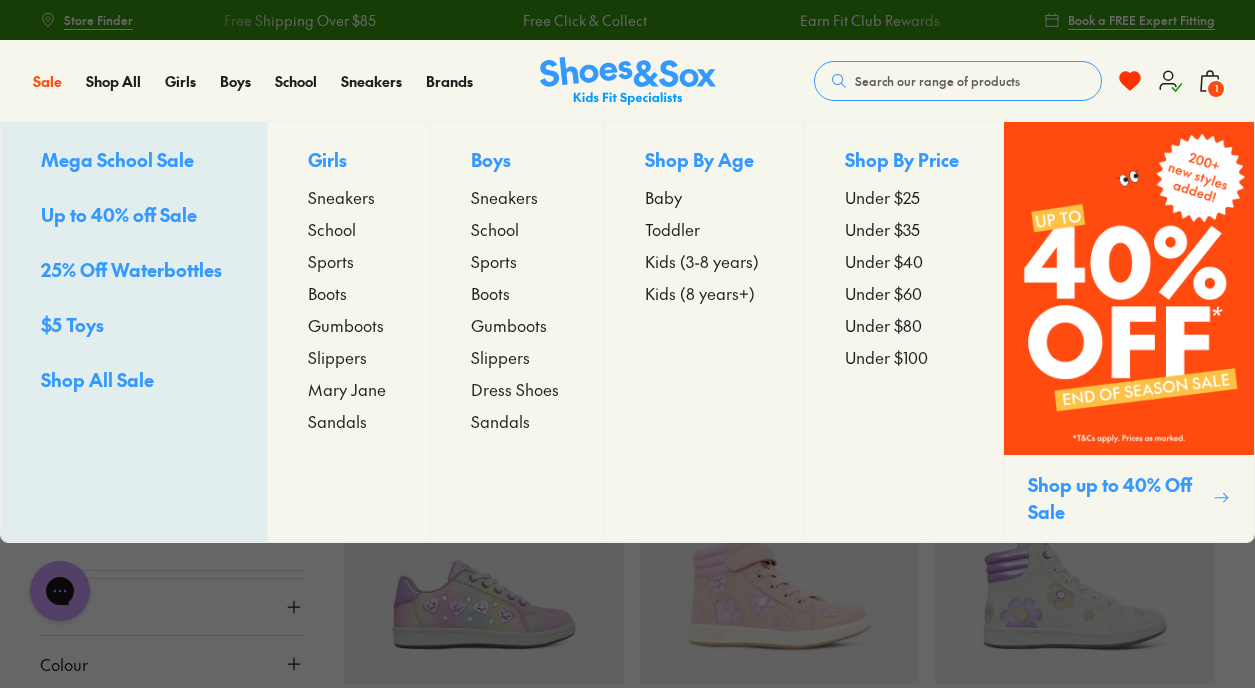 click on "Mary Jane" at bounding box center (347, 389) 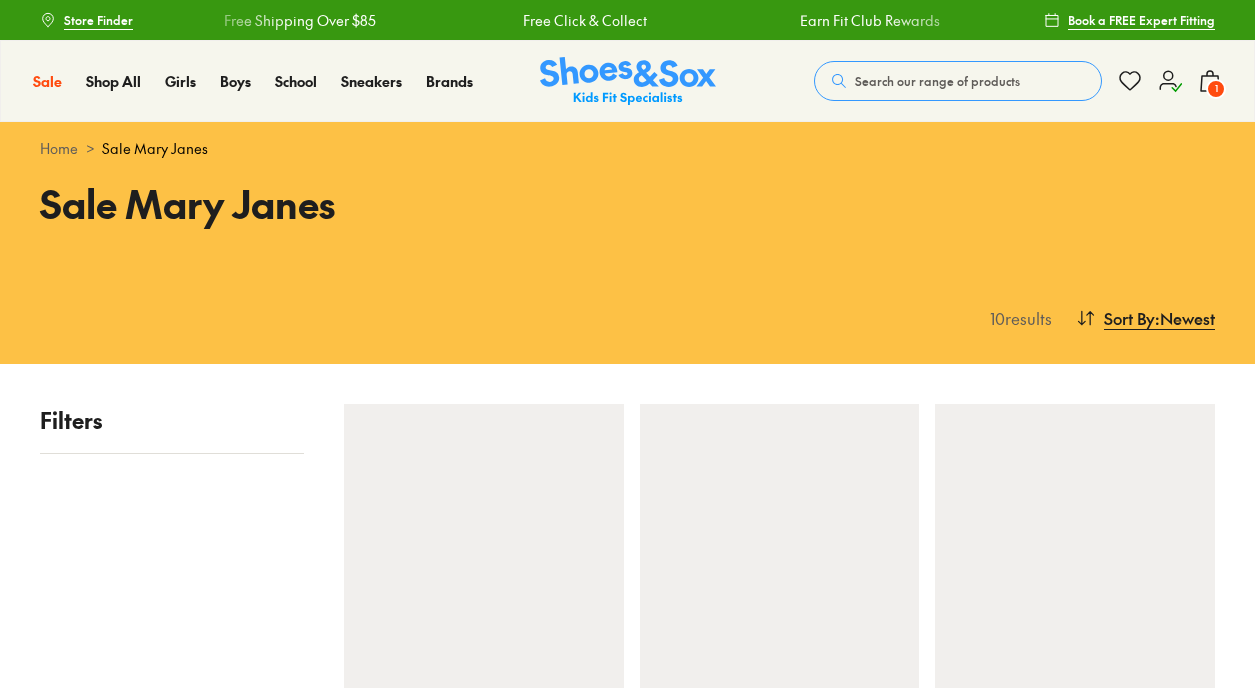 scroll, scrollTop: 0, scrollLeft: 0, axis: both 